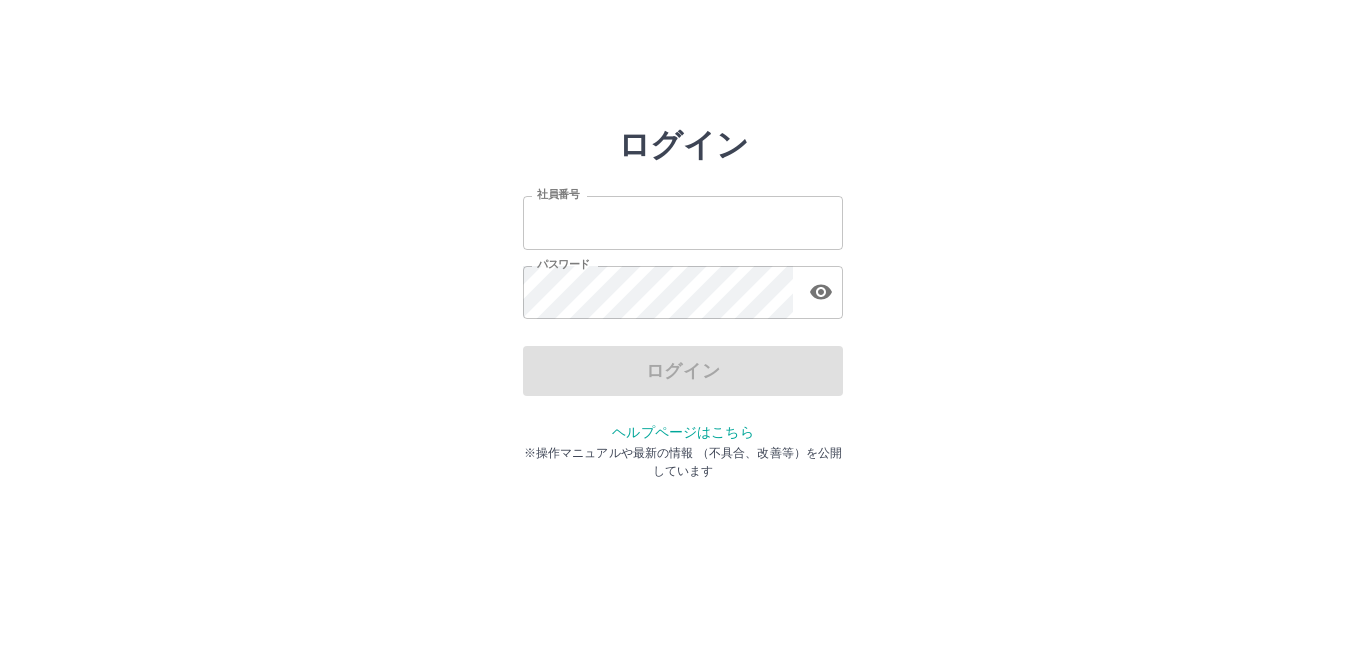 scroll, scrollTop: 0, scrollLeft: 0, axis: both 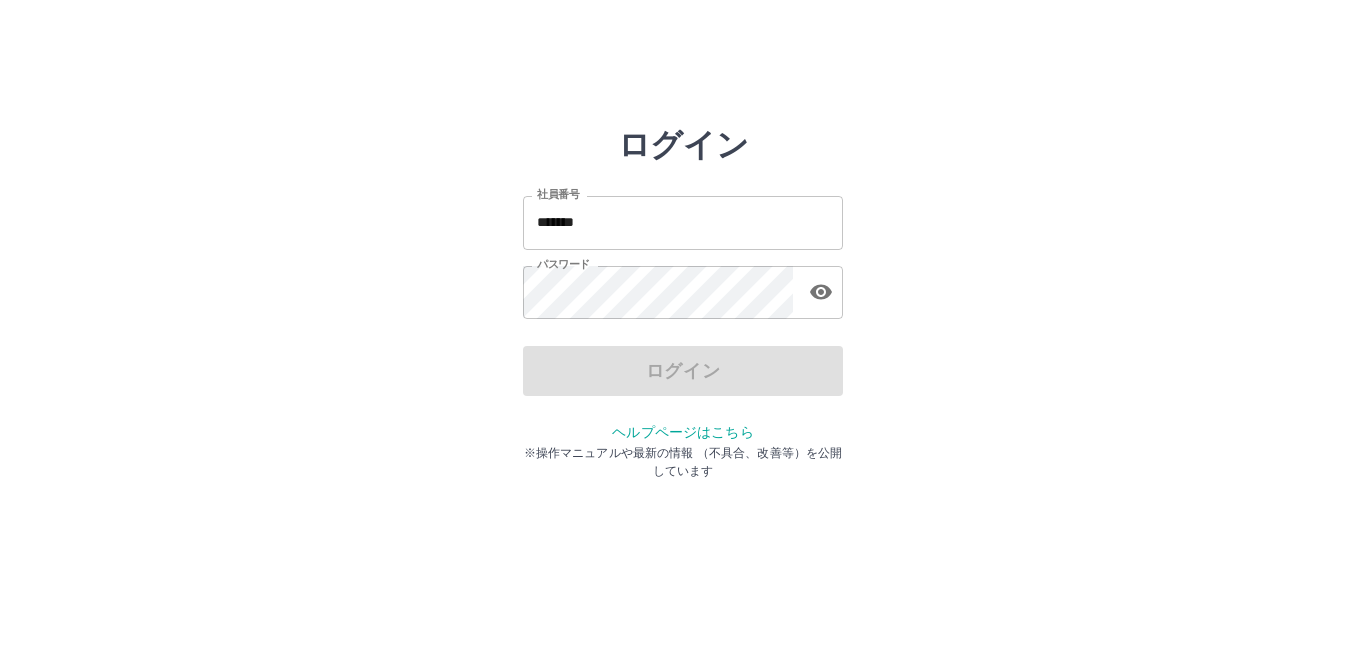 click on "*******" at bounding box center [683, 222] 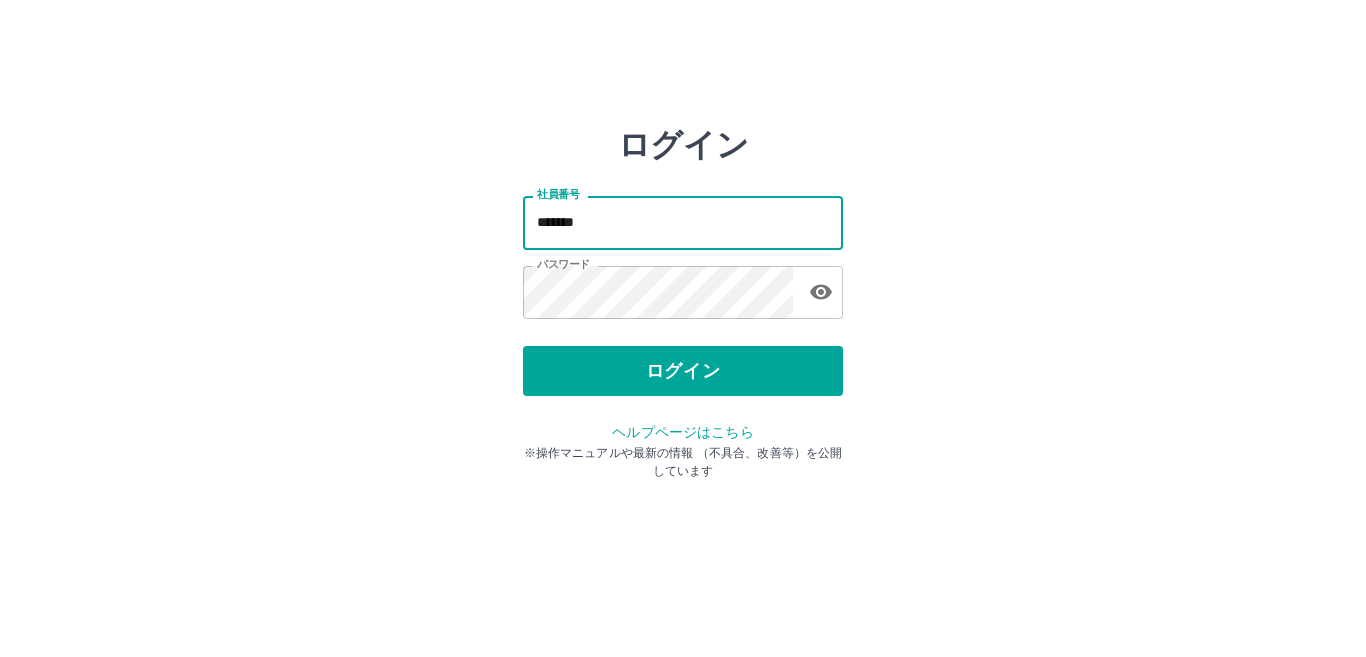 type on "*******" 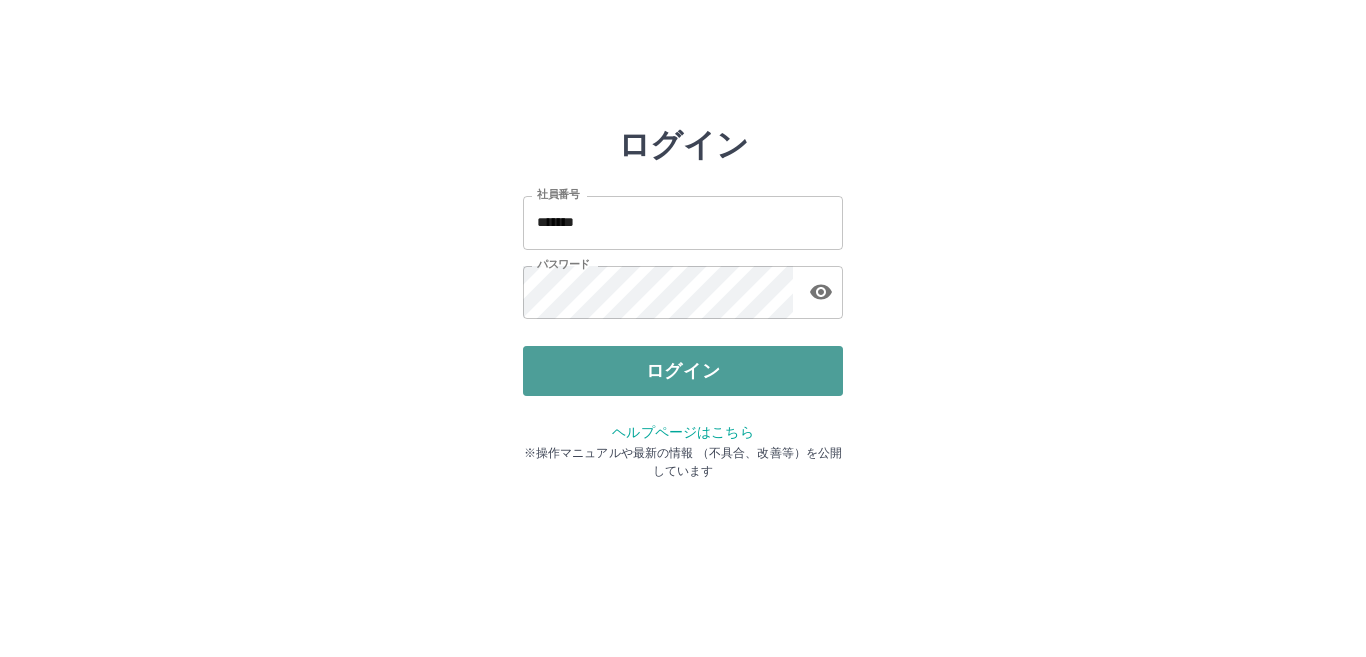 click on "ログイン" at bounding box center [683, 371] 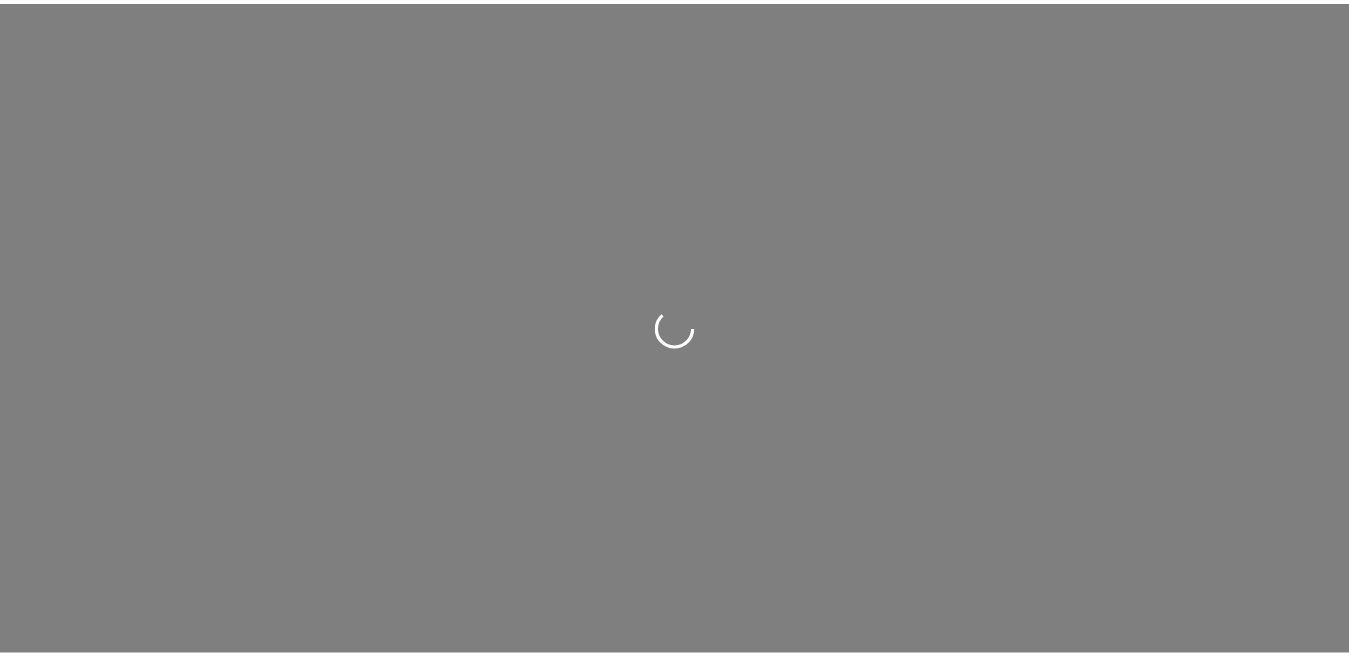 scroll, scrollTop: 0, scrollLeft: 0, axis: both 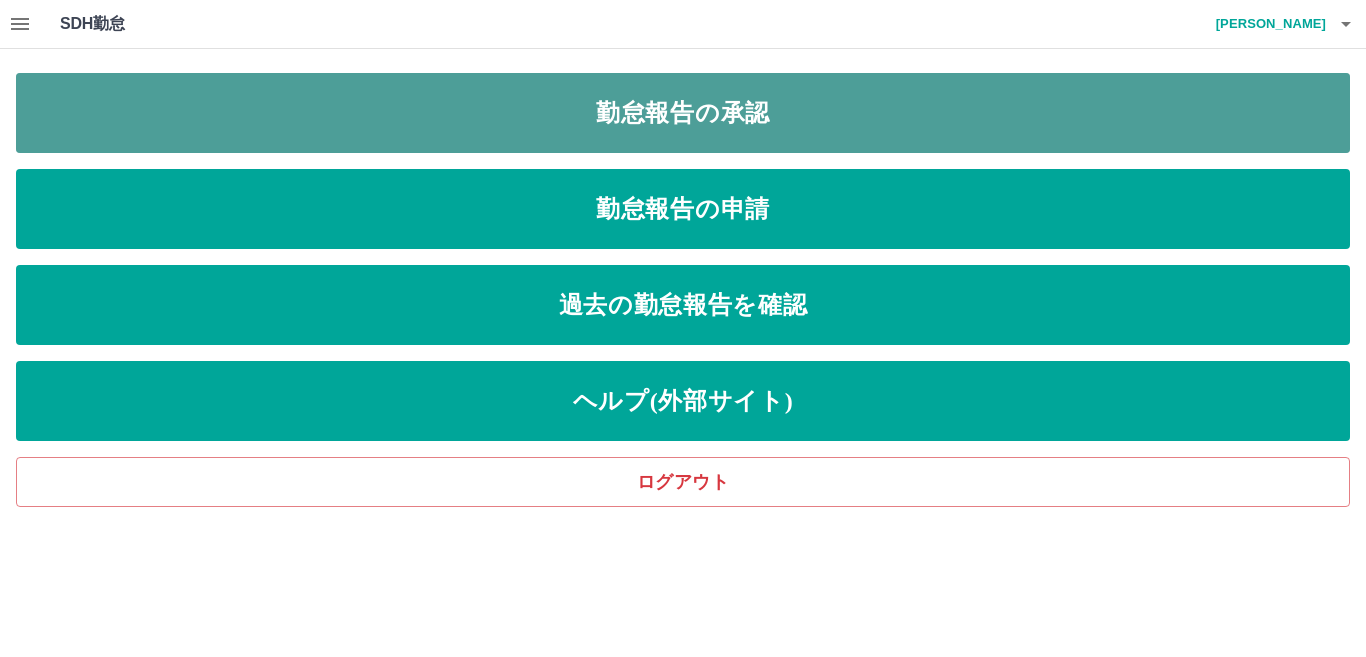 click on "勤怠報告の承認" at bounding box center (683, 113) 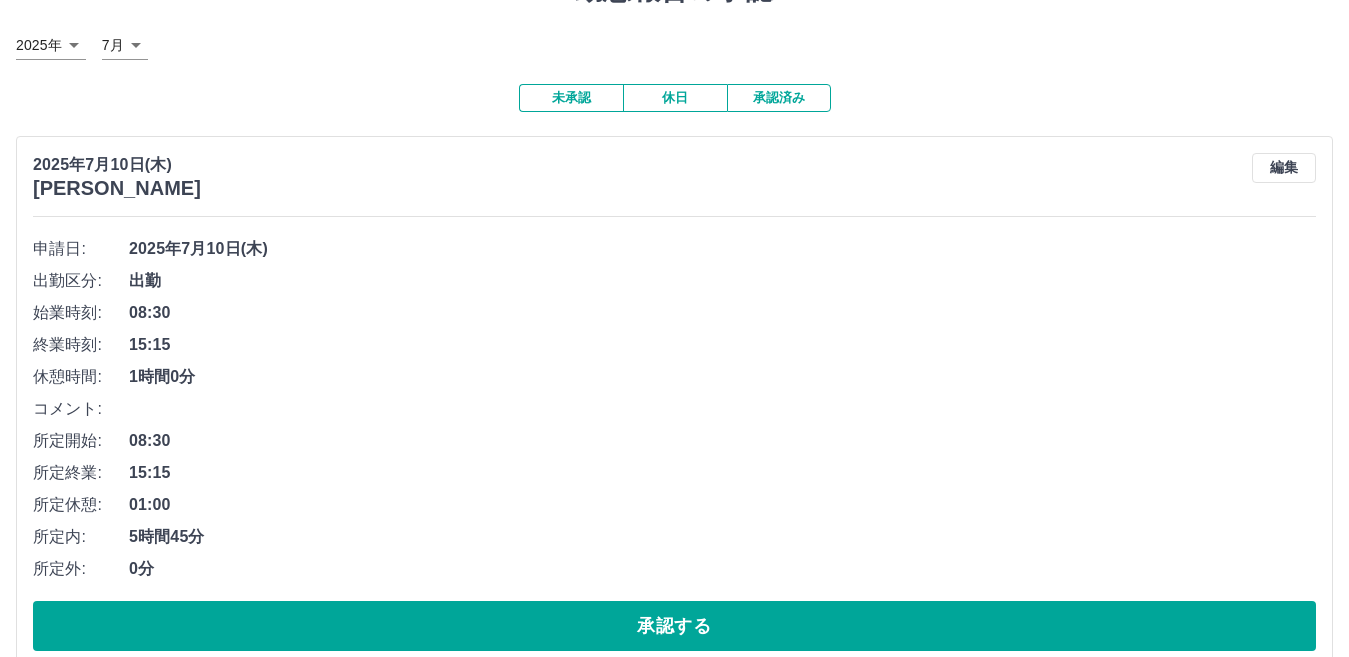 scroll, scrollTop: 200, scrollLeft: 0, axis: vertical 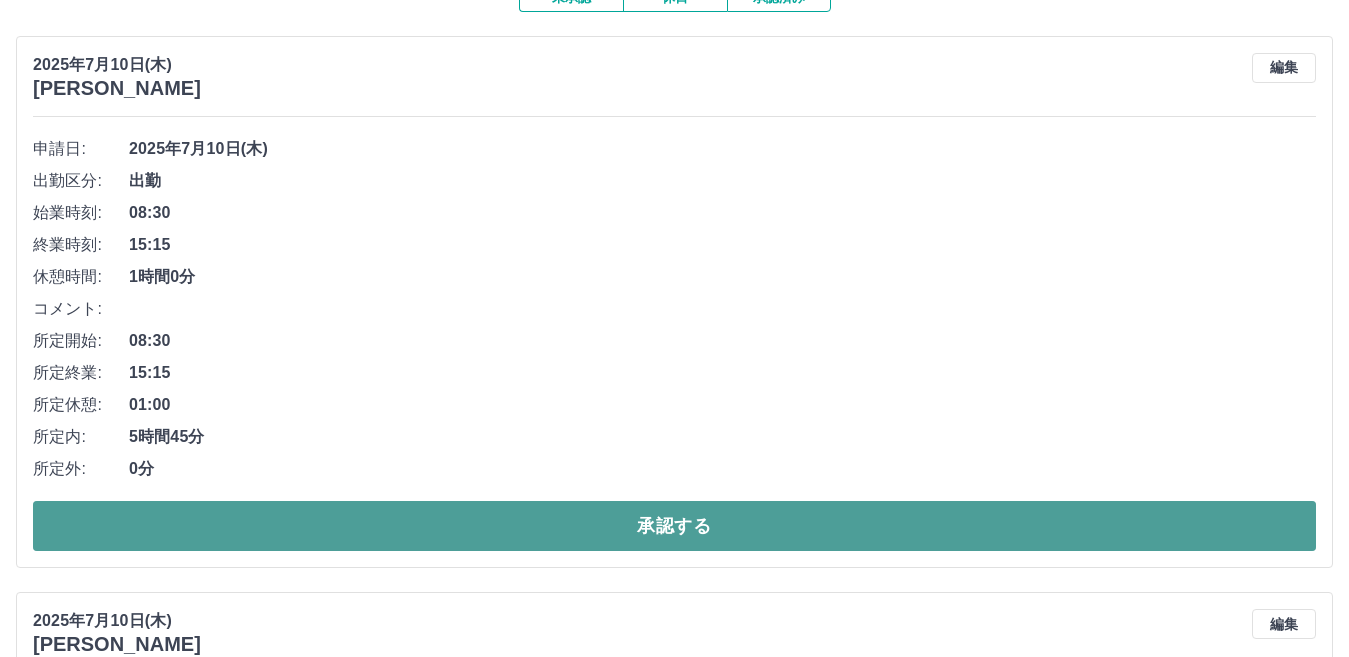 click on "承認する" at bounding box center (674, 526) 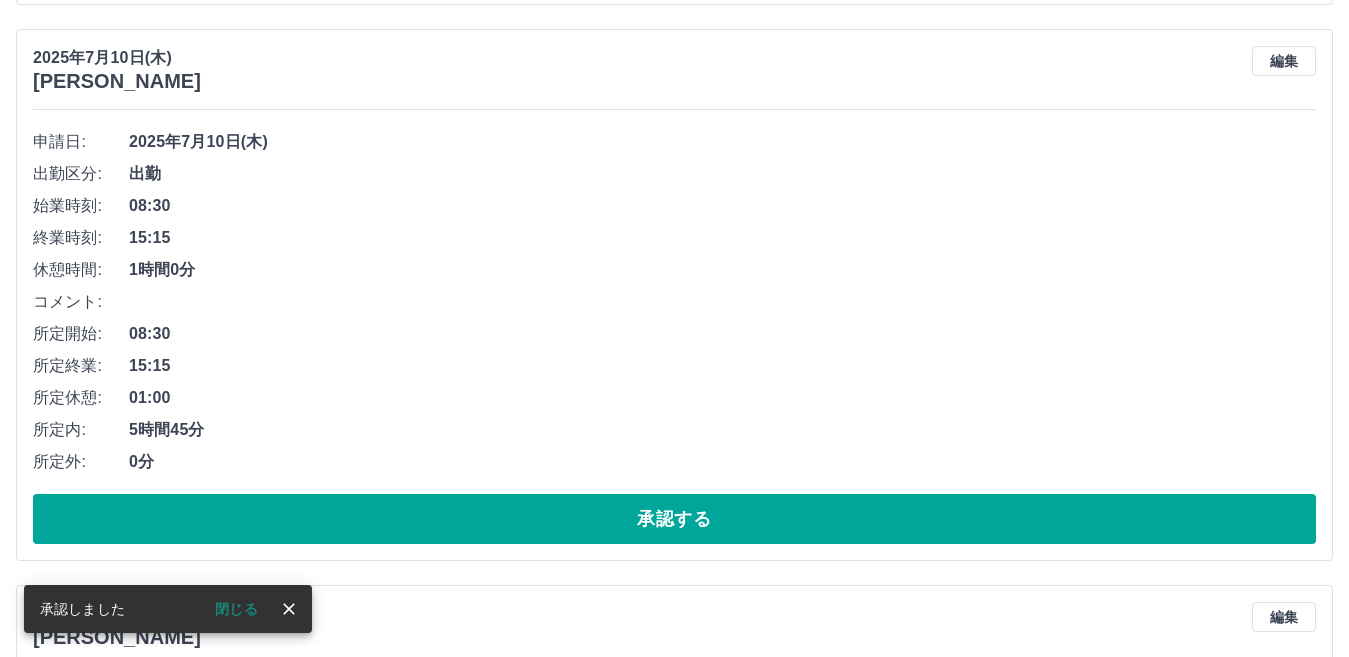 scroll, scrollTop: 800, scrollLeft: 0, axis: vertical 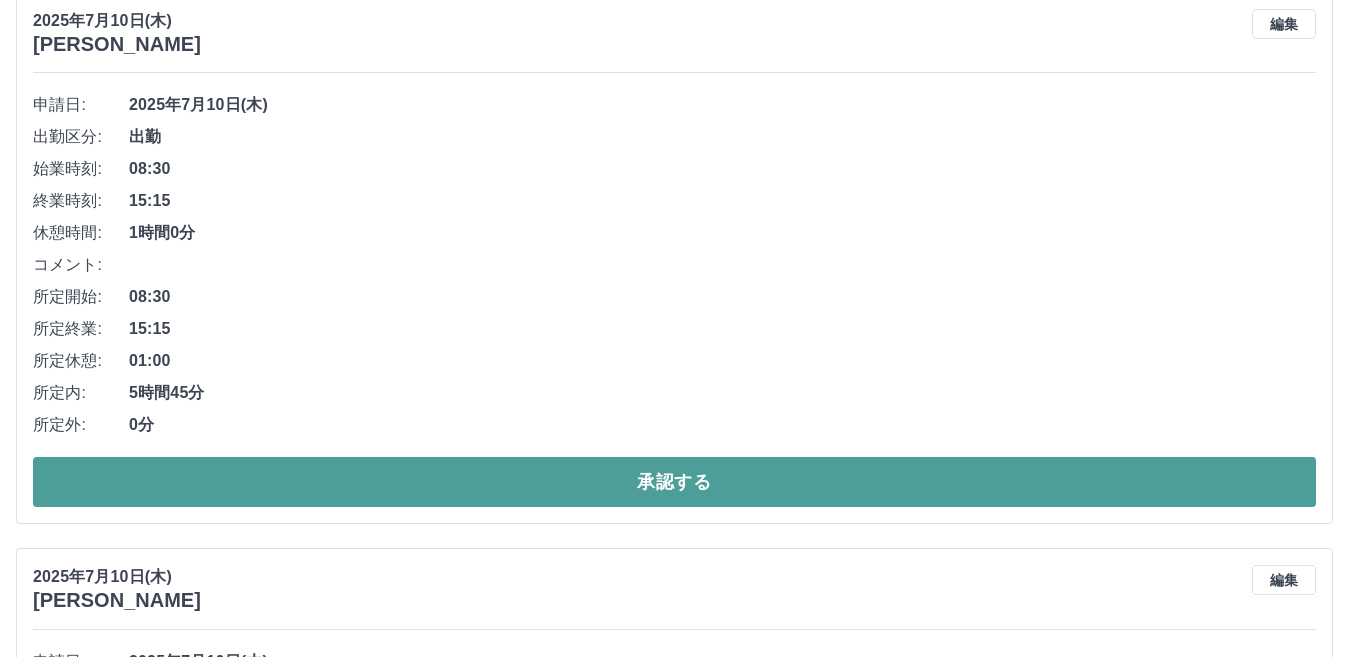 click on "承認する" at bounding box center [674, 482] 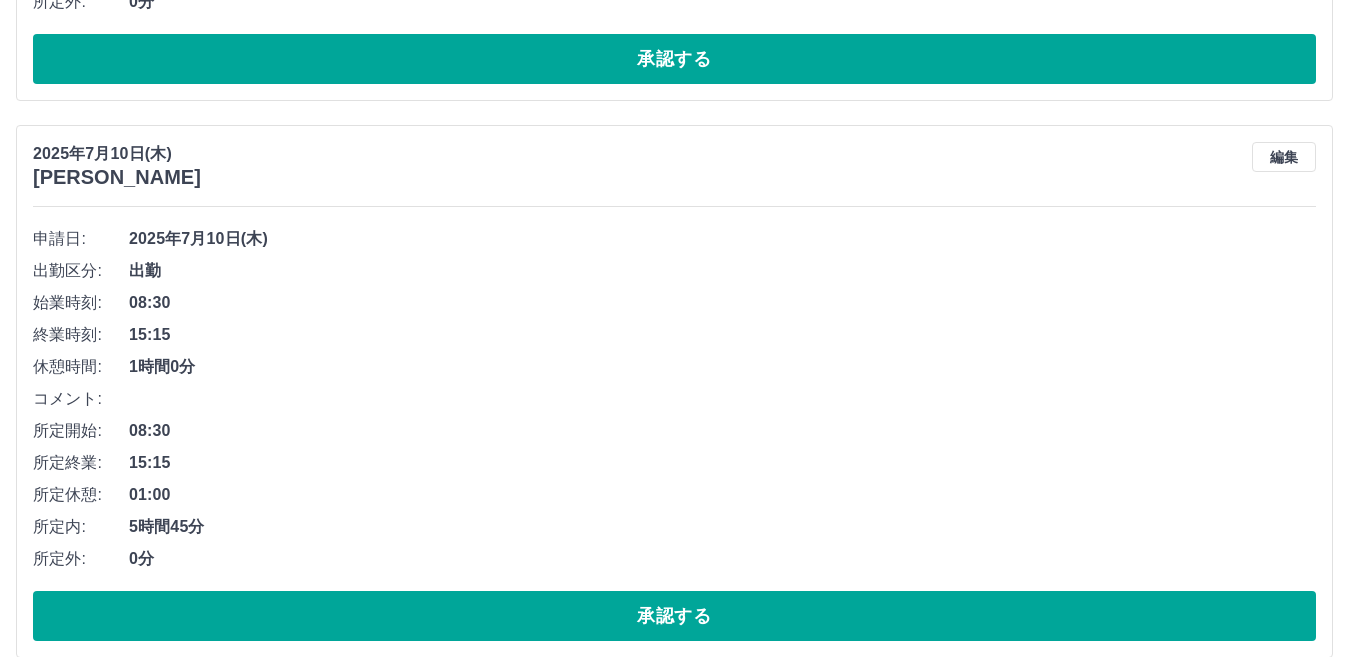 scroll, scrollTop: 2919, scrollLeft: 0, axis: vertical 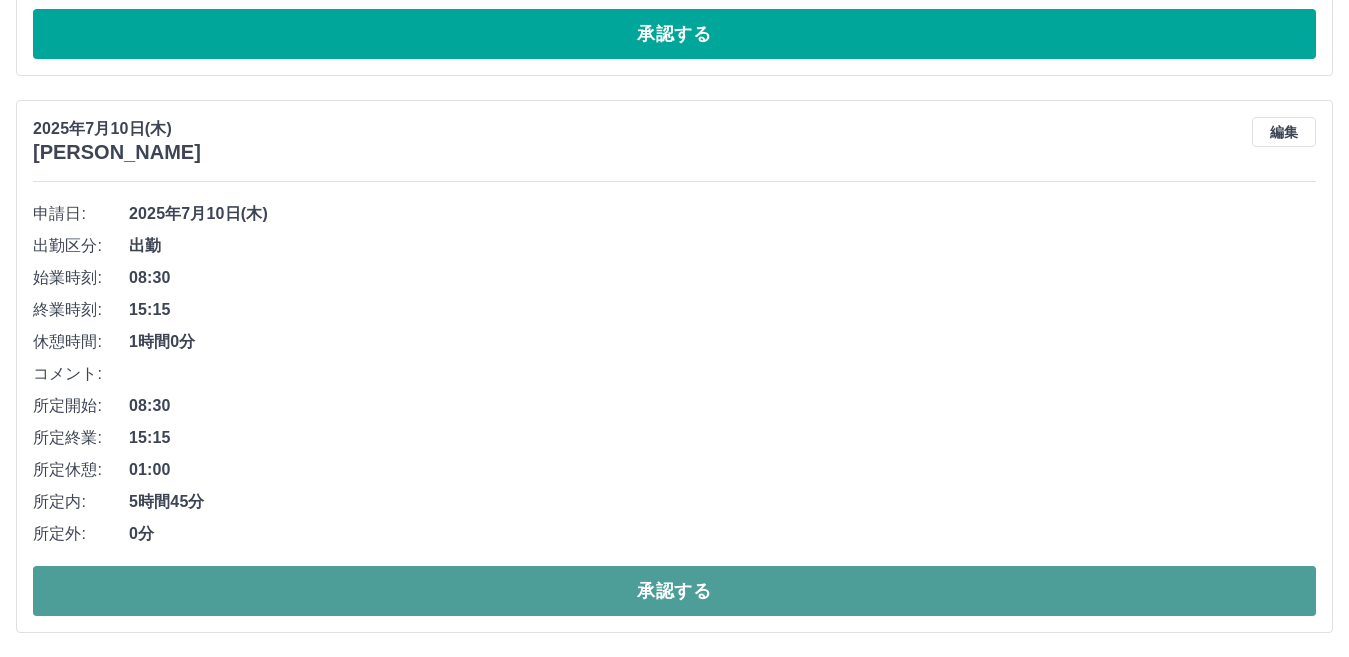 click on "承認する" at bounding box center [674, 591] 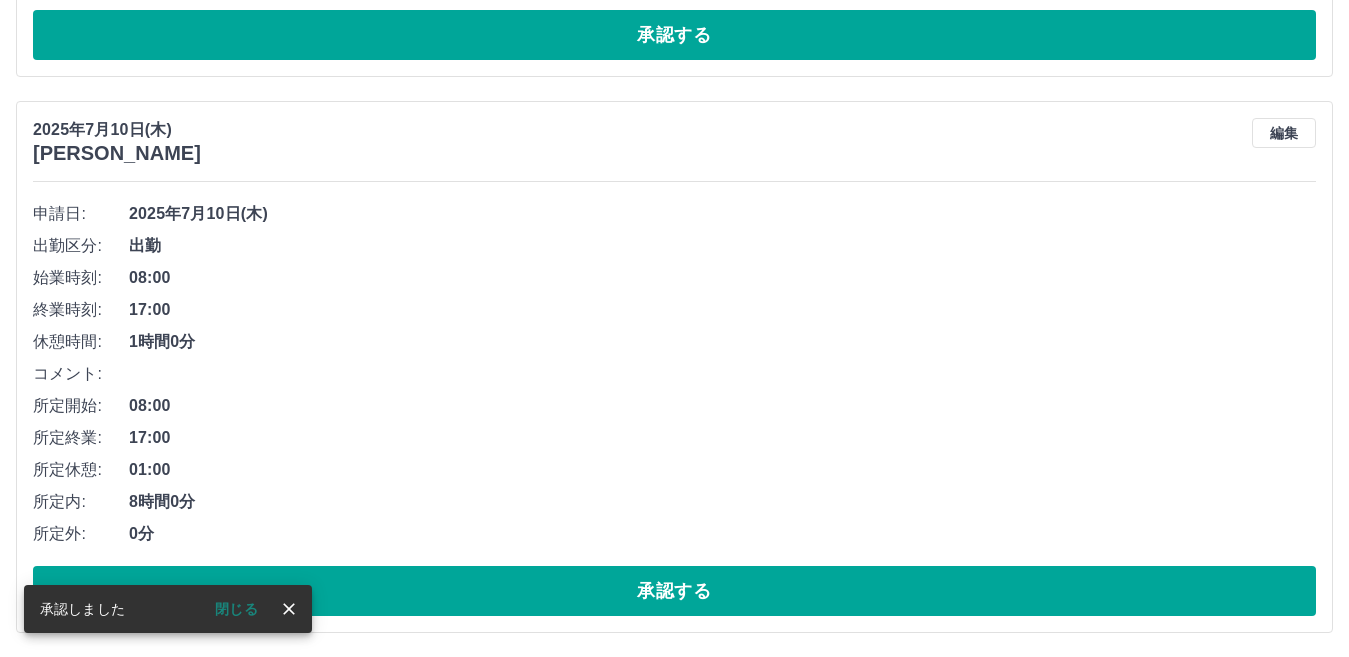 scroll, scrollTop: 2362, scrollLeft: 0, axis: vertical 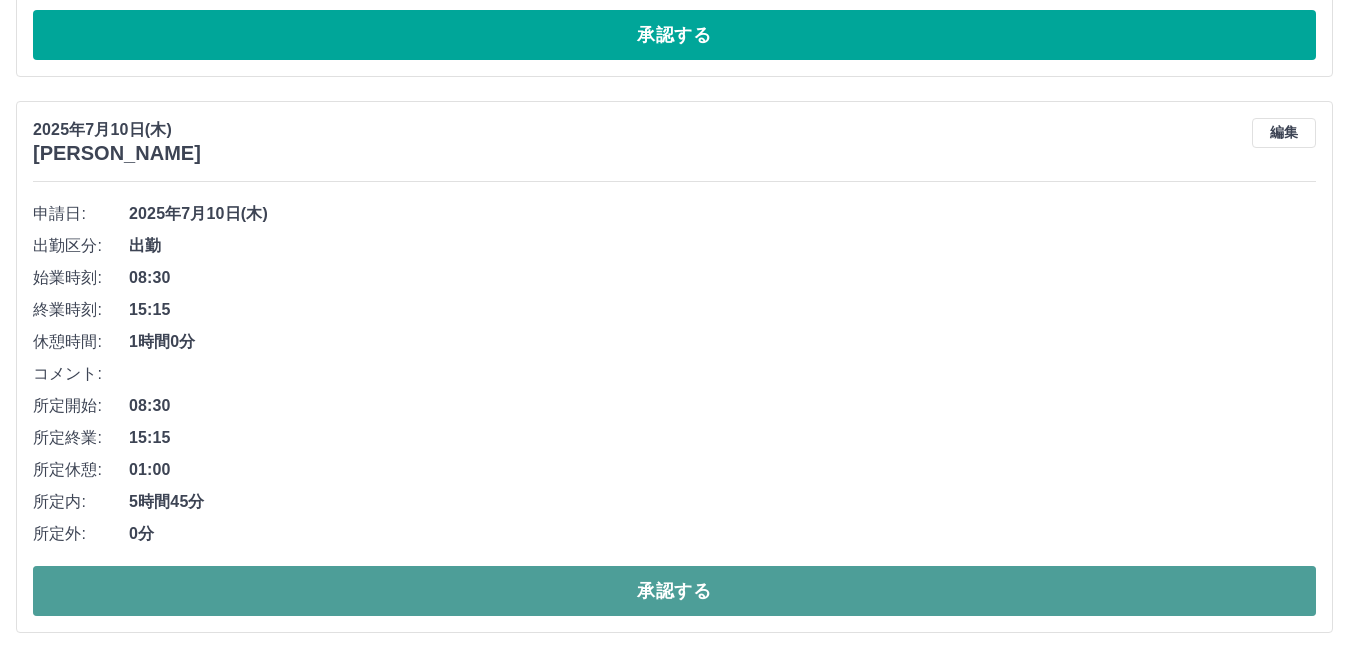 click on "承認する" at bounding box center [674, 591] 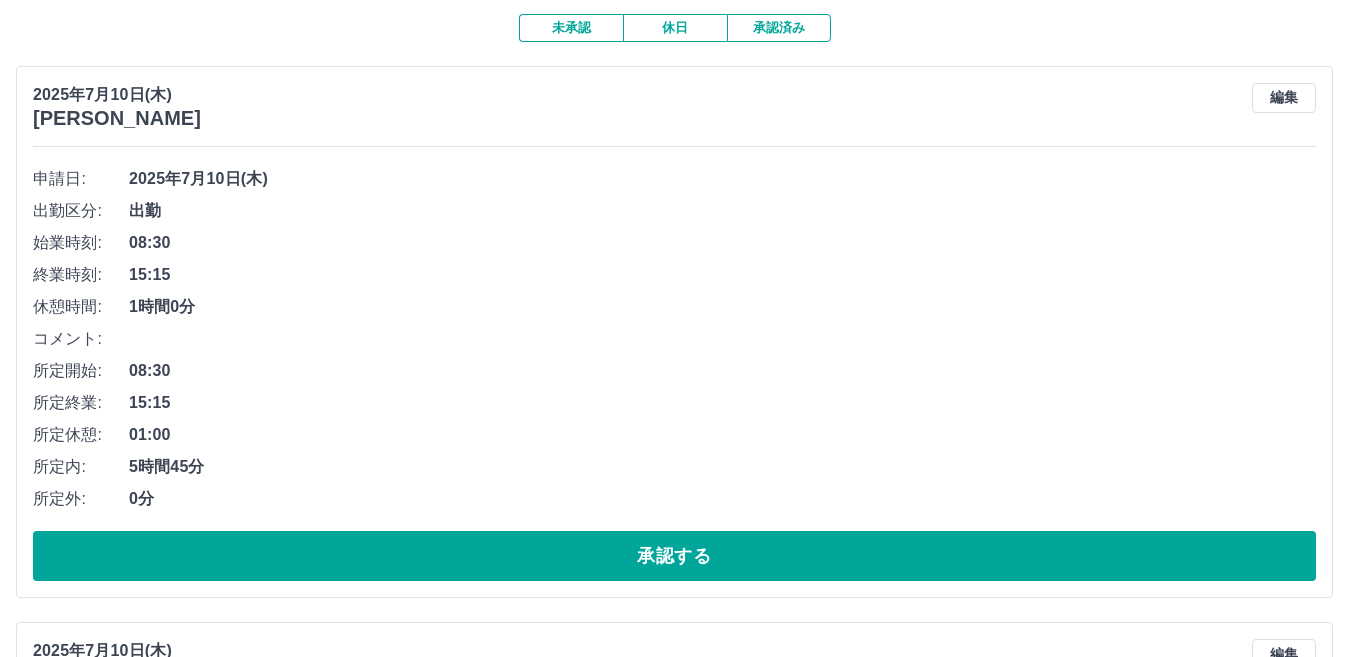 scroll, scrollTop: 200, scrollLeft: 0, axis: vertical 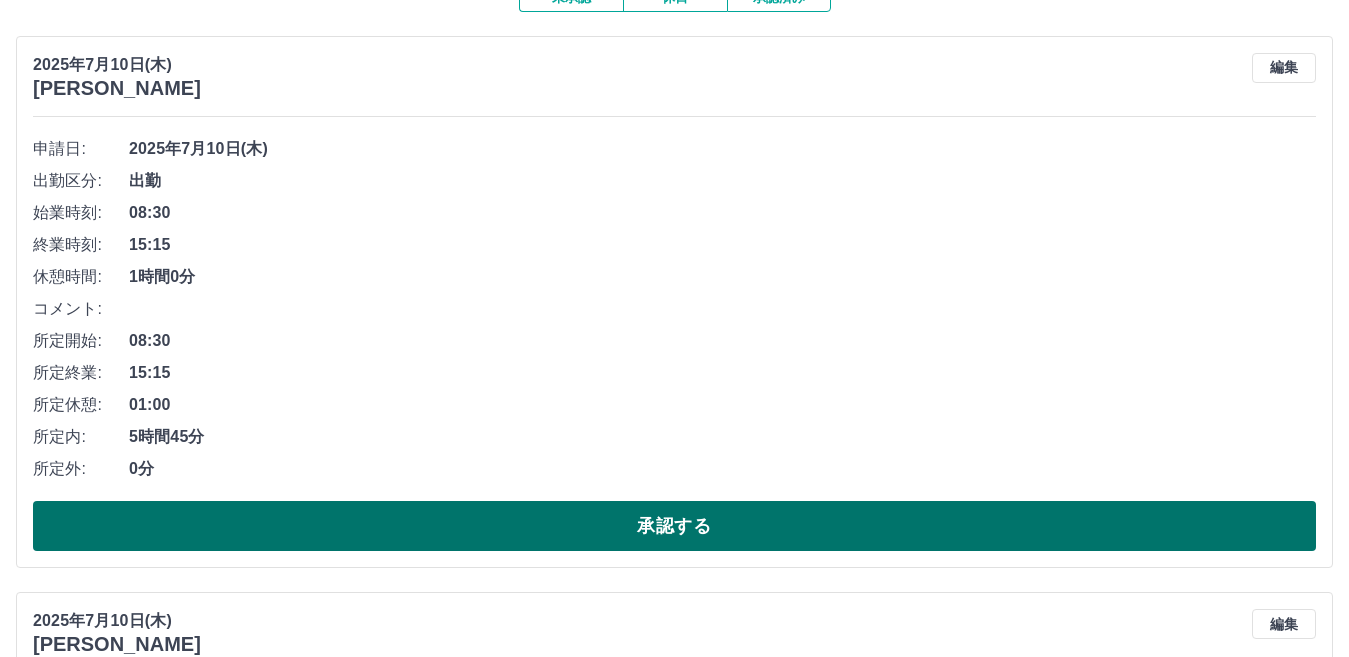 click on "承認する" at bounding box center (674, 526) 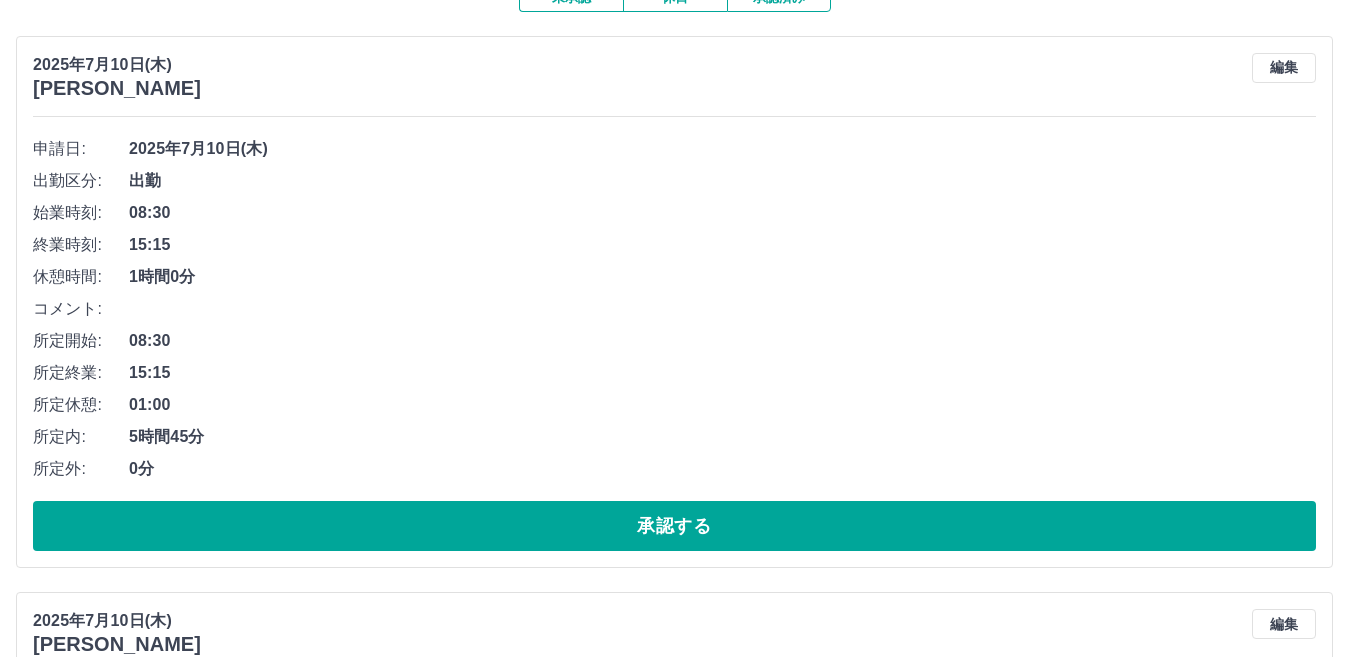 click on "承認する" at bounding box center (674, 526) 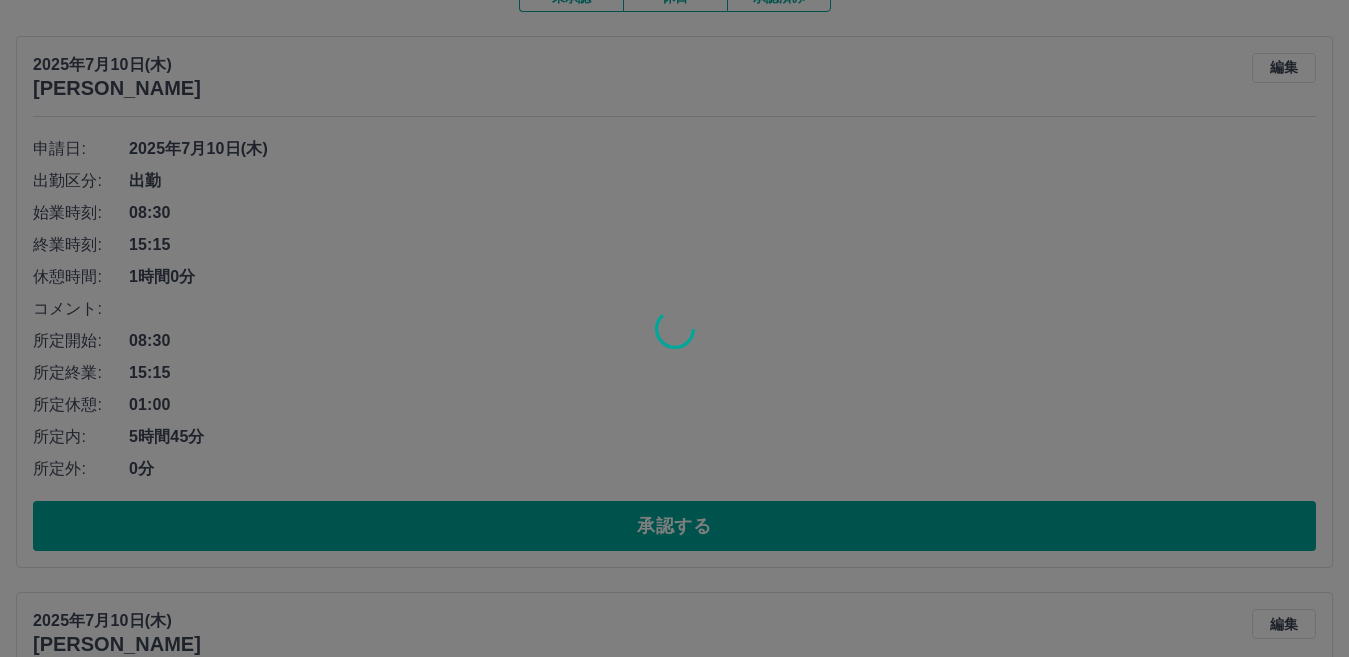 scroll, scrollTop: 137, scrollLeft: 0, axis: vertical 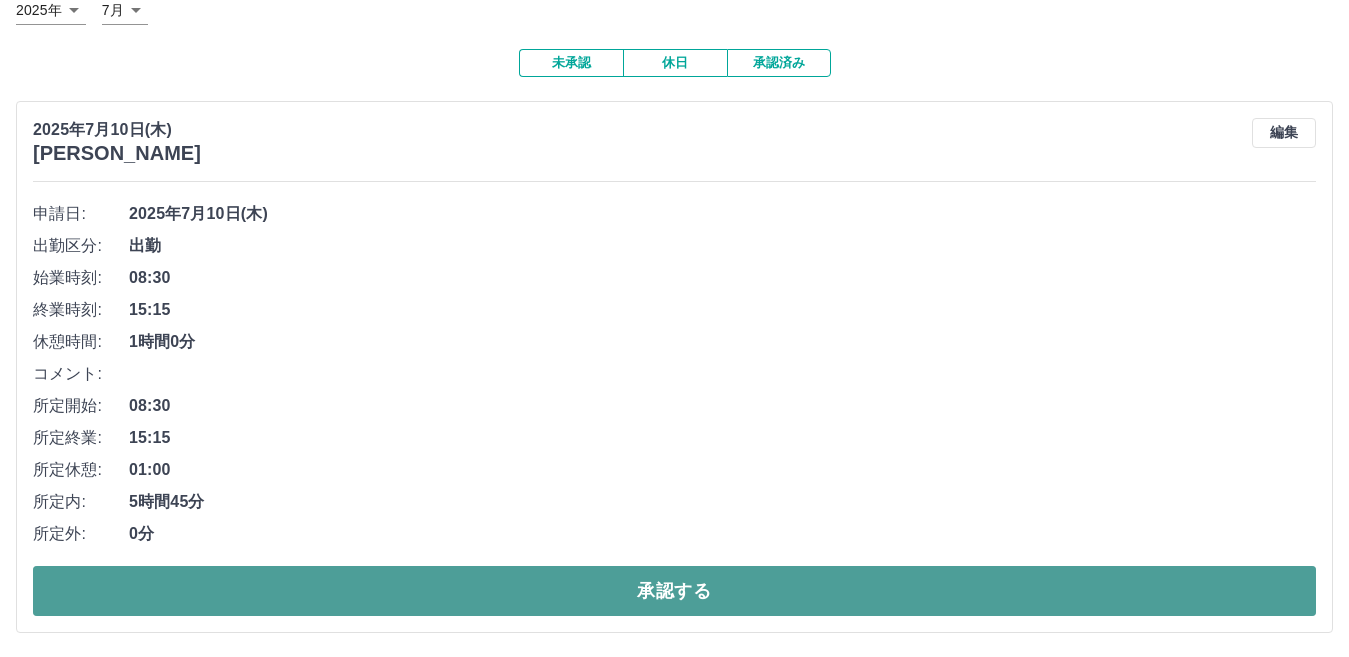 click on "承認する" at bounding box center [674, 591] 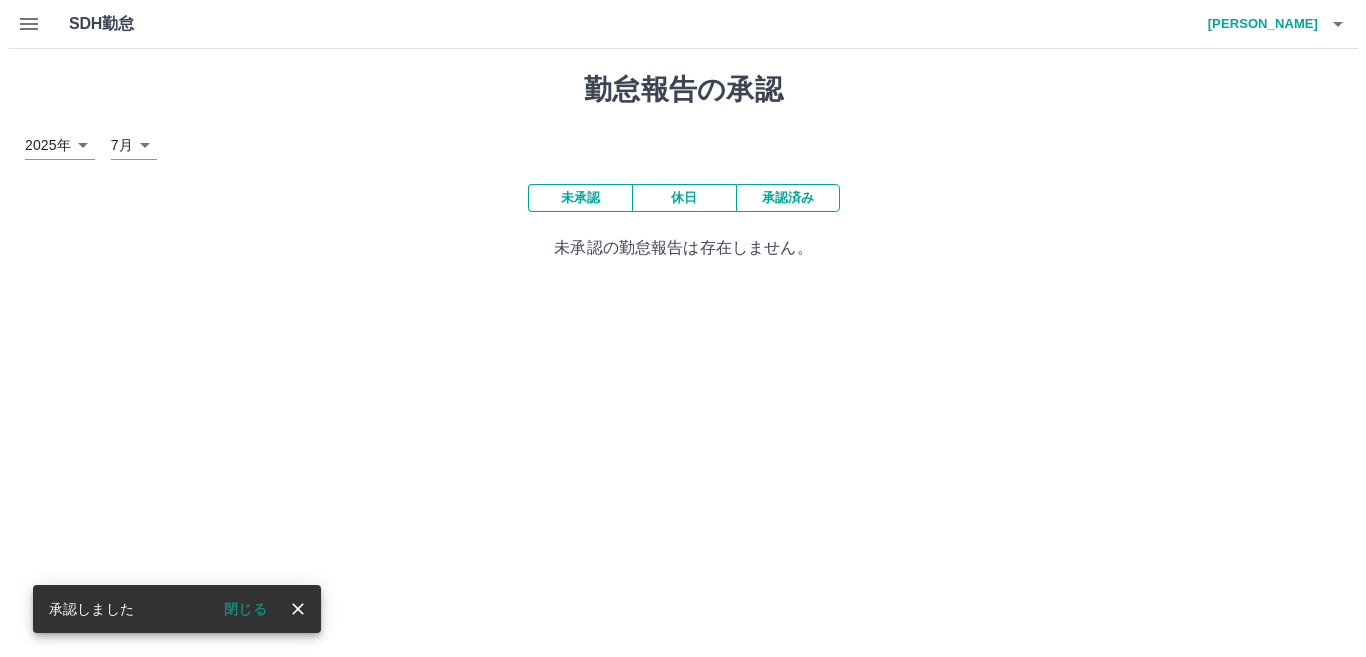 scroll, scrollTop: 0, scrollLeft: 0, axis: both 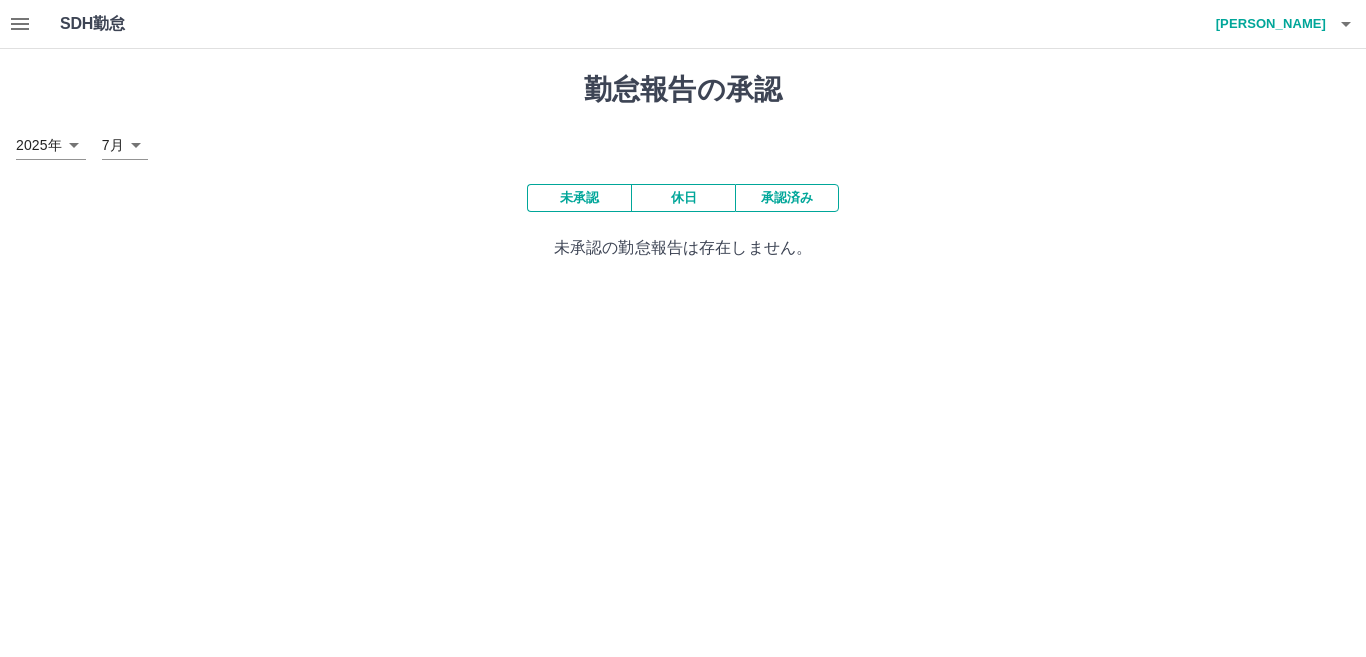click 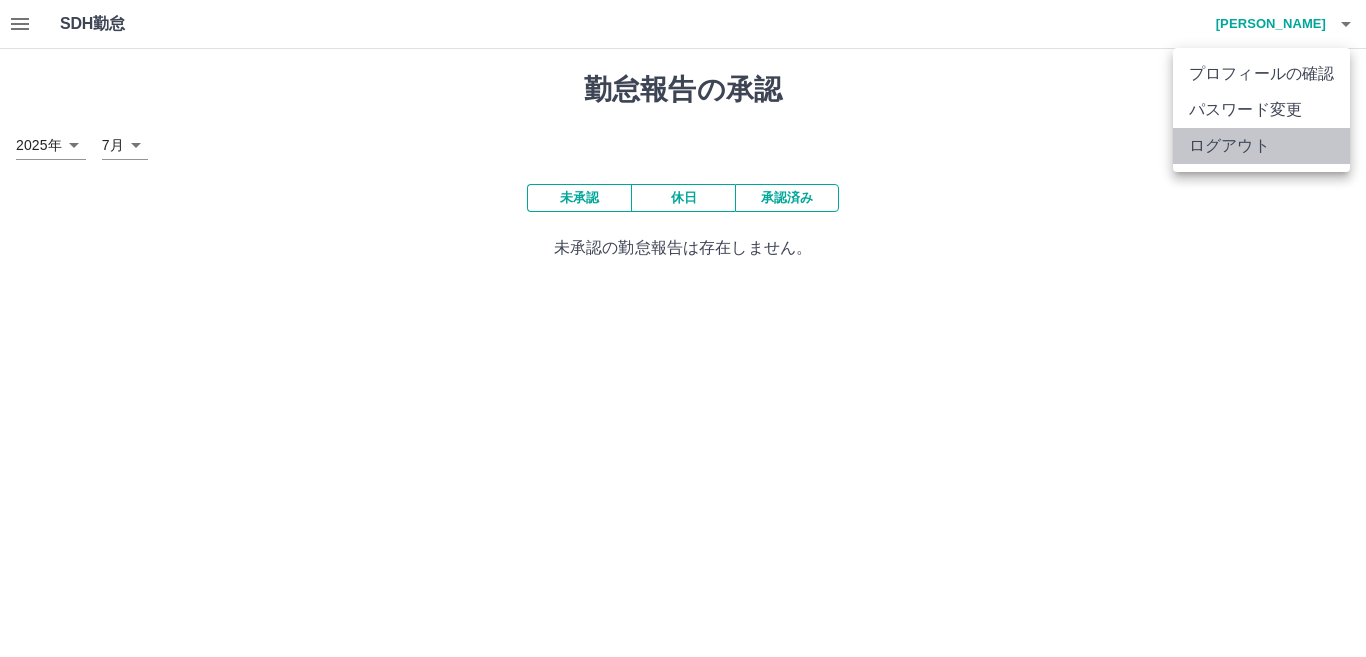 click on "ログアウト" at bounding box center (1261, 146) 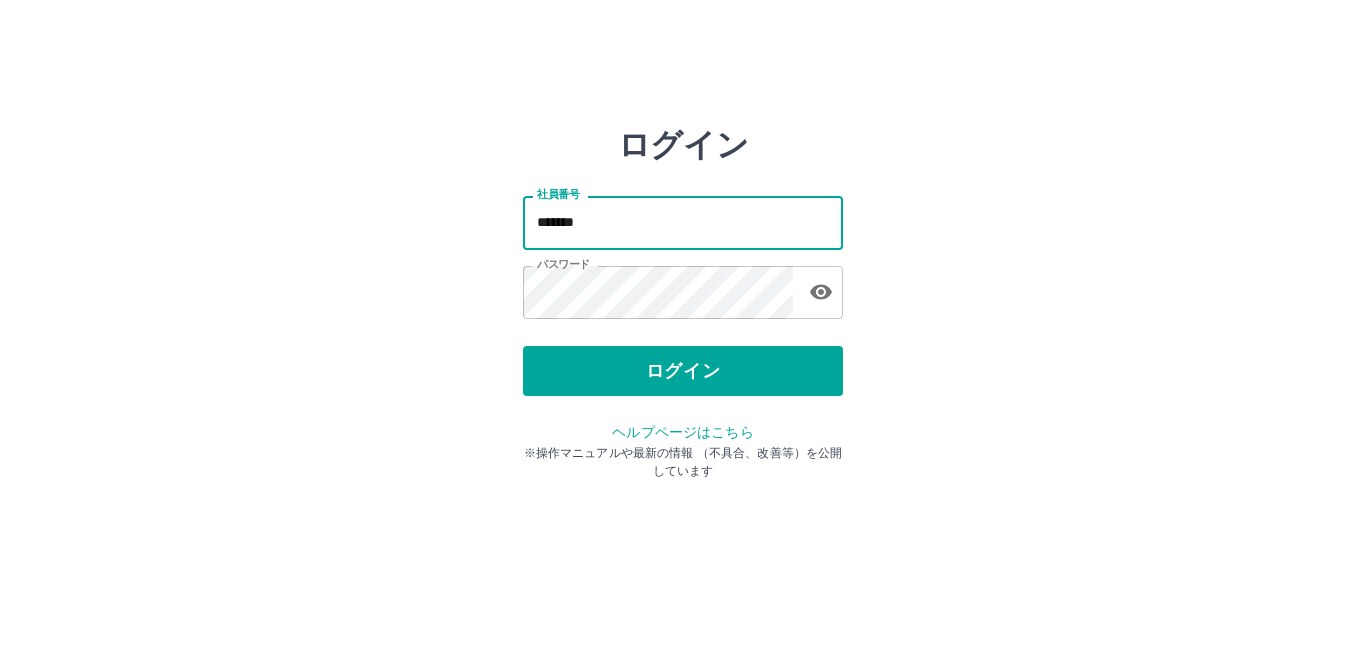 scroll, scrollTop: 0, scrollLeft: 0, axis: both 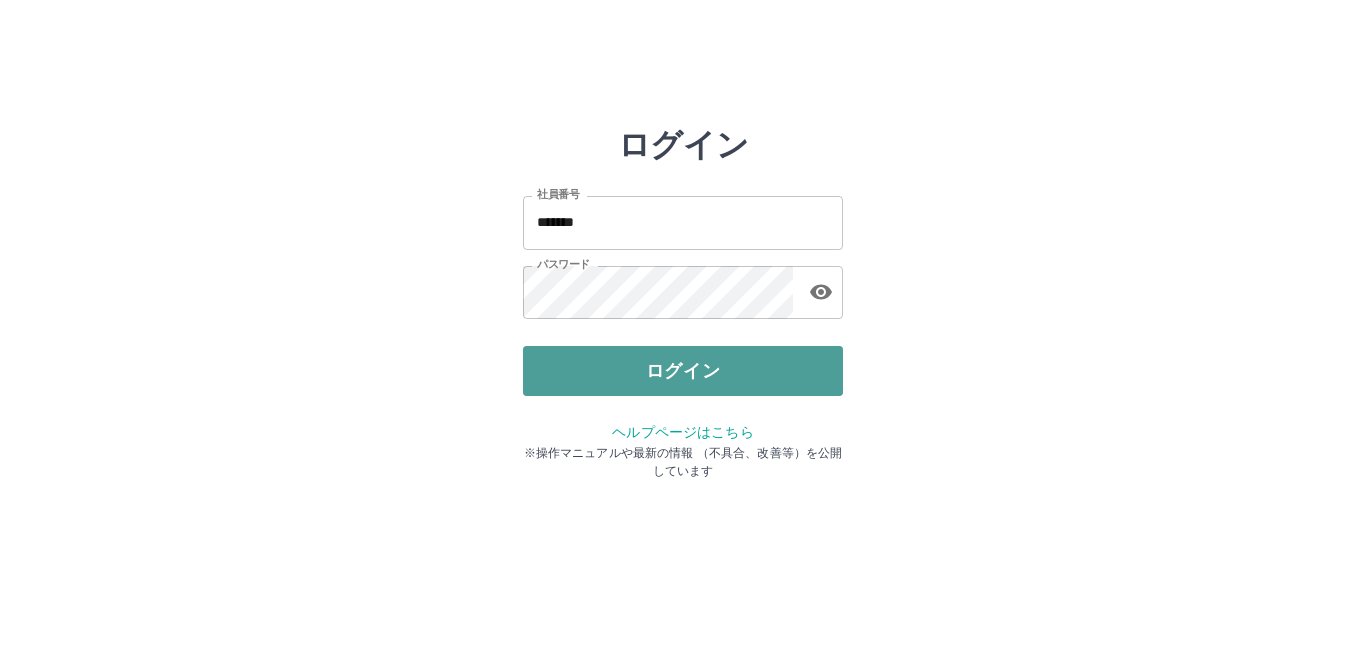 click on "ログイン" at bounding box center [683, 371] 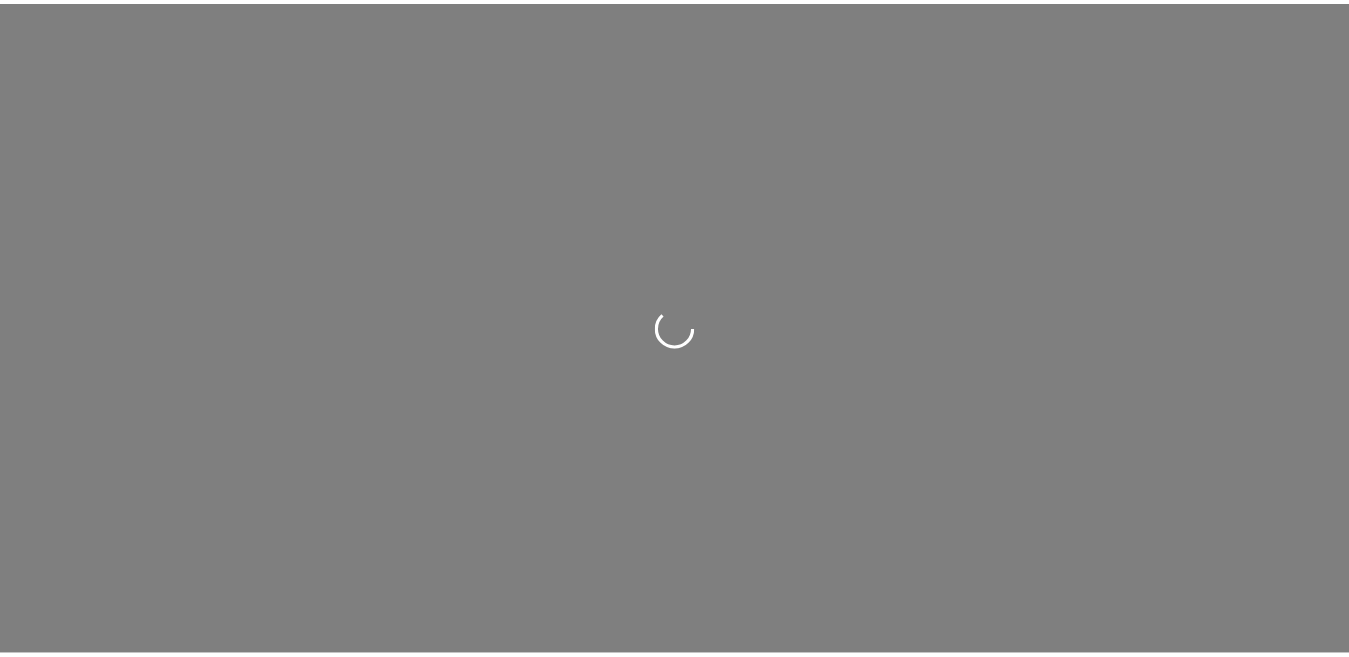 scroll, scrollTop: 0, scrollLeft: 0, axis: both 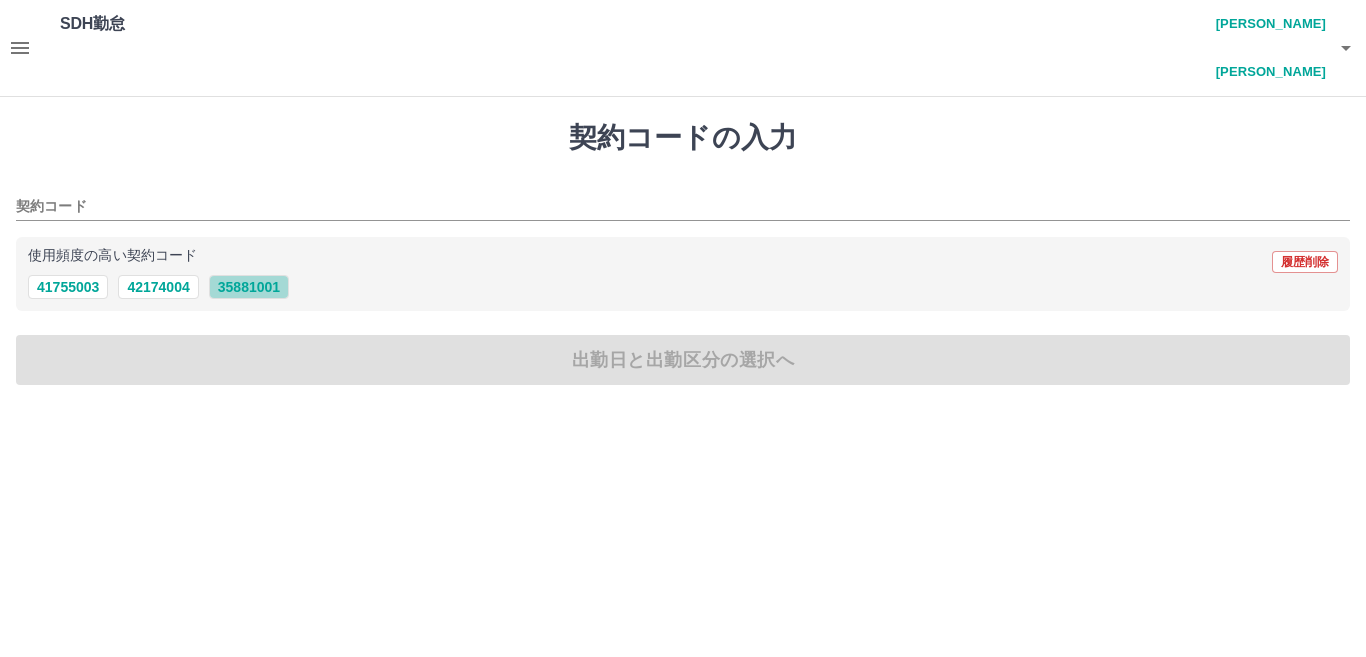 click on "35881001" at bounding box center (249, 287) 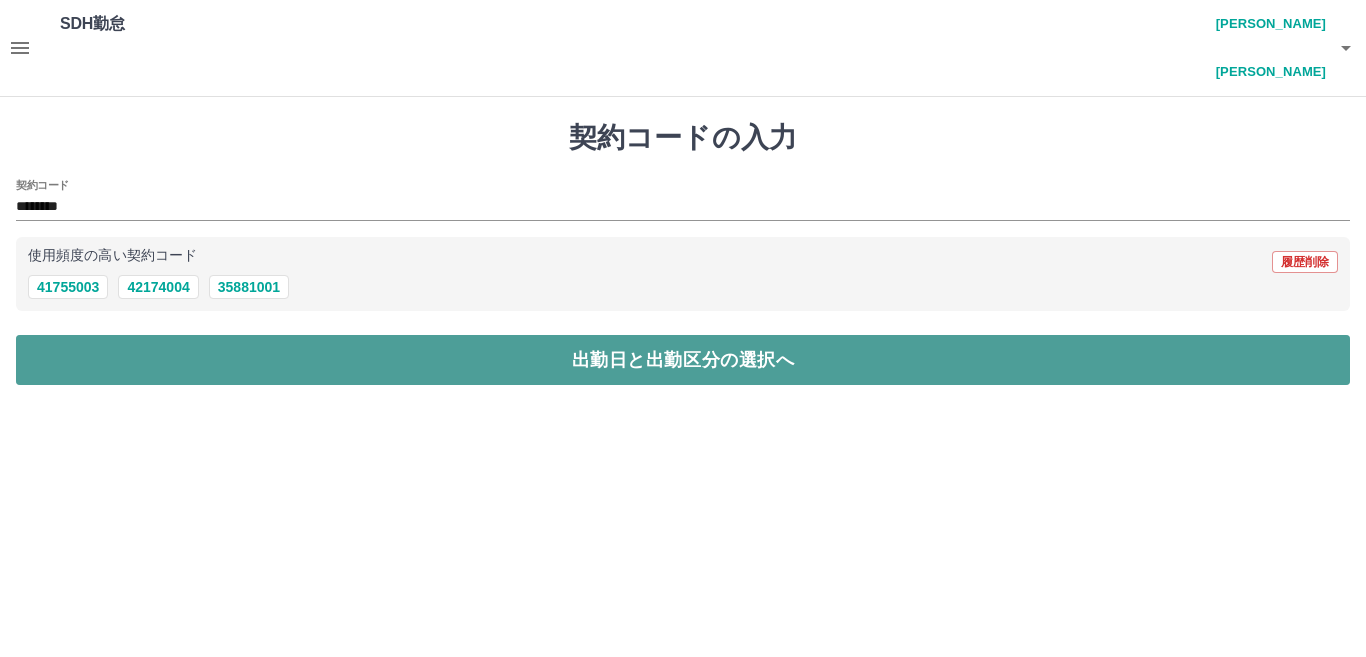 click on "出勤日と出勤区分の選択へ" at bounding box center (683, 360) 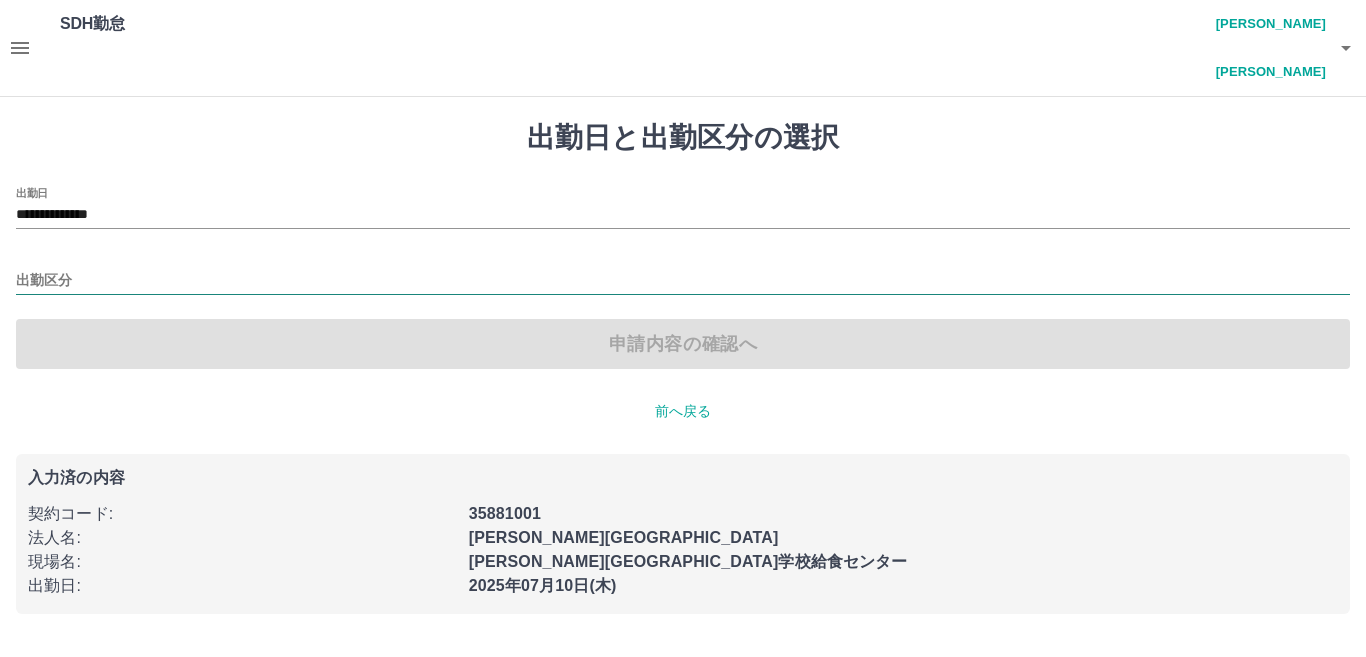 click on "出勤区分" at bounding box center (683, 281) 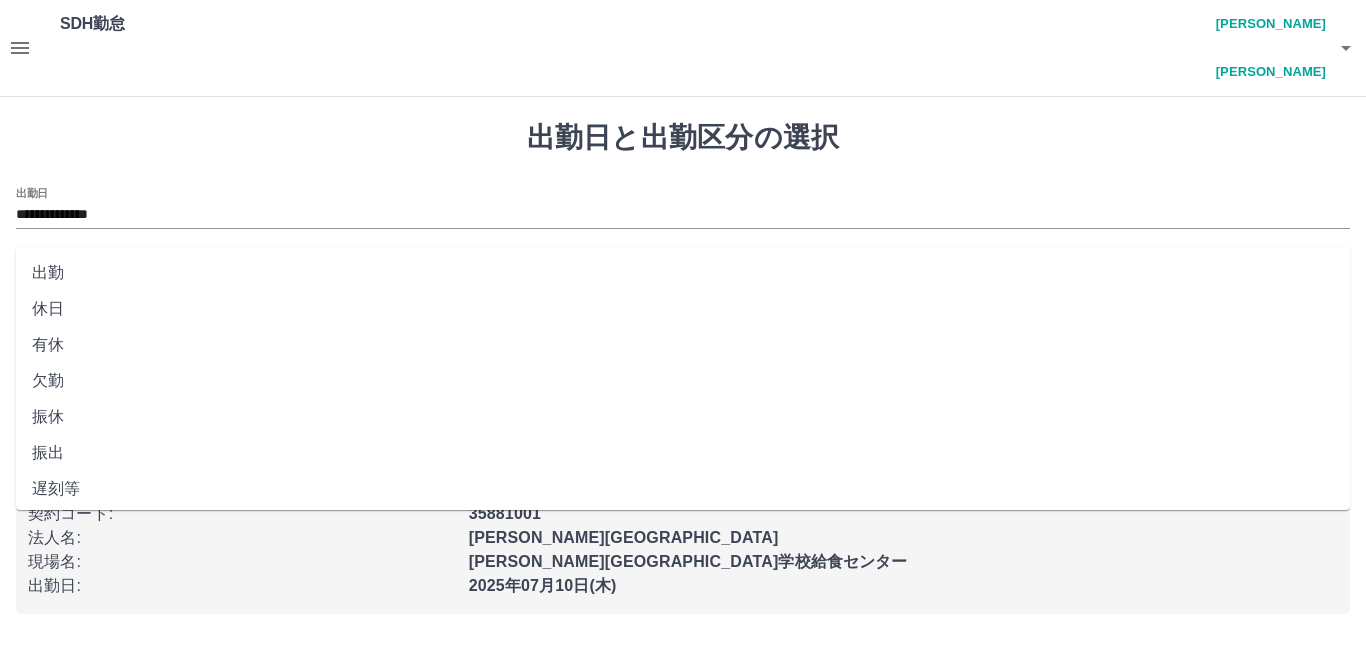 click on "出勤" at bounding box center [683, 273] 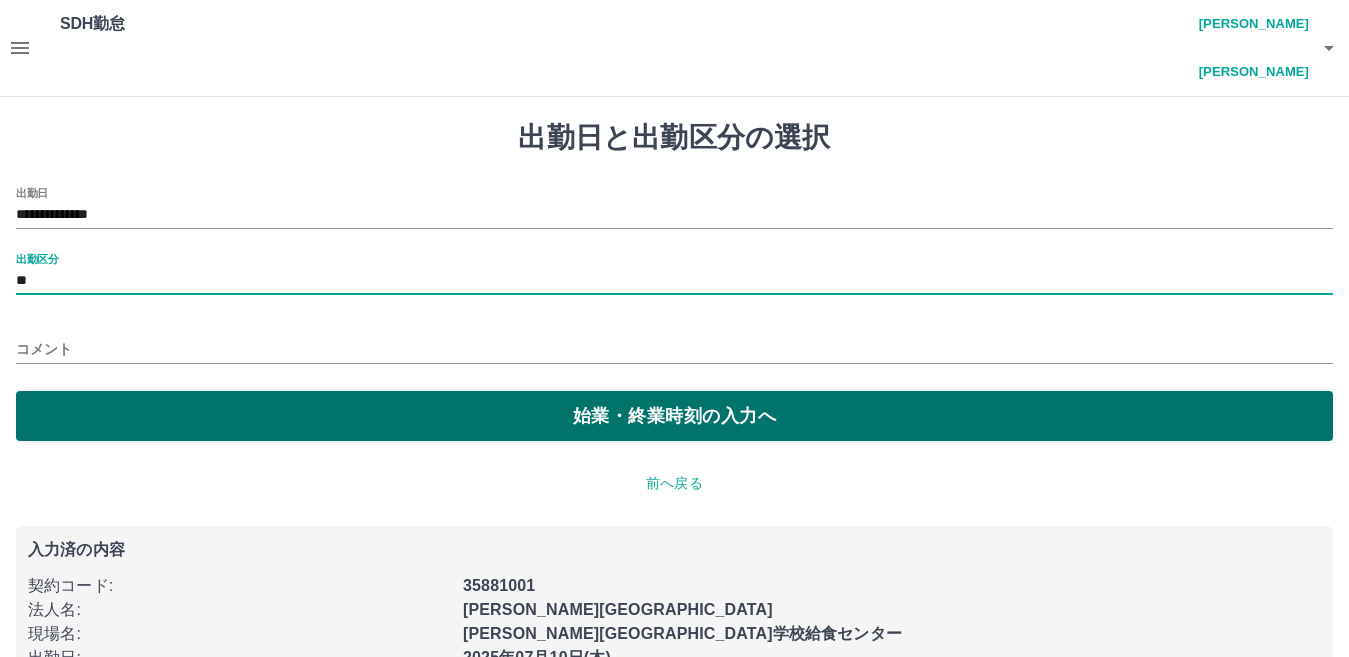 click on "始業・終業時刻の入力へ" at bounding box center (674, 416) 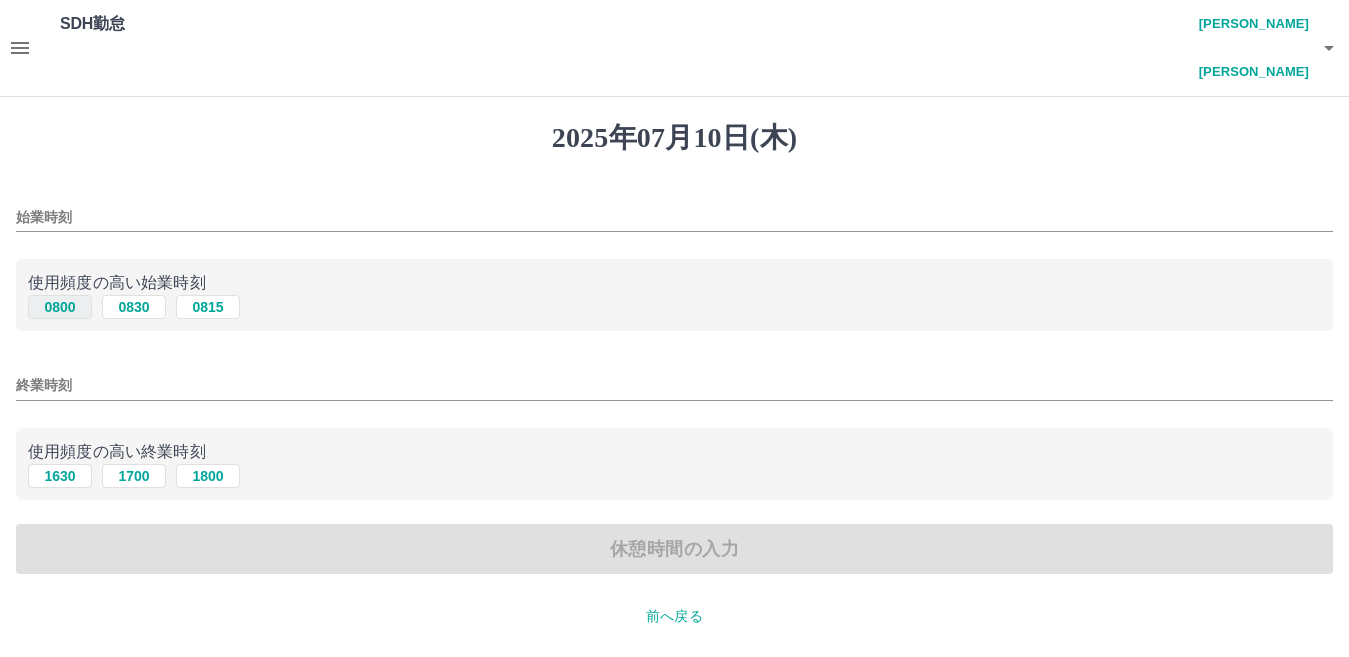 click on "0800" at bounding box center (60, 307) 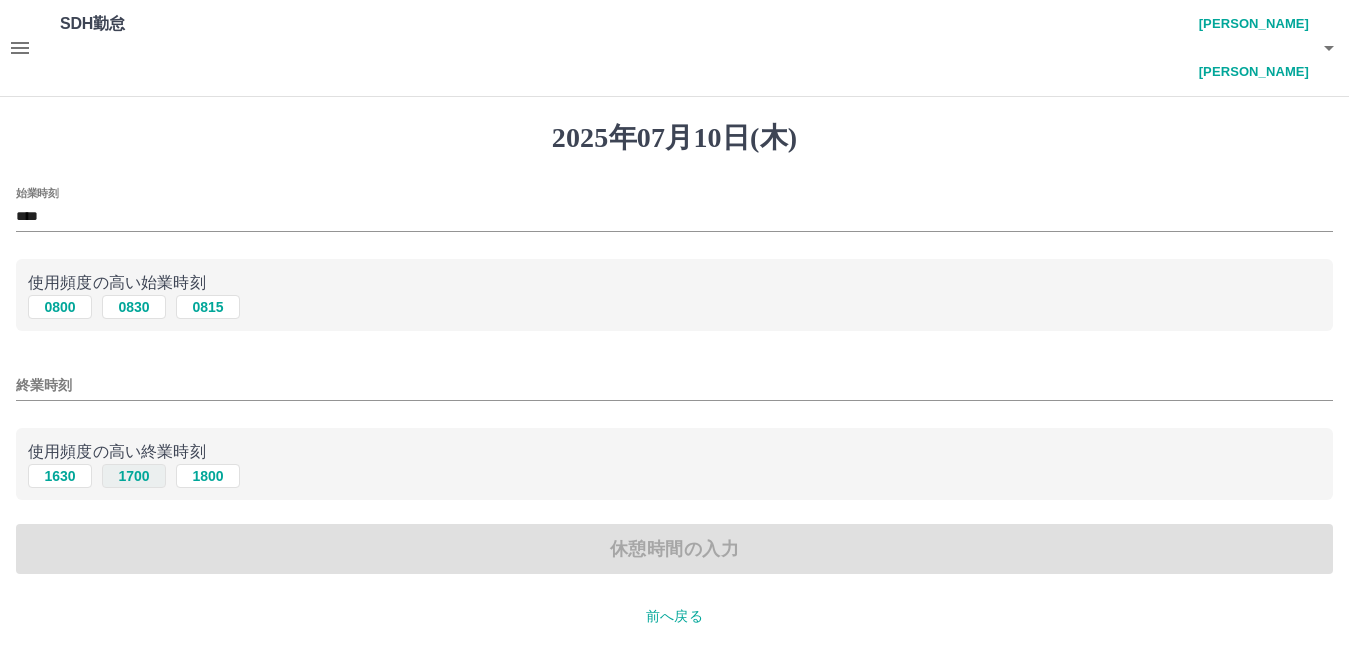 click on "1700" at bounding box center [134, 476] 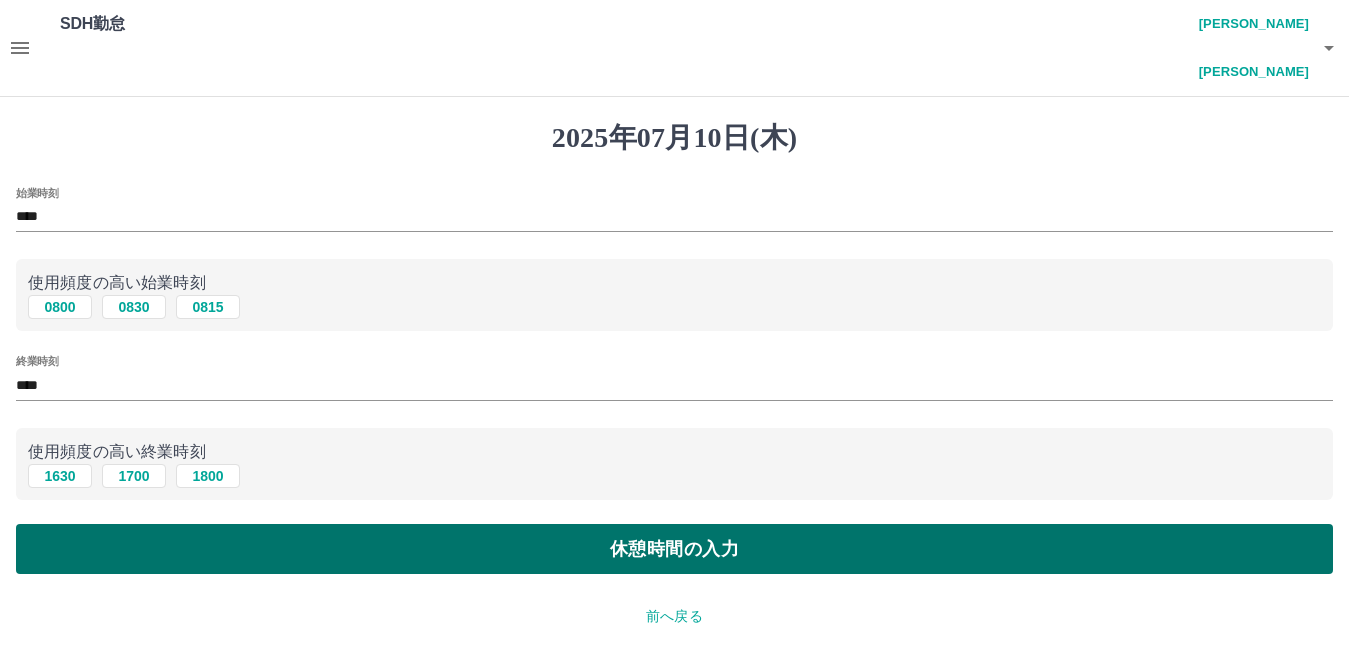 click on "休憩時間の入力" at bounding box center (674, 549) 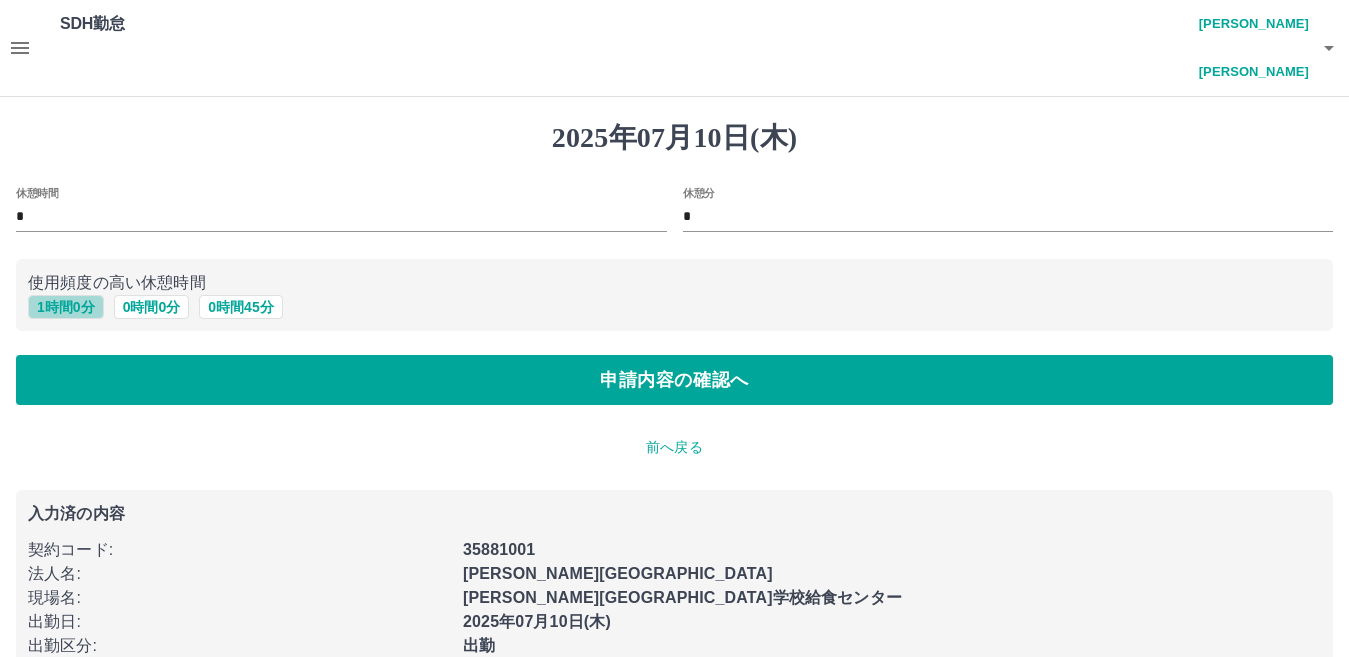 click on "1 時間 0 分" at bounding box center (66, 307) 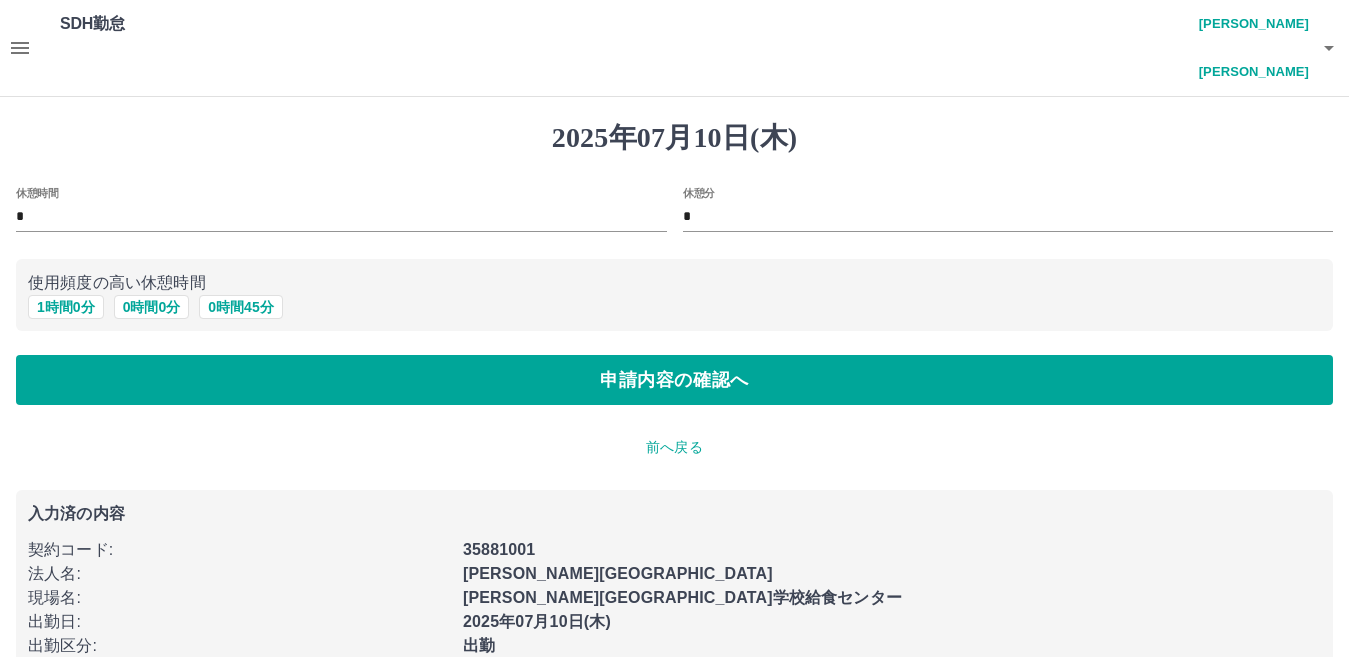 click on "2025年07月10日(木) 休憩時間 * 休憩分 * 使用頻度の高い休憩時間 1 時間 0 分 0 時間 0 分 0 時間 45 分 申請内容の確認へ 前へ戻る 入力済の内容 契約コード : 35881001 法人名 : 大崎町 現場名 : 大崎町立学校給食センター 出勤日 : 2025年07月10日(木) 出勤区分 : 出勤 始業時刻 : 08:00 終業時刻 : 17:00" at bounding box center [674, 421] 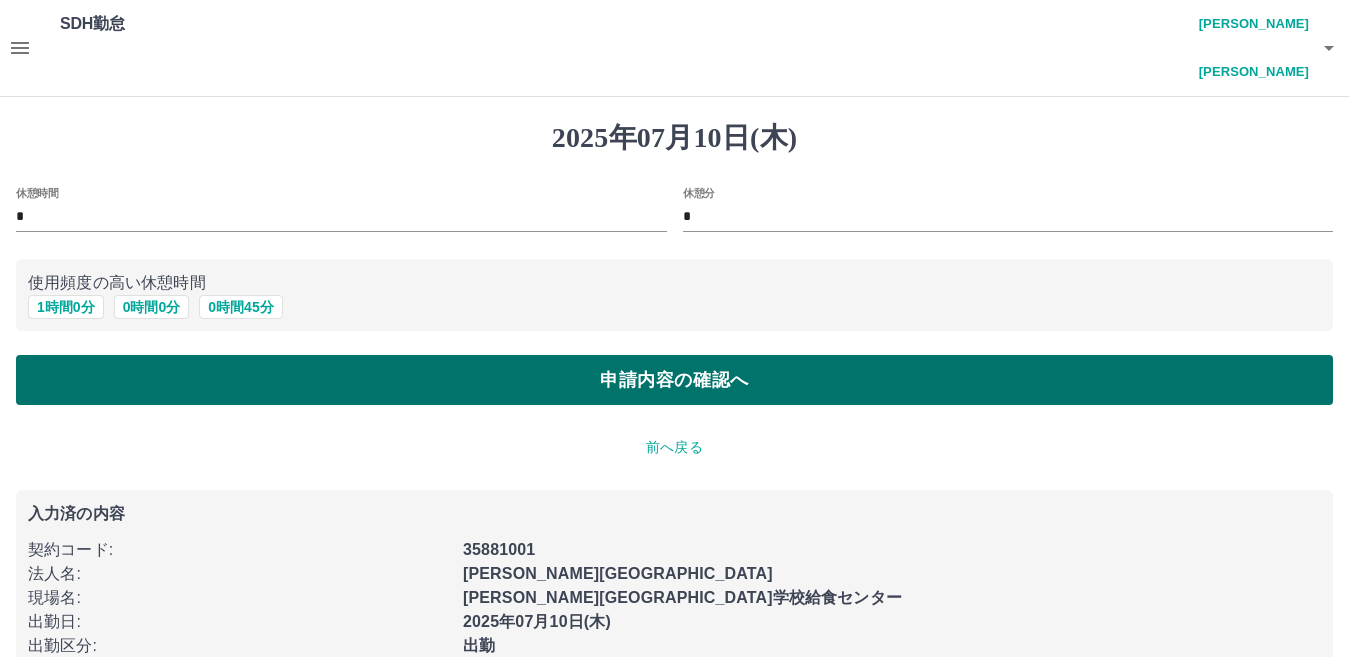 click on "申請内容の確認へ" at bounding box center (674, 380) 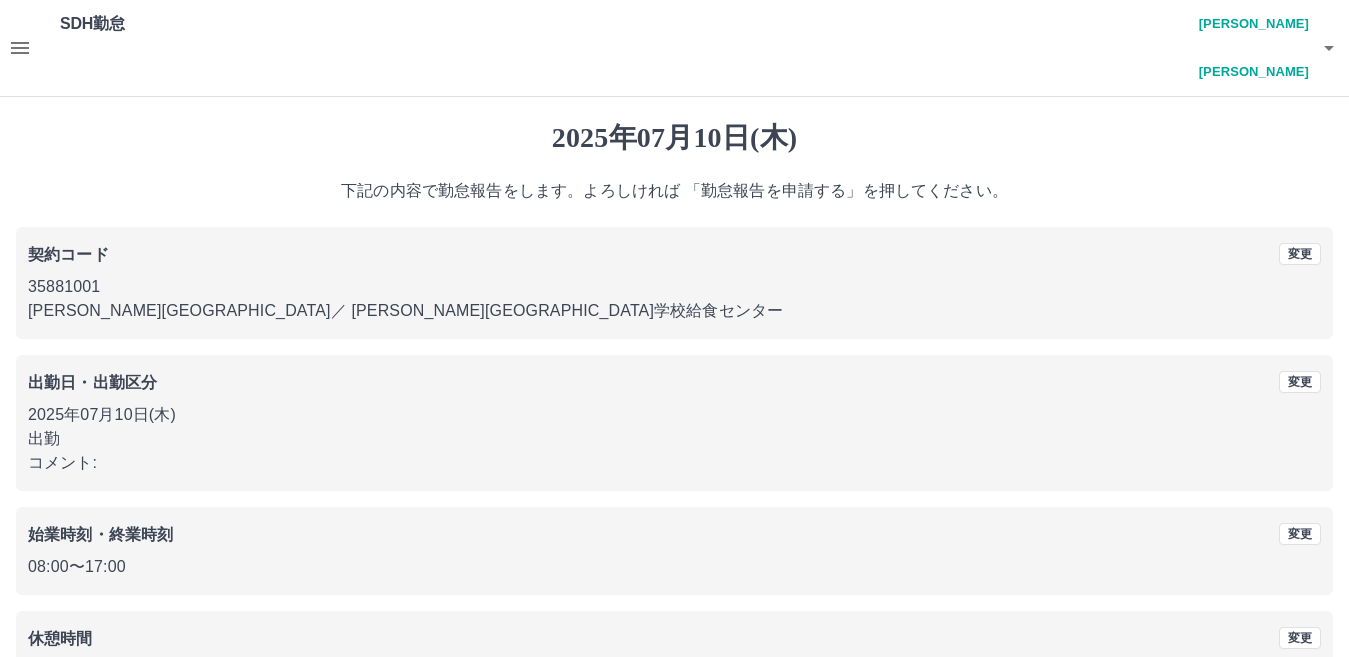 scroll, scrollTop: 92, scrollLeft: 0, axis: vertical 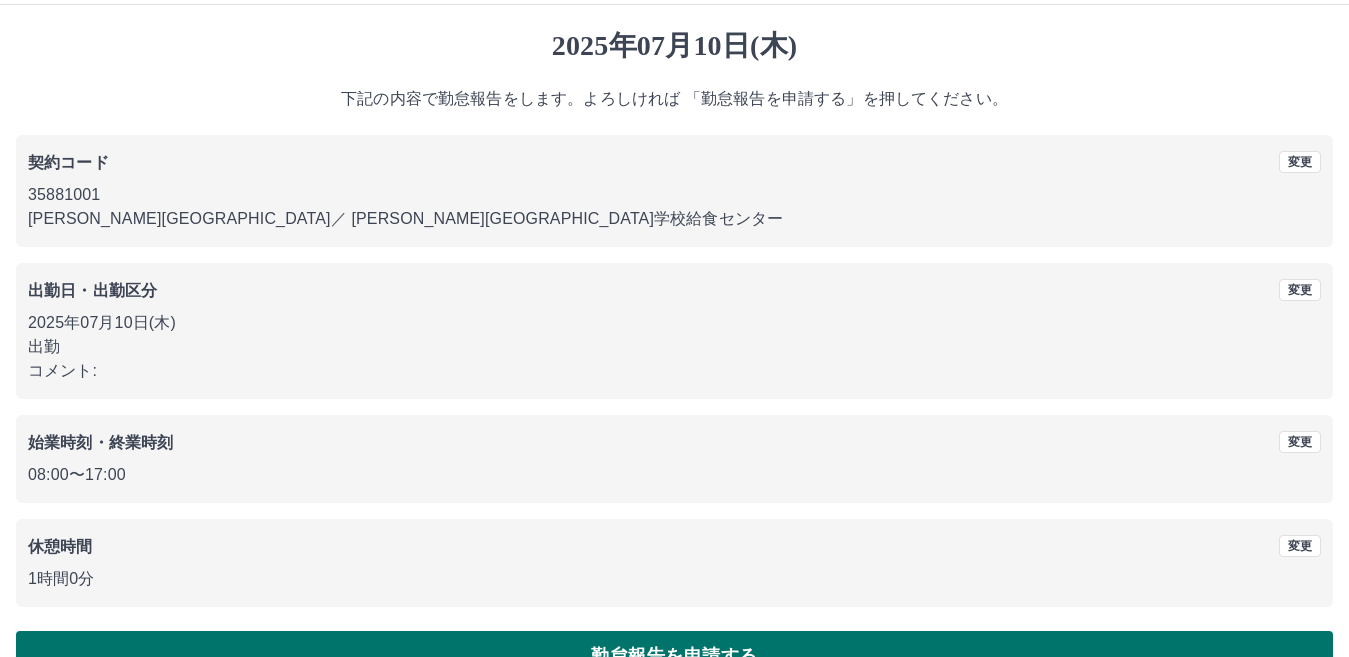 click on "勤怠報告を申請する" at bounding box center [674, 656] 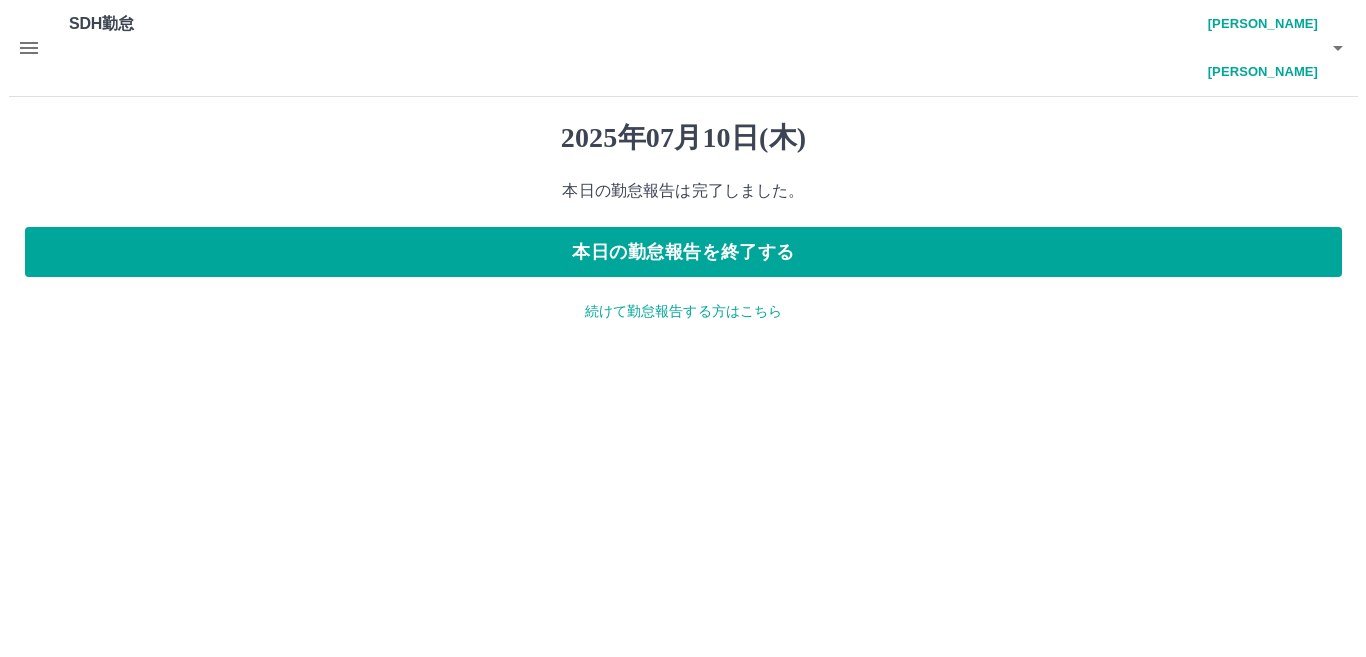 scroll, scrollTop: 0, scrollLeft: 0, axis: both 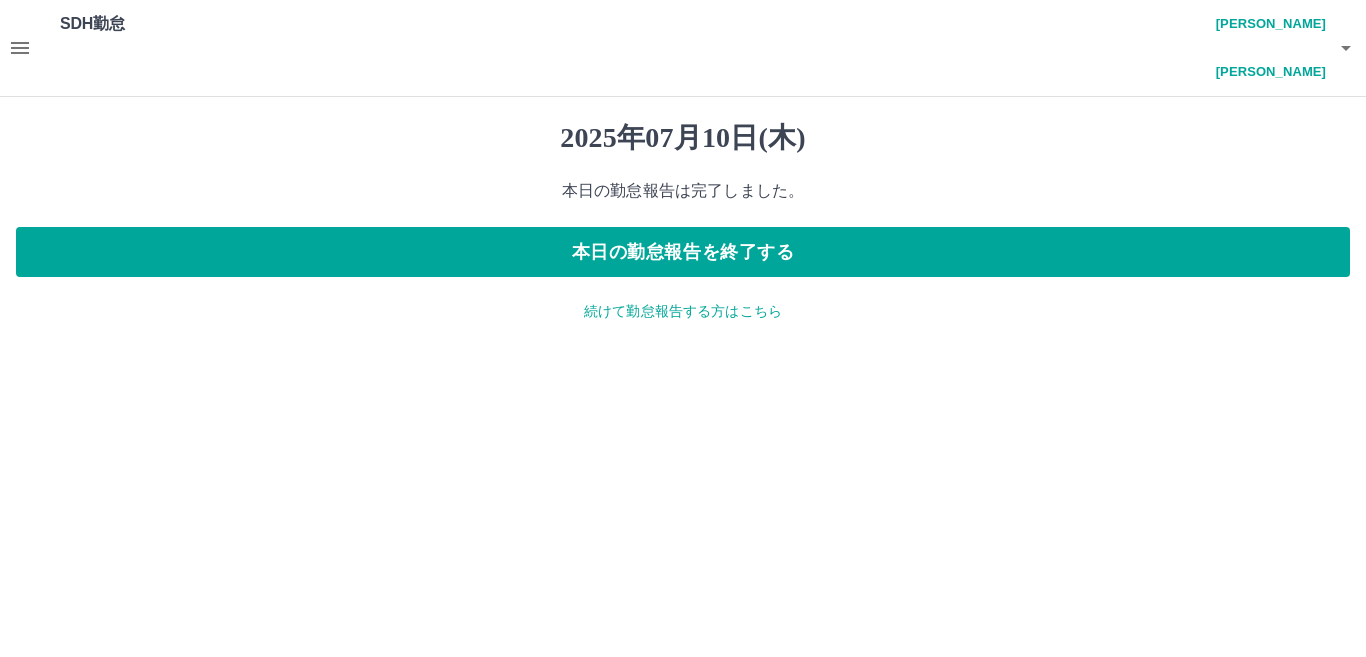click 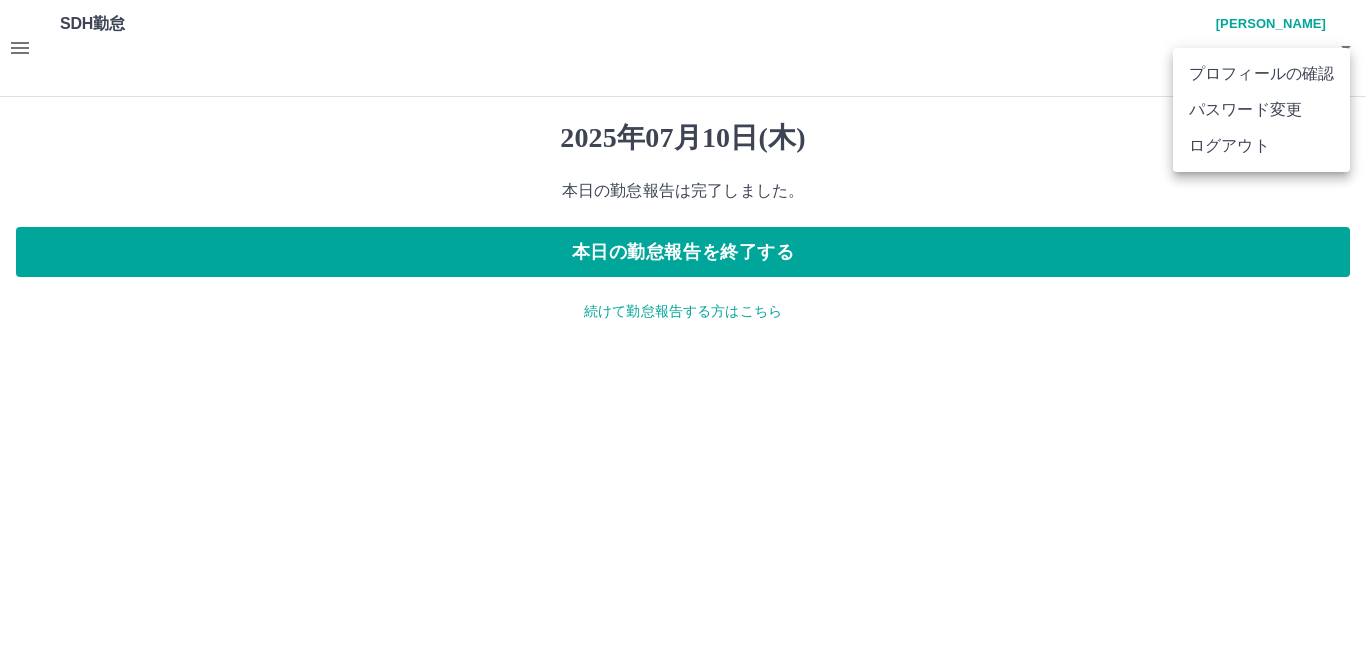 click on "ログアウト" at bounding box center (1261, 146) 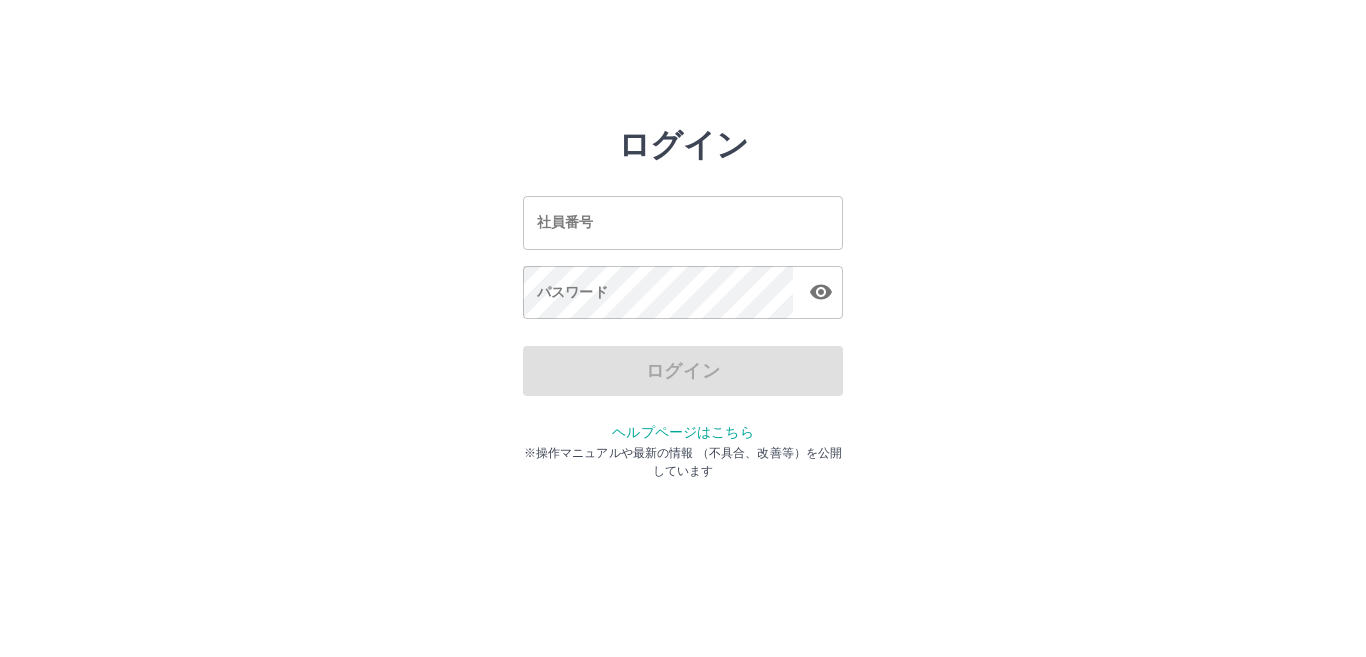 scroll, scrollTop: 0, scrollLeft: 0, axis: both 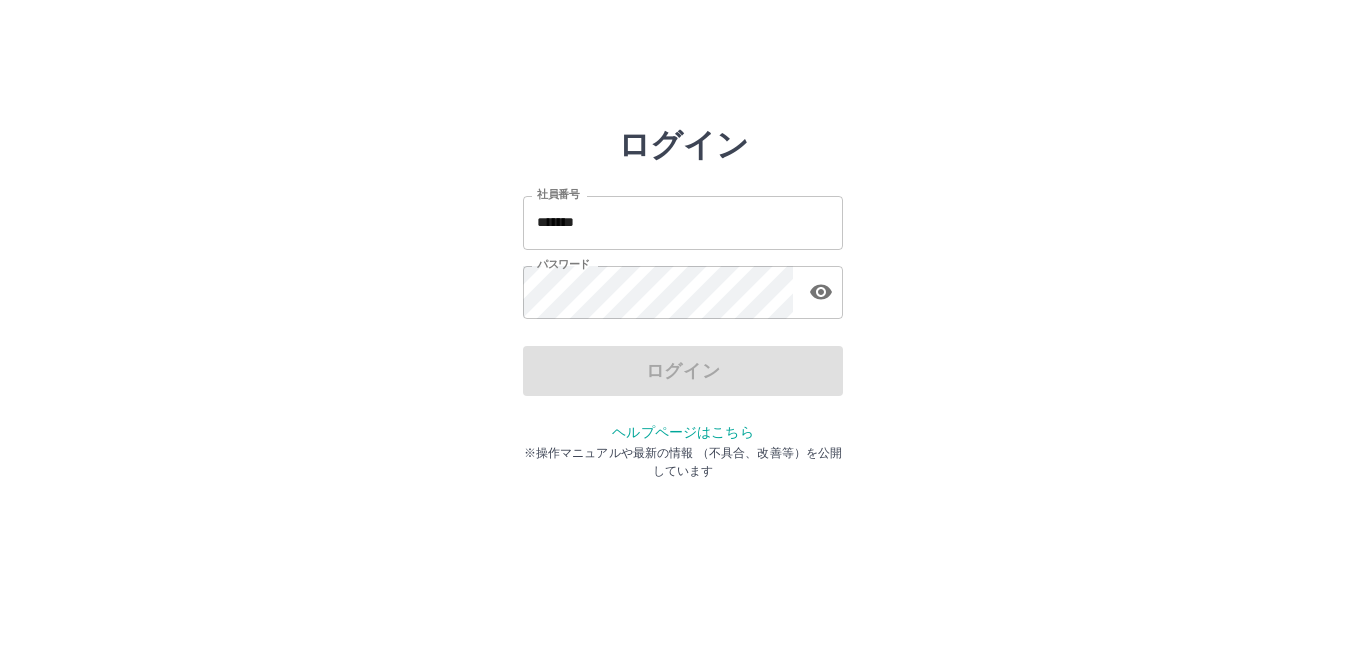 click on "*******" at bounding box center (683, 222) 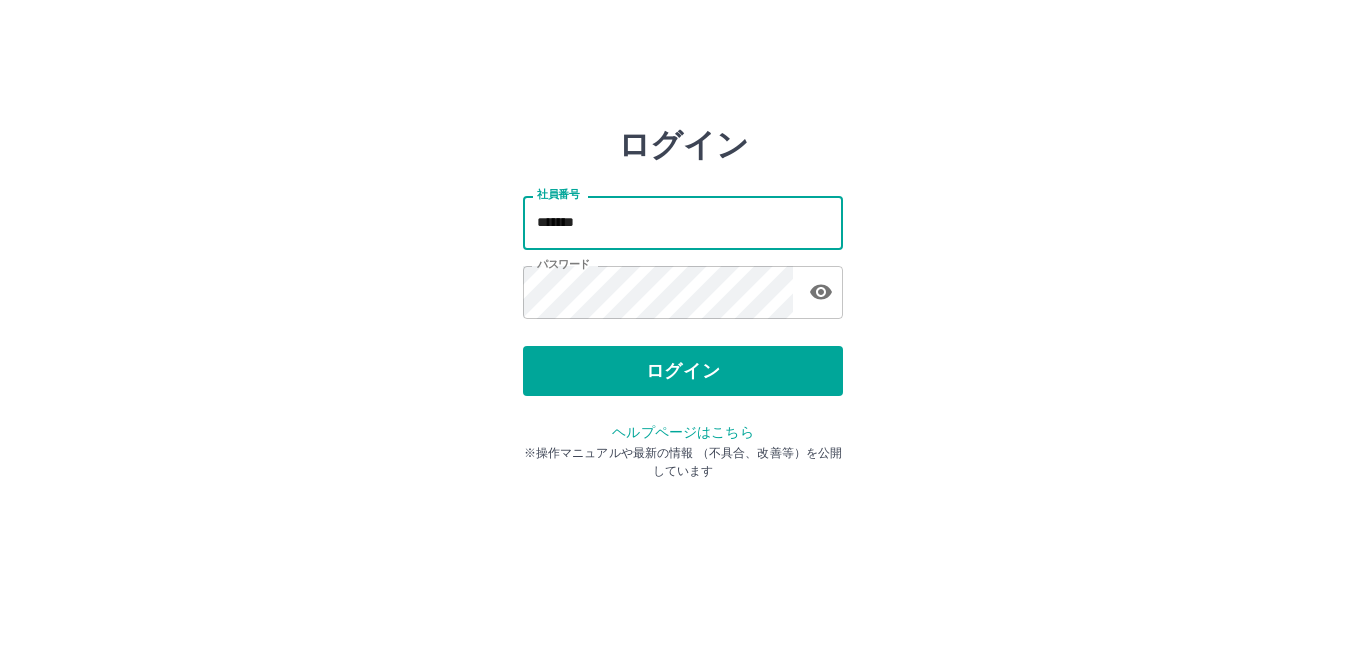 type on "*******" 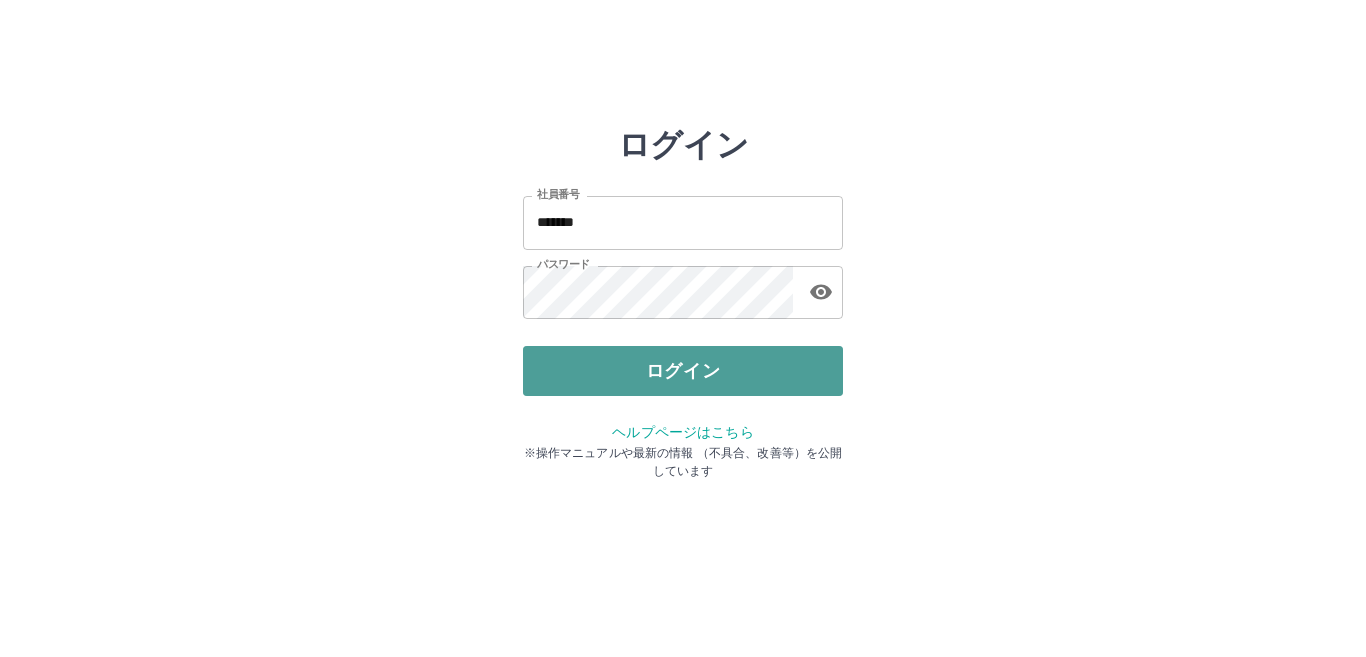 click on "ログイン" at bounding box center (683, 371) 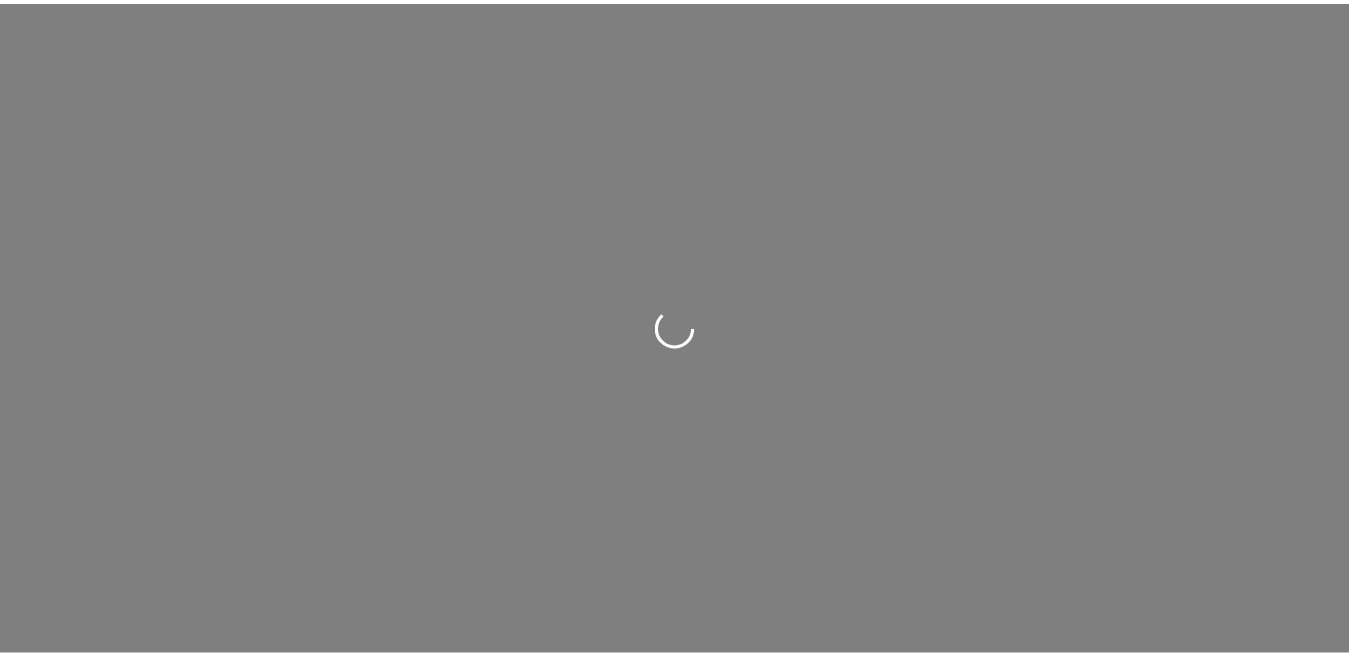 scroll, scrollTop: 0, scrollLeft: 0, axis: both 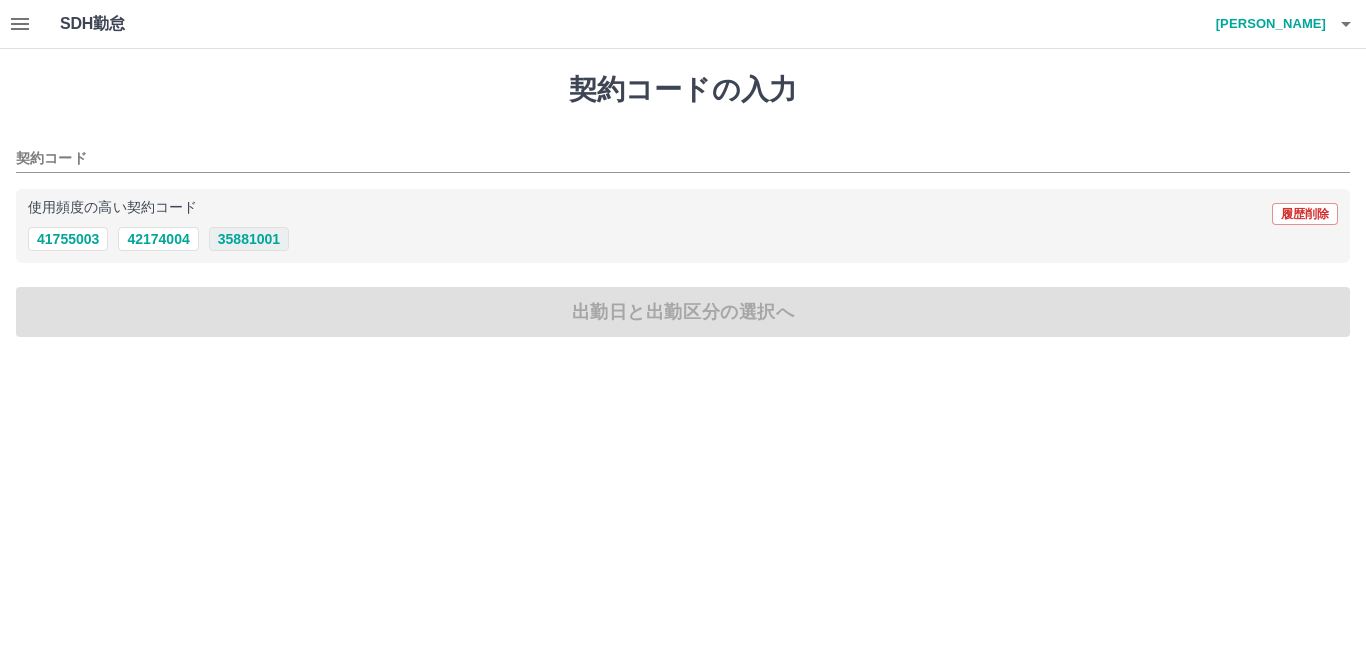 click on "35881001" at bounding box center [249, 239] 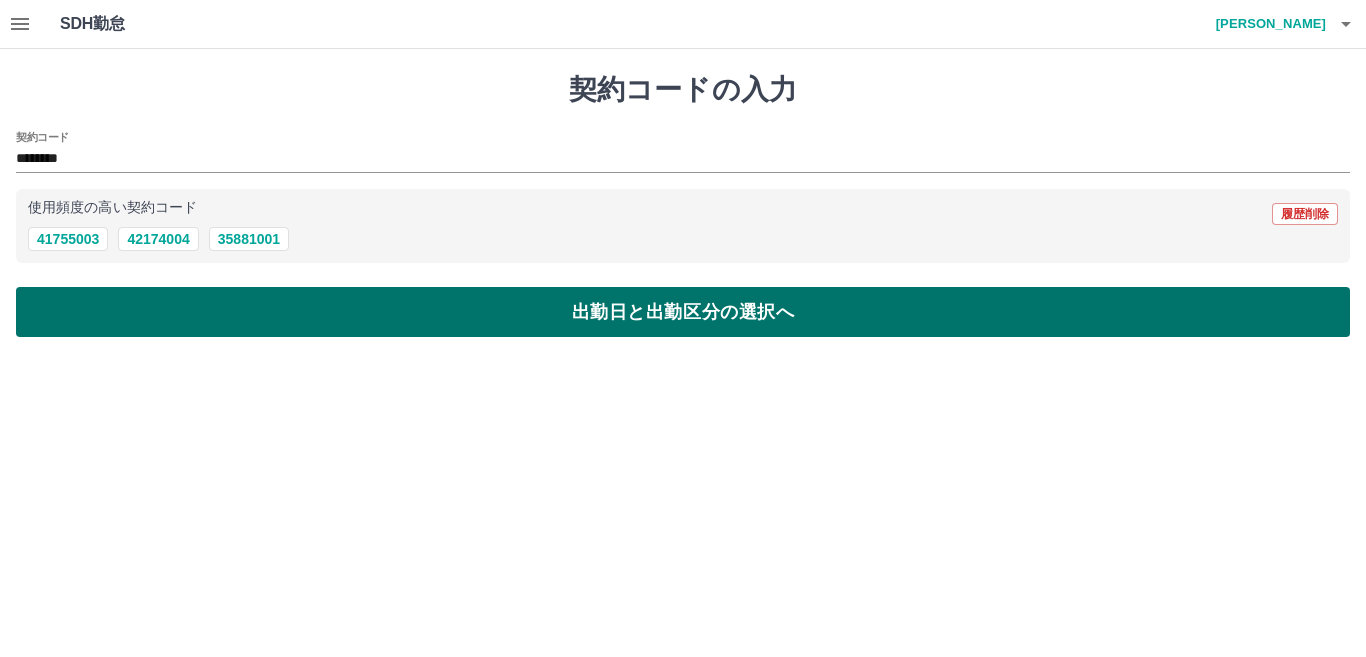 click on "出勤日と出勤区分の選択へ" at bounding box center [683, 312] 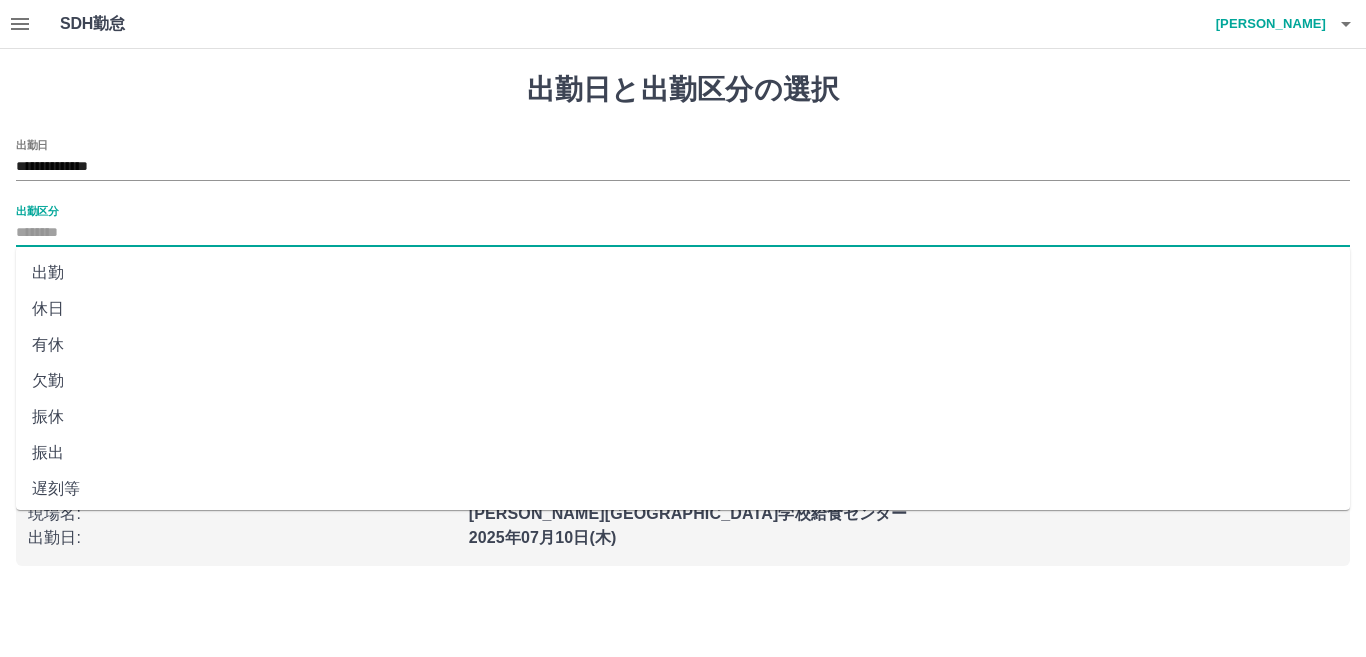 click on "出勤区分" at bounding box center (683, 233) 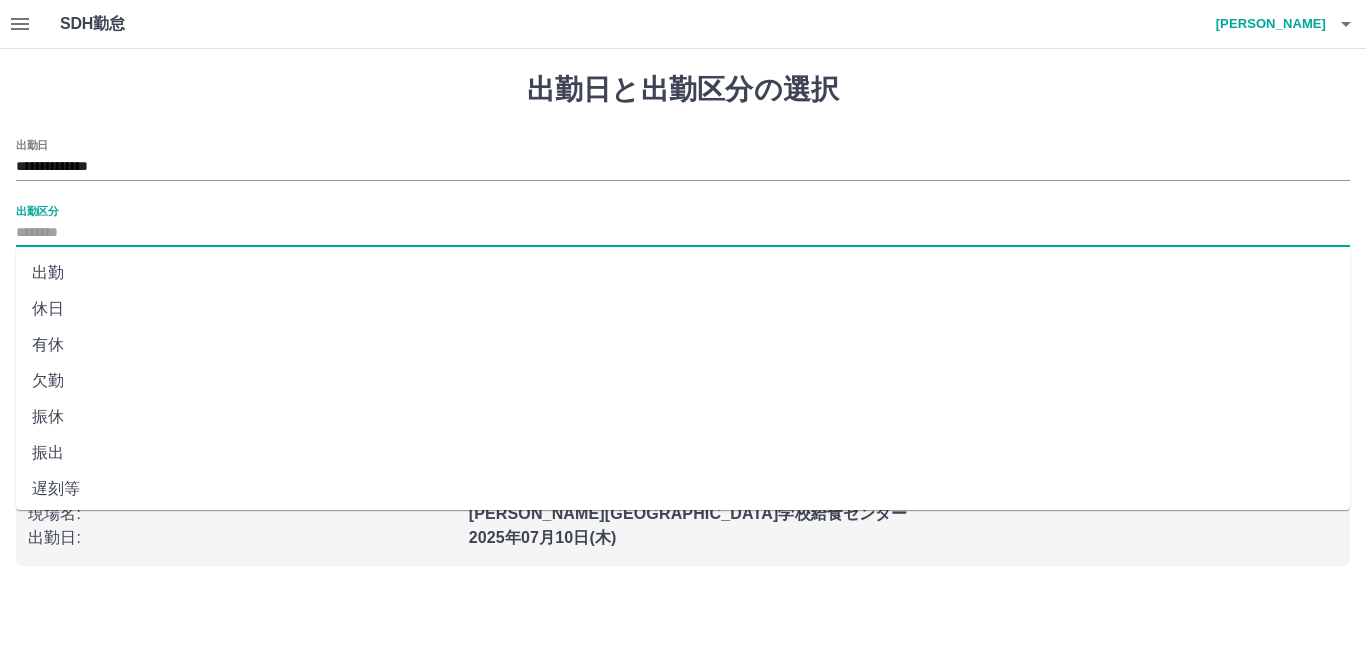 click on "出勤" at bounding box center [683, 273] 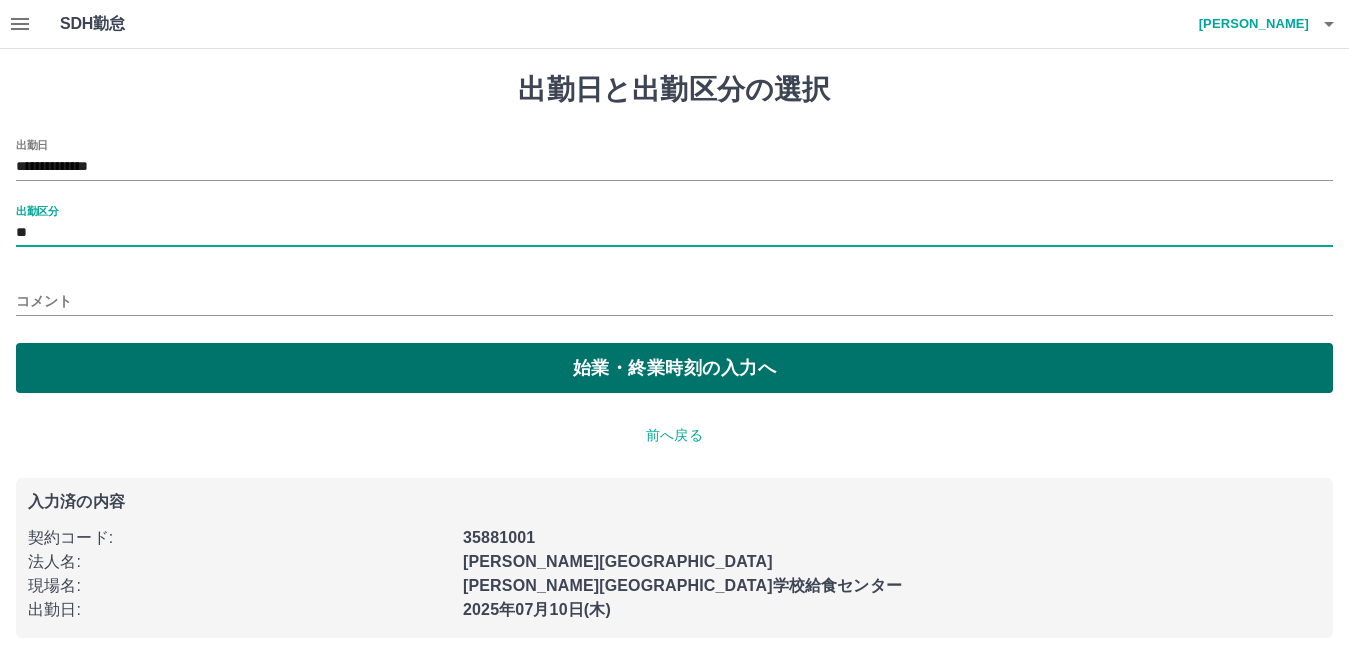 click on "始業・終業時刻の入力へ" at bounding box center (674, 368) 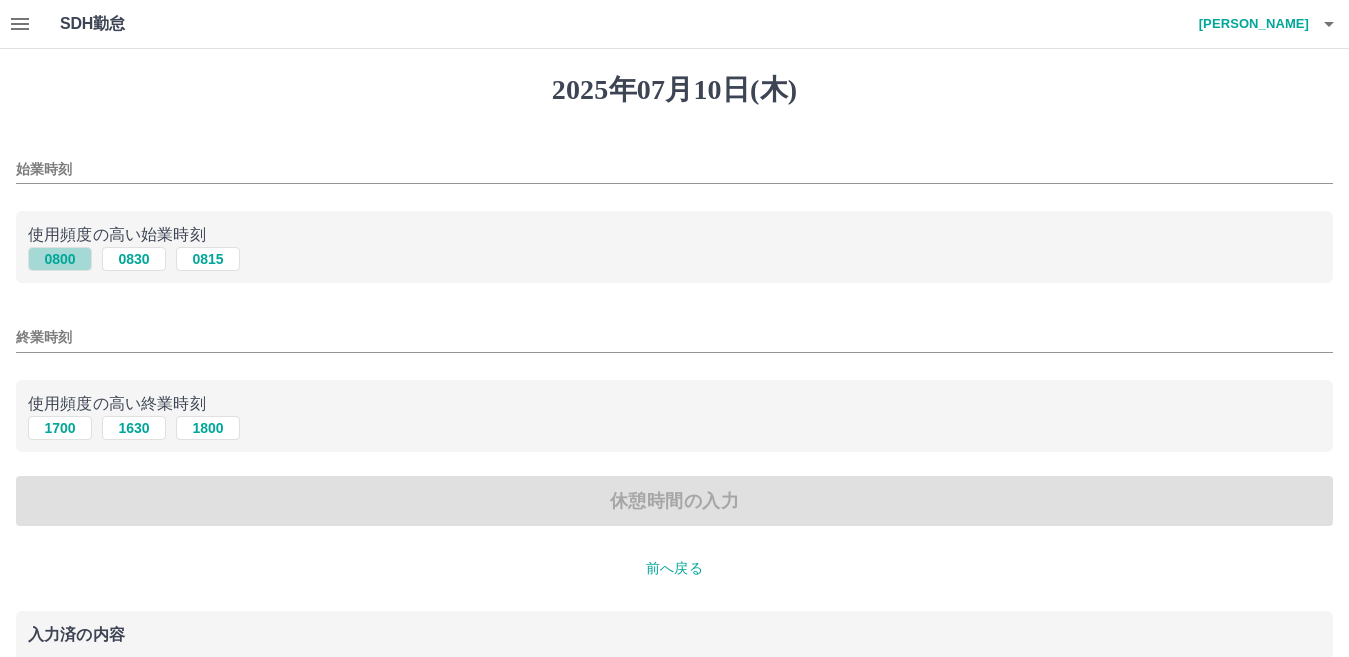 click on "0800" at bounding box center [60, 259] 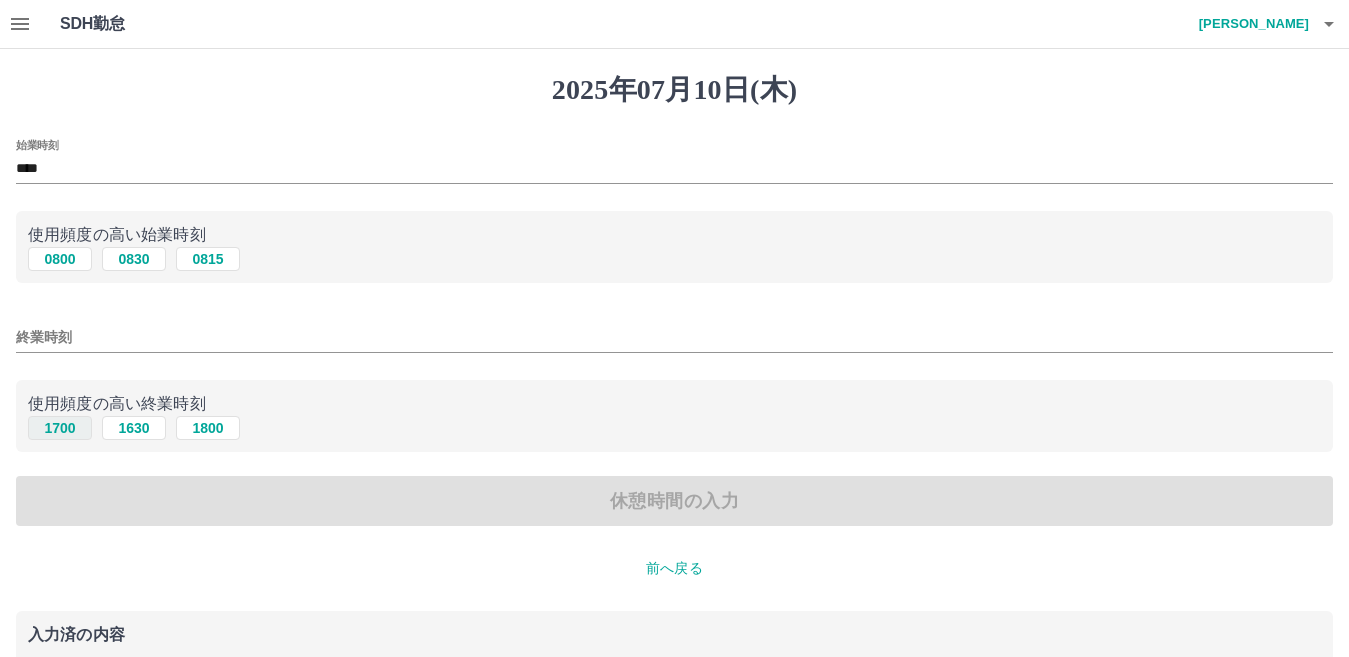 click on "1700" at bounding box center [60, 428] 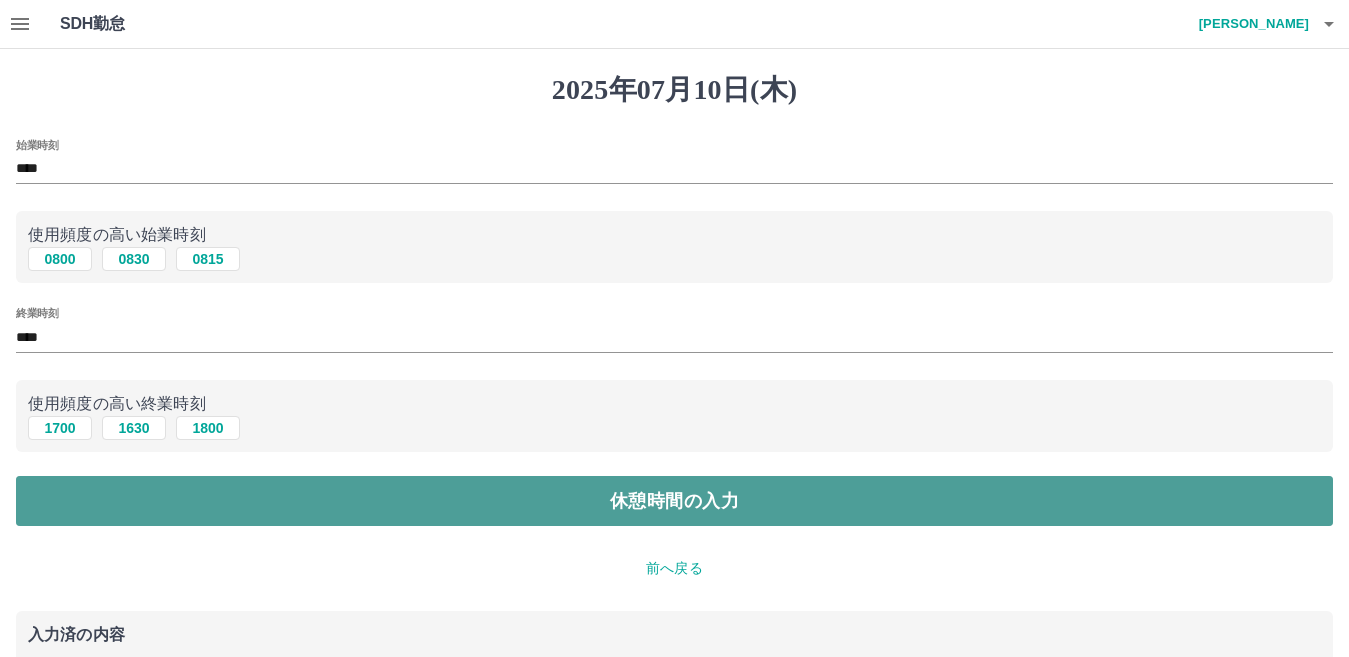 click on "休憩時間の入力" at bounding box center (674, 501) 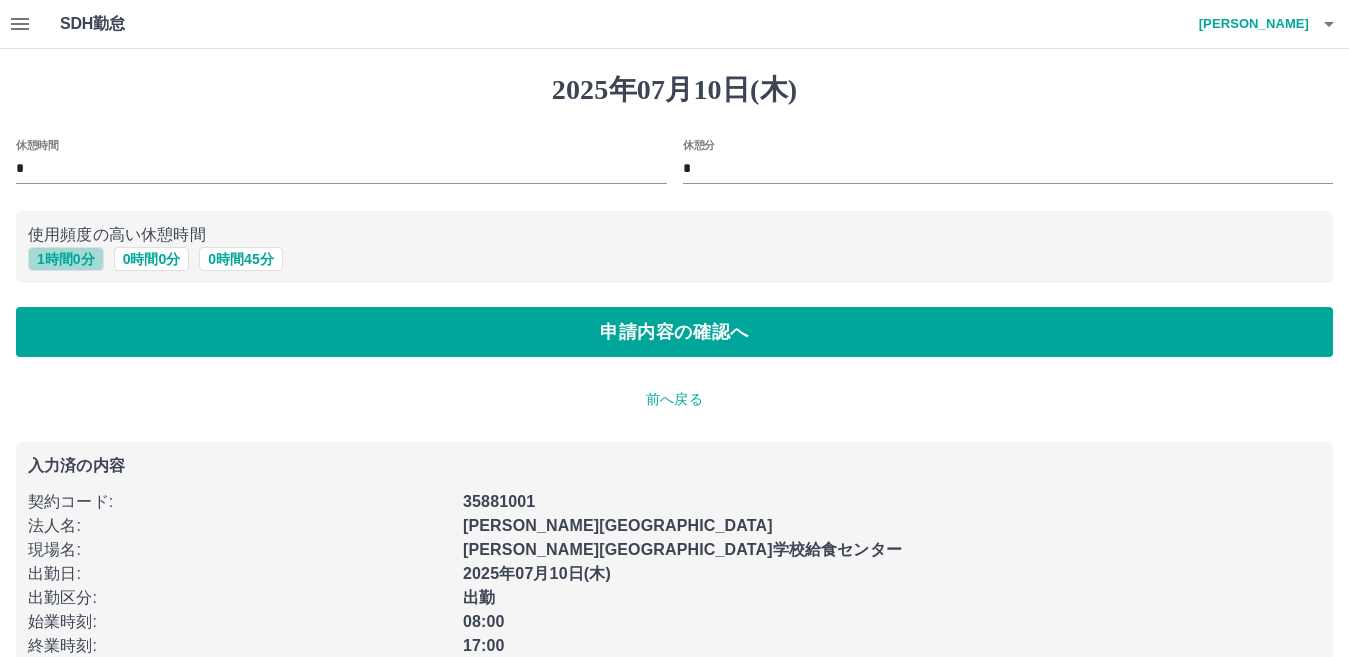 click on "1 時間 0 分" at bounding box center [66, 259] 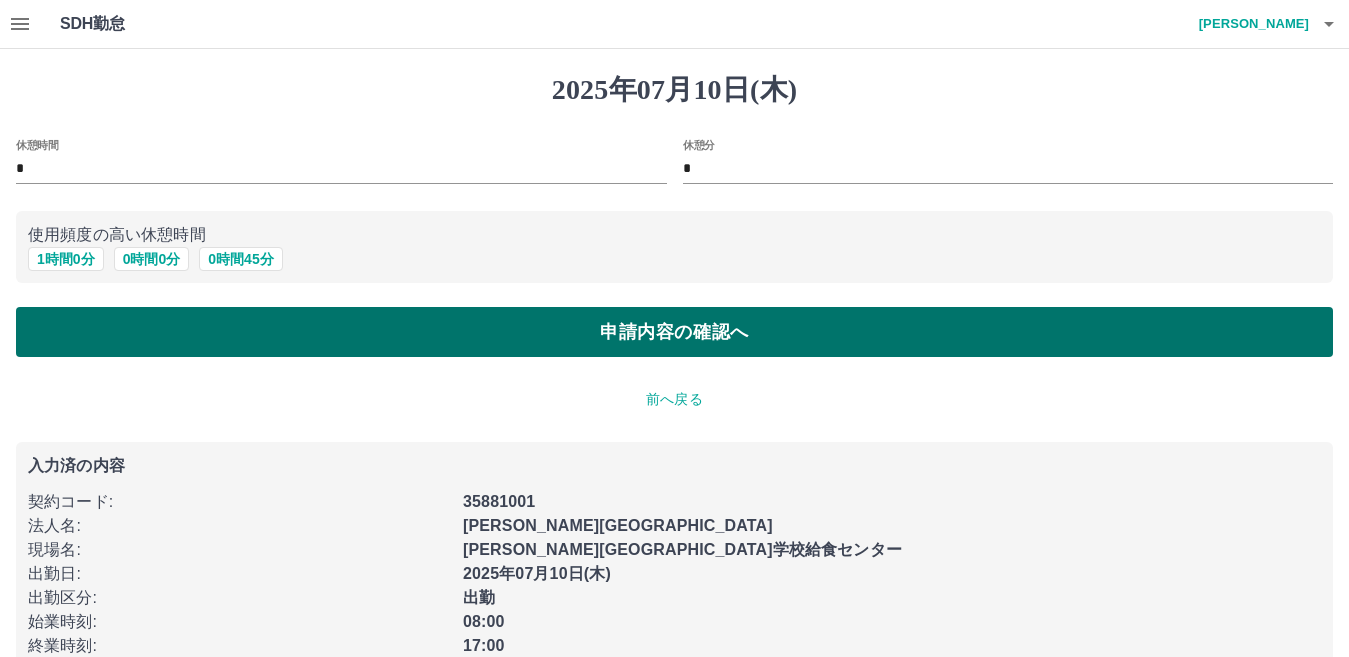 click on "申請内容の確認へ" at bounding box center [674, 332] 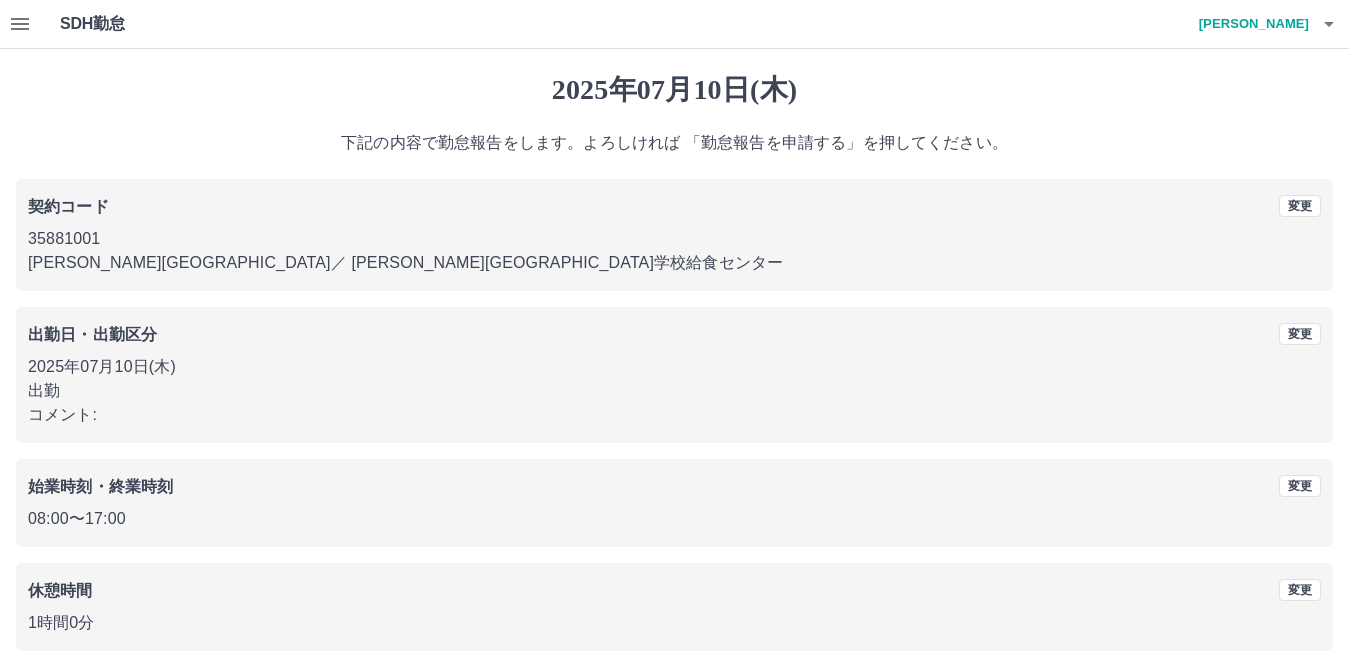 scroll, scrollTop: 92, scrollLeft: 0, axis: vertical 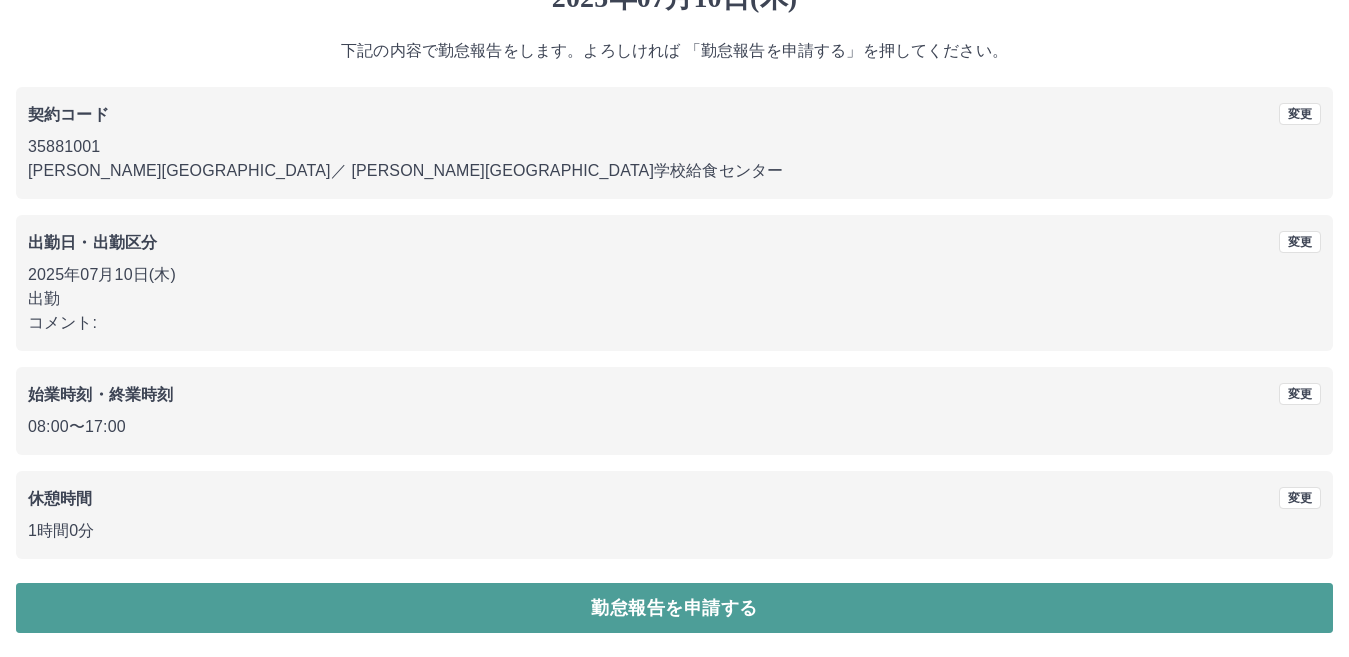 click on "勤怠報告を申請する" at bounding box center (674, 608) 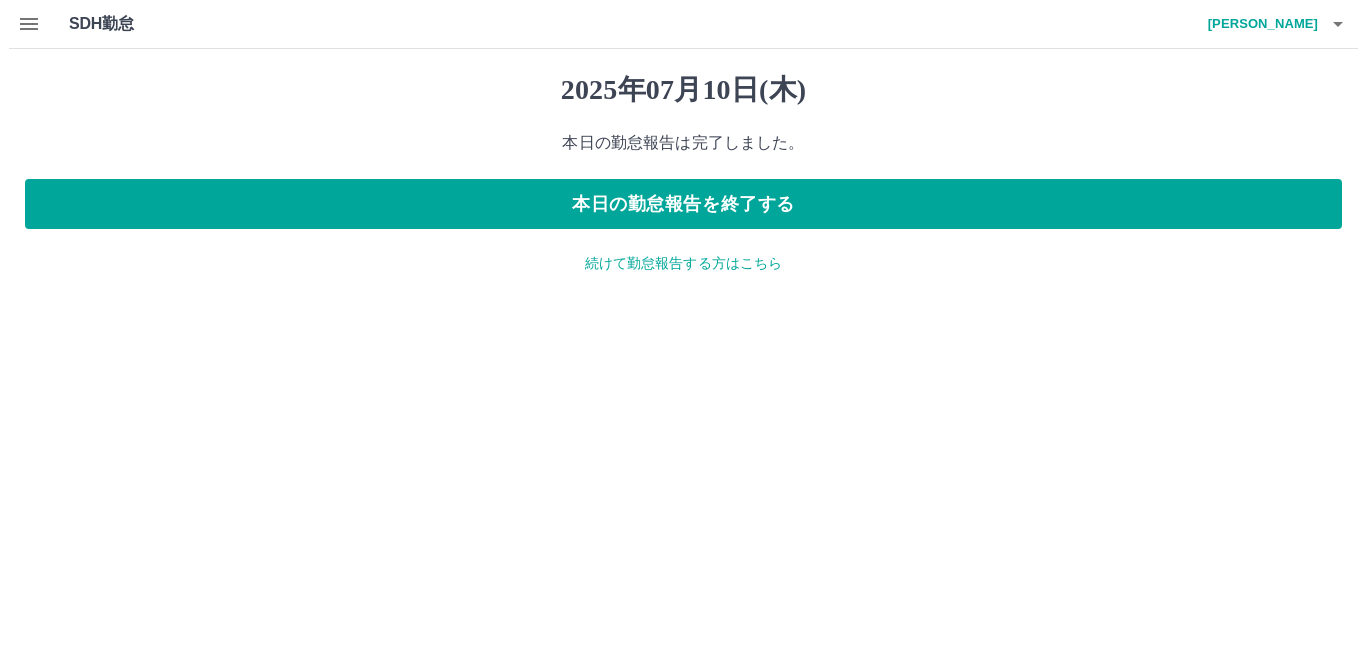scroll, scrollTop: 0, scrollLeft: 0, axis: both 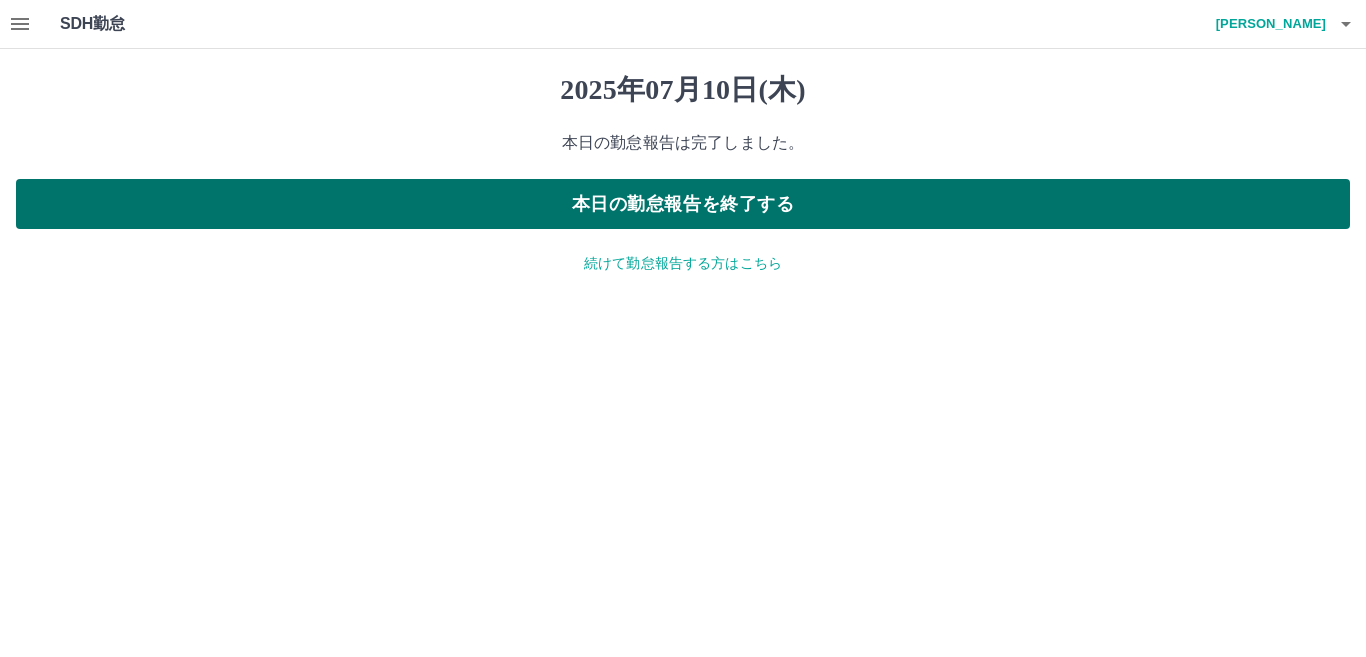 click on "本日の勤怠報告を終了する" at bounding box center [683, 204] 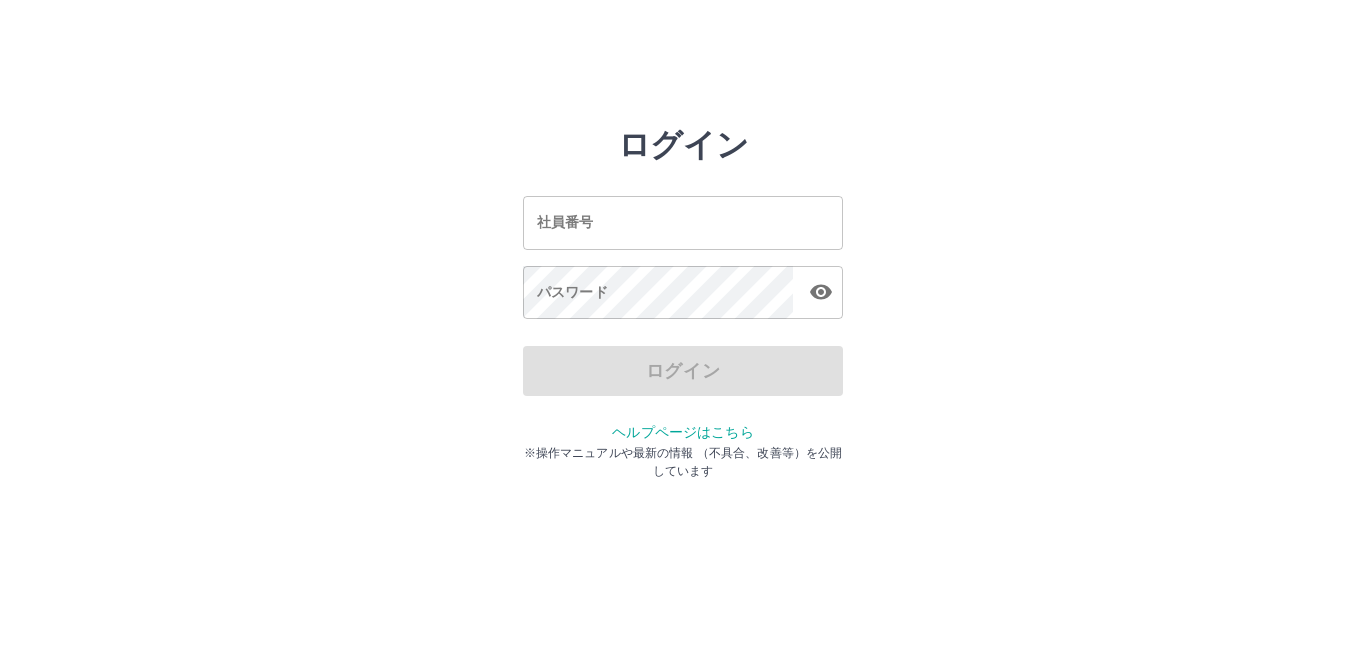 scroll, scrollTop: 0, scrollLeft: 0, axis: both 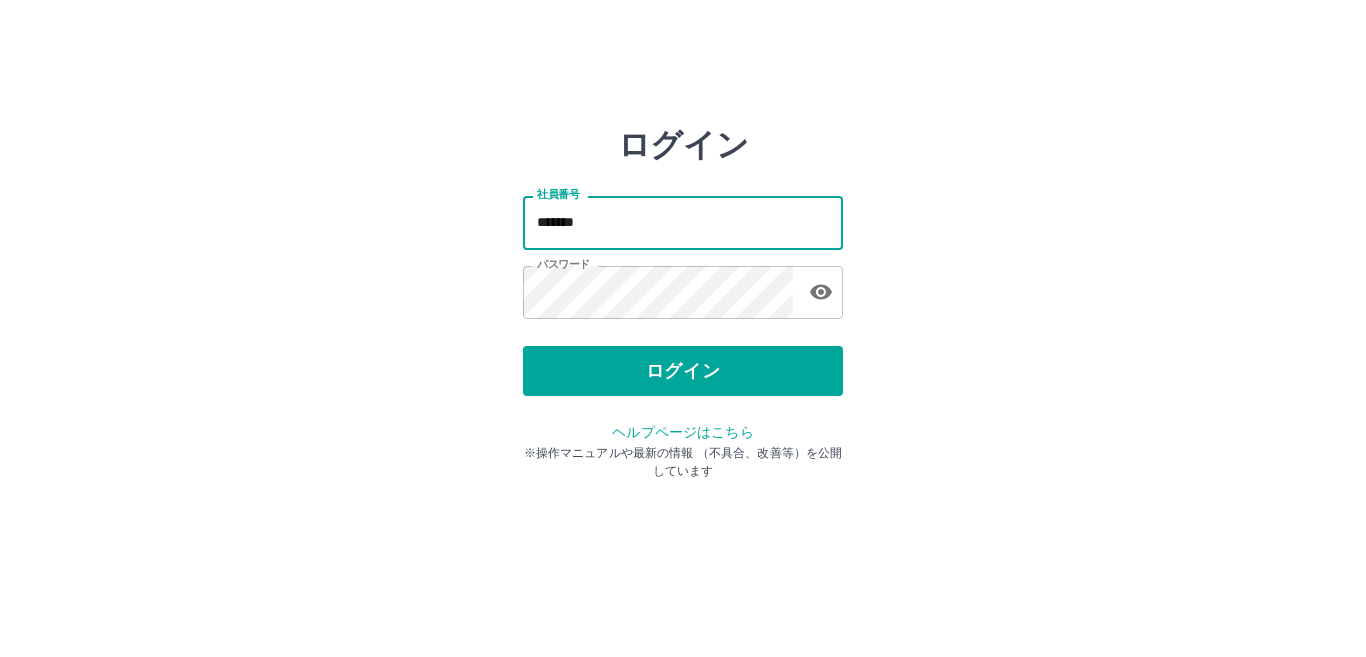 click on "*******" at bounding box center [683, 222] 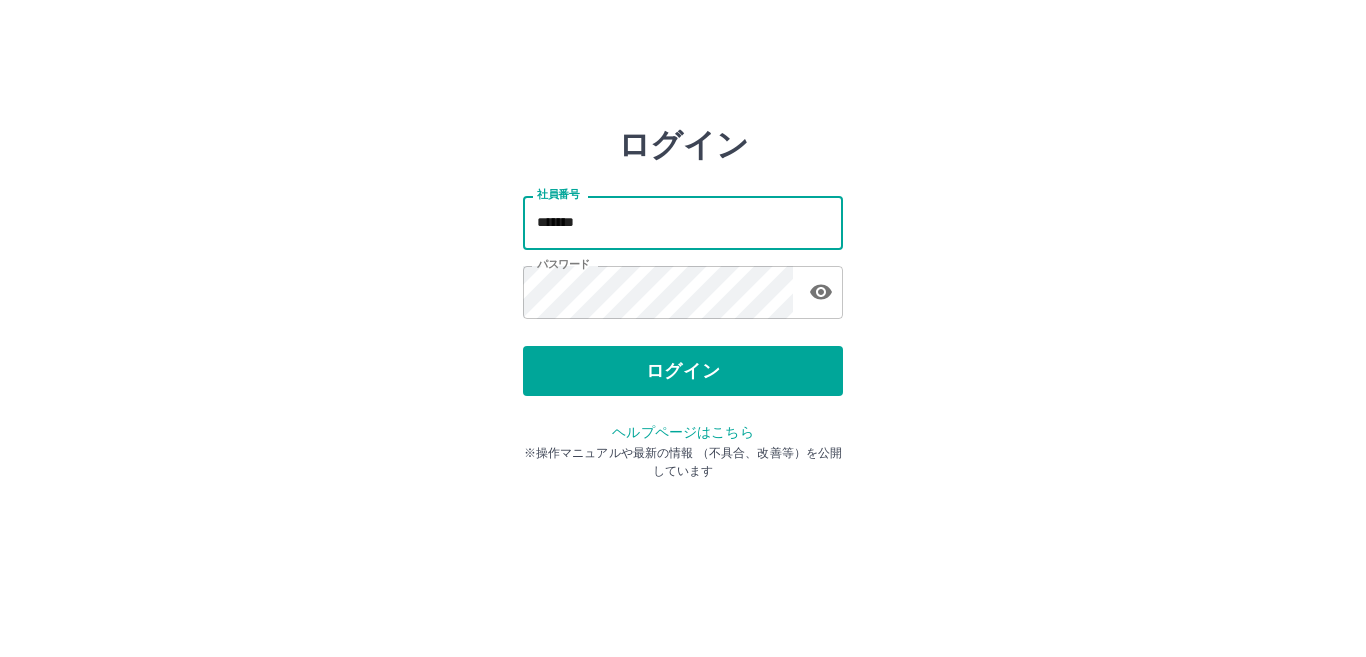 type on "*******" 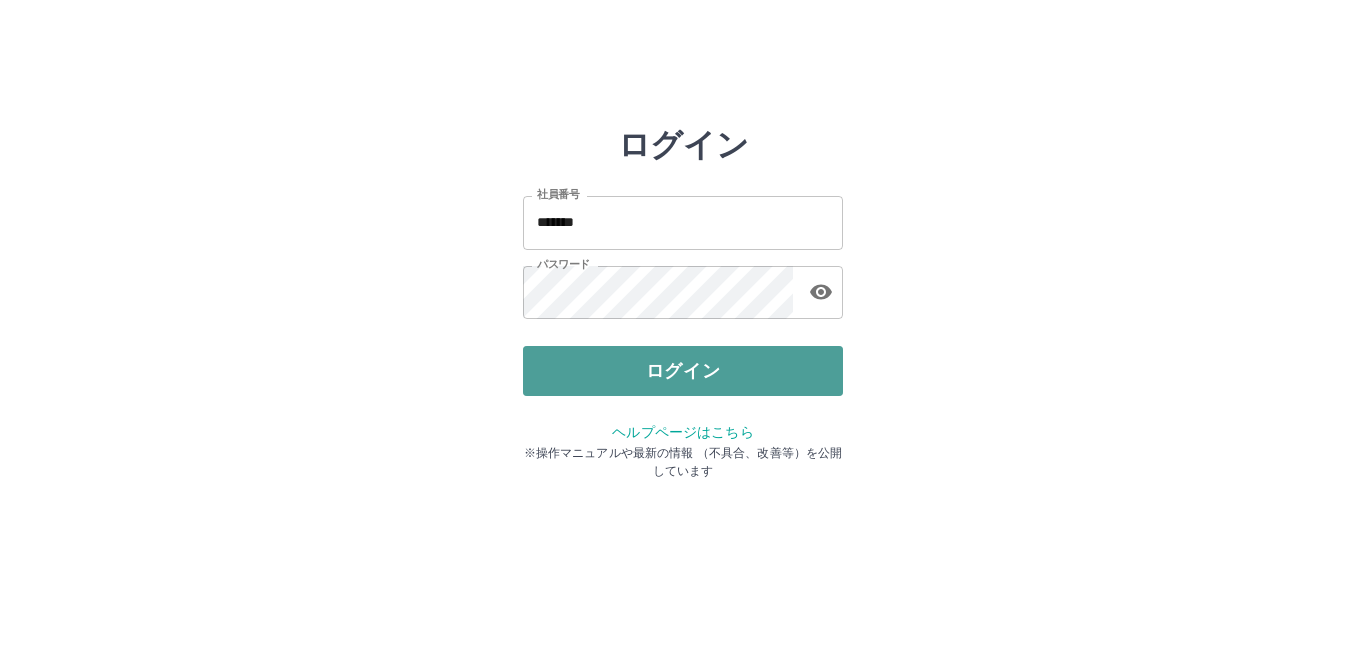click on "ログイン" at bounding box center [683, 371] 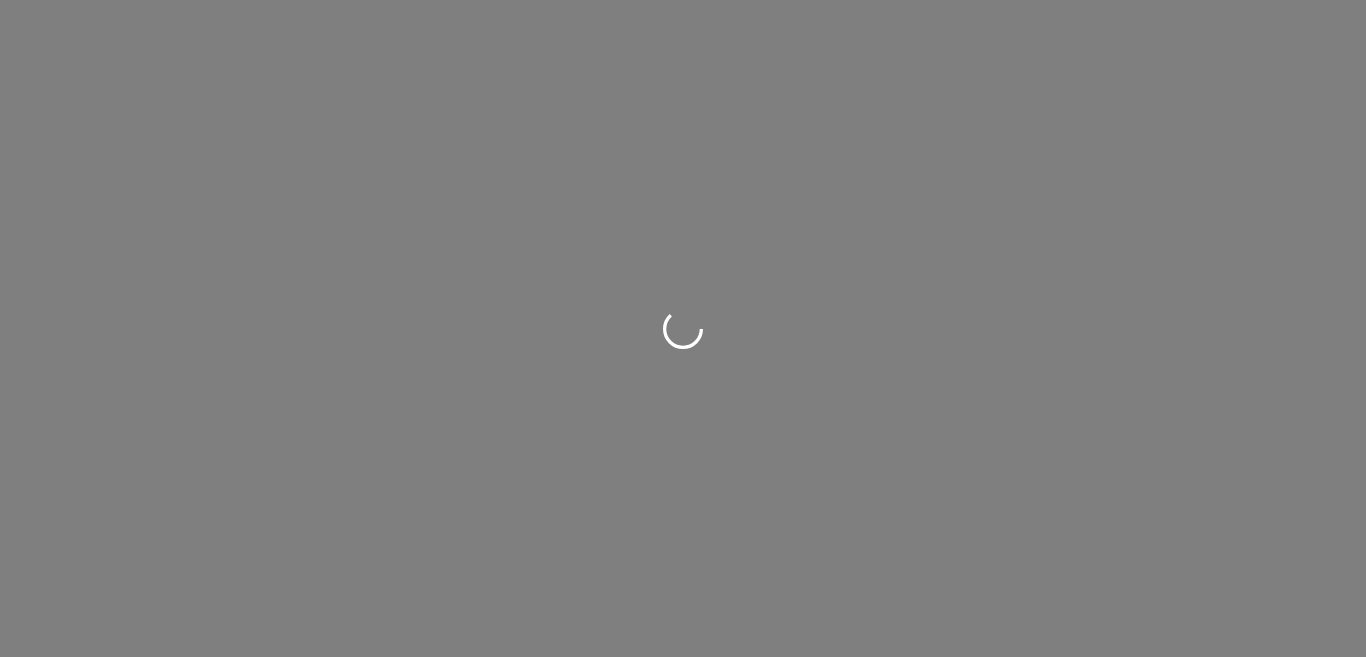 scroll, scrollTop: 0, scrollLeft: 0, axis: both 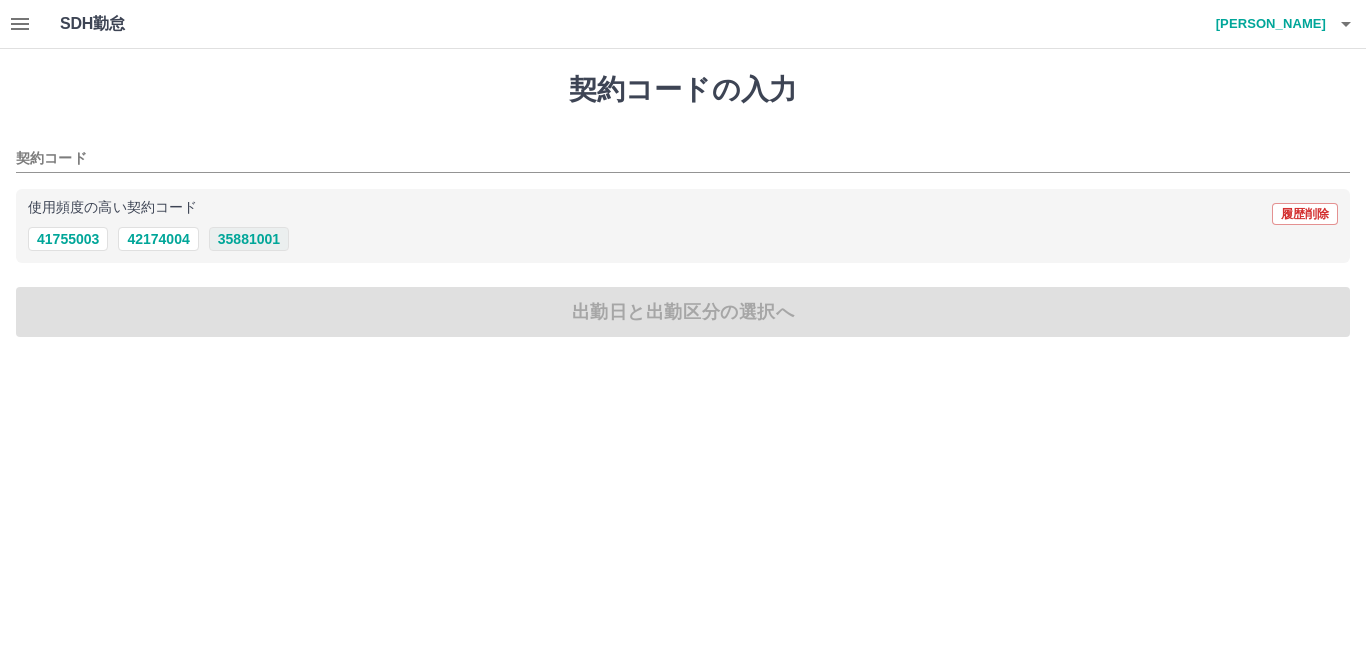 click on "35881001" at bounding box center (249, 239) 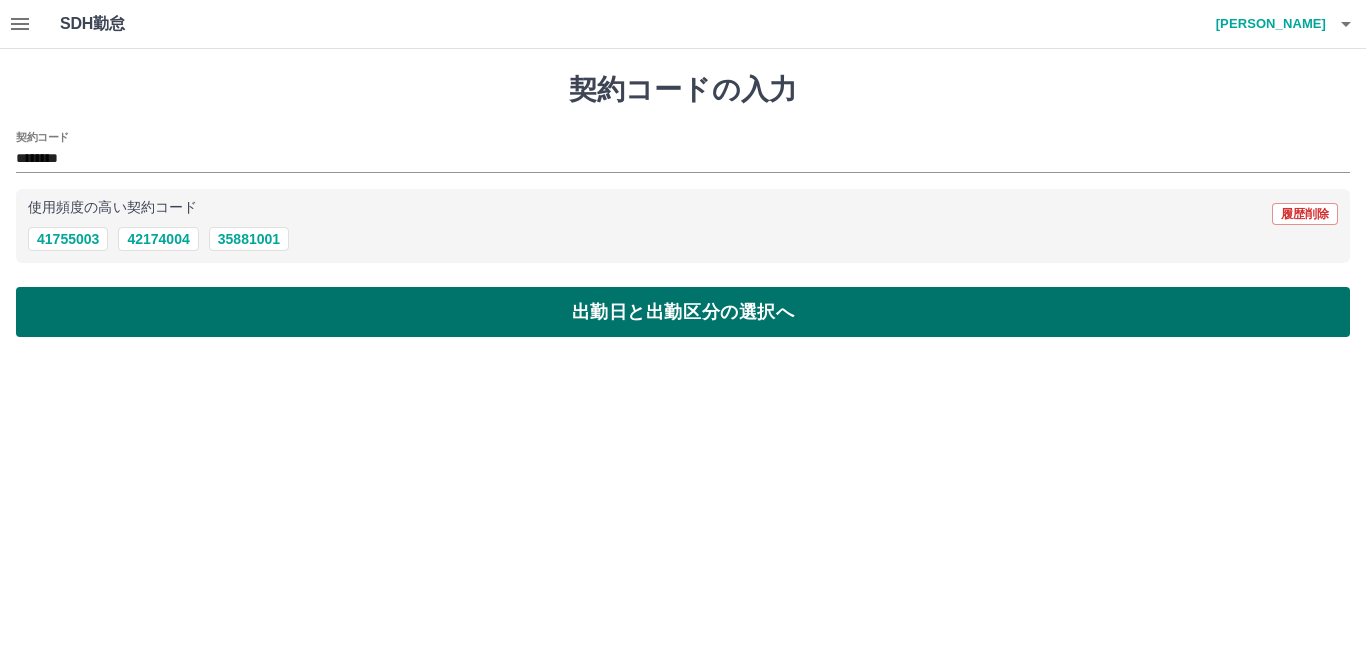 click on "出勤日と出勤区分の選択へ" at bounding box center [683, 312] 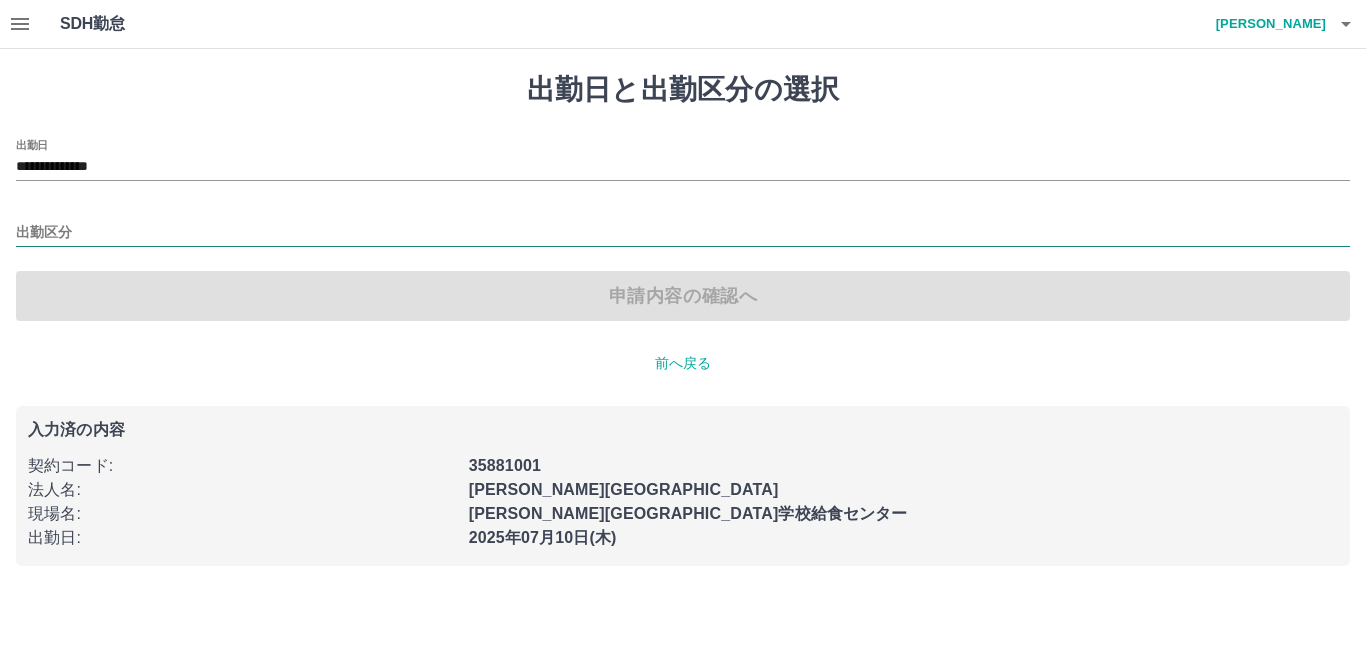 click on "出勤区分" at bounding box center [683, 233] 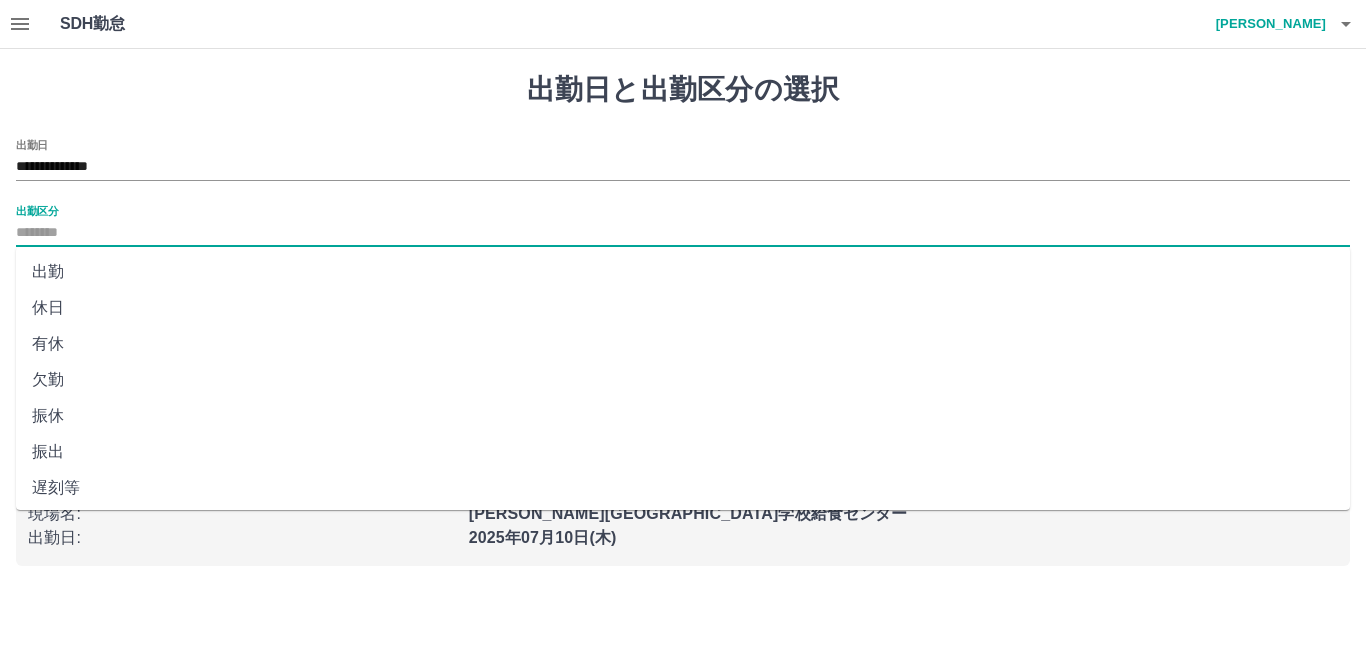 scroll, scrollTop: 0, scrollLeft: 0, axis: both 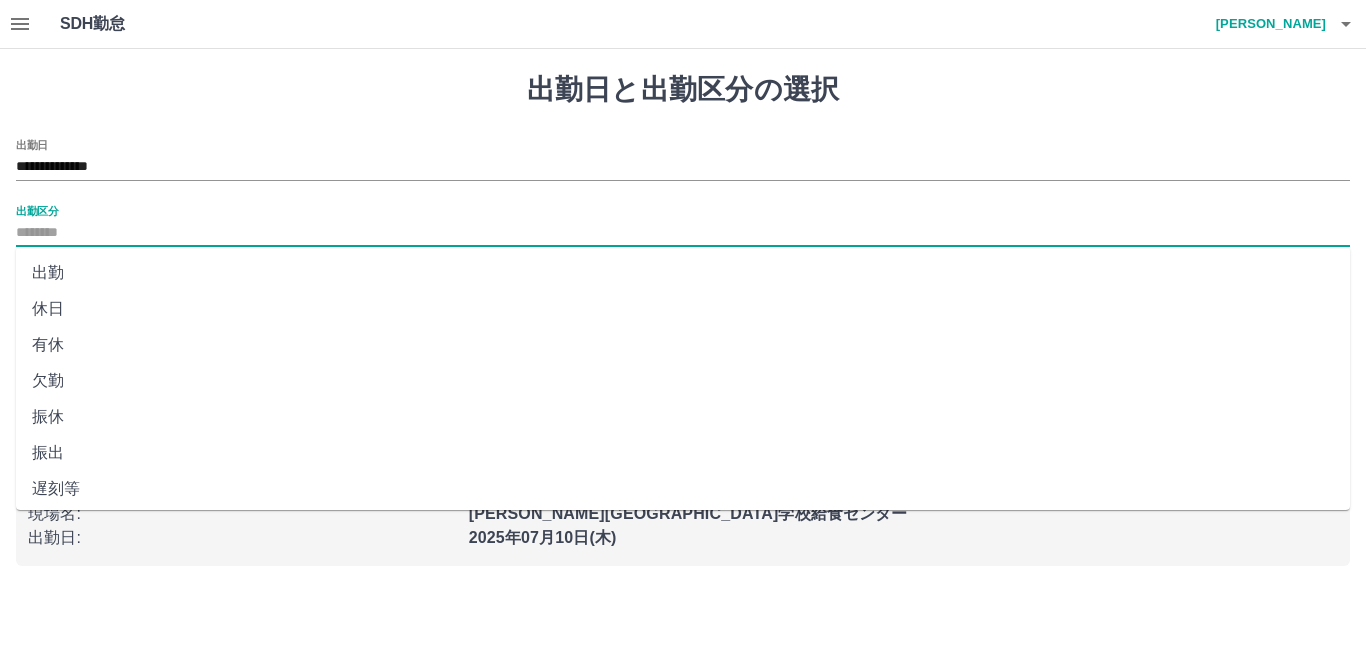 click on "出勤区分" at bounding box center (683, 233) 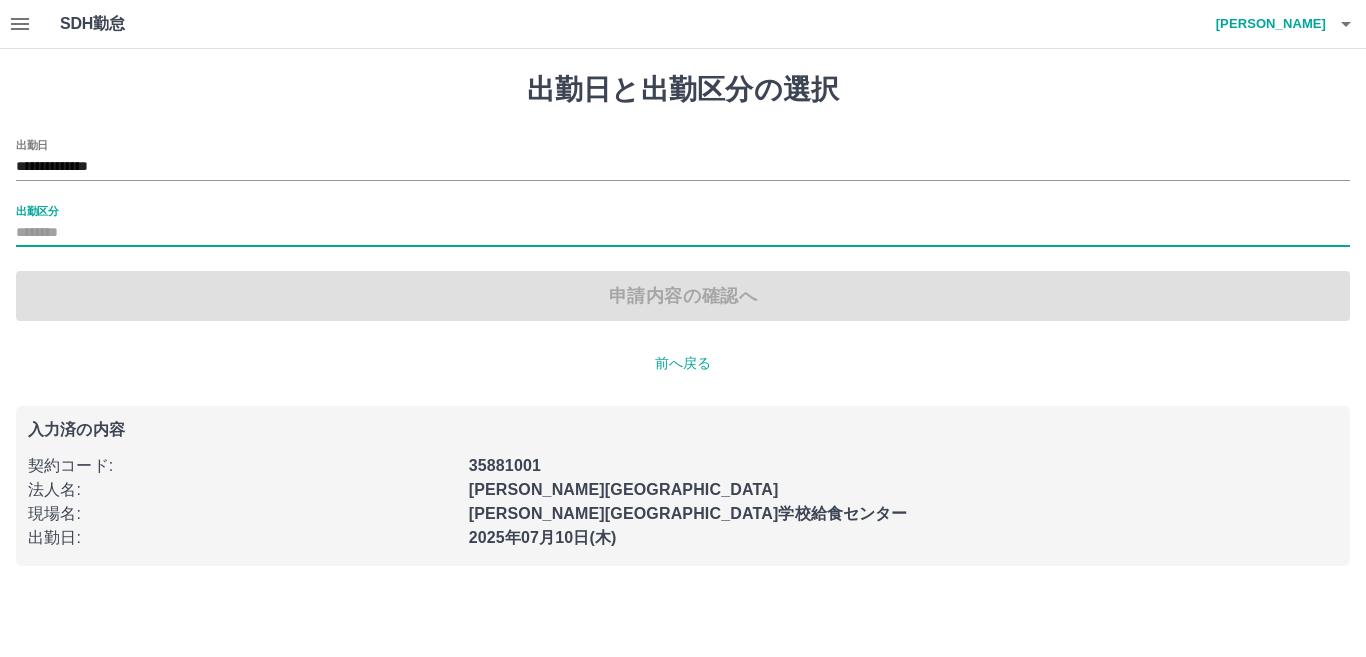 click on "出勤区分" at bounding box center [683, 233] 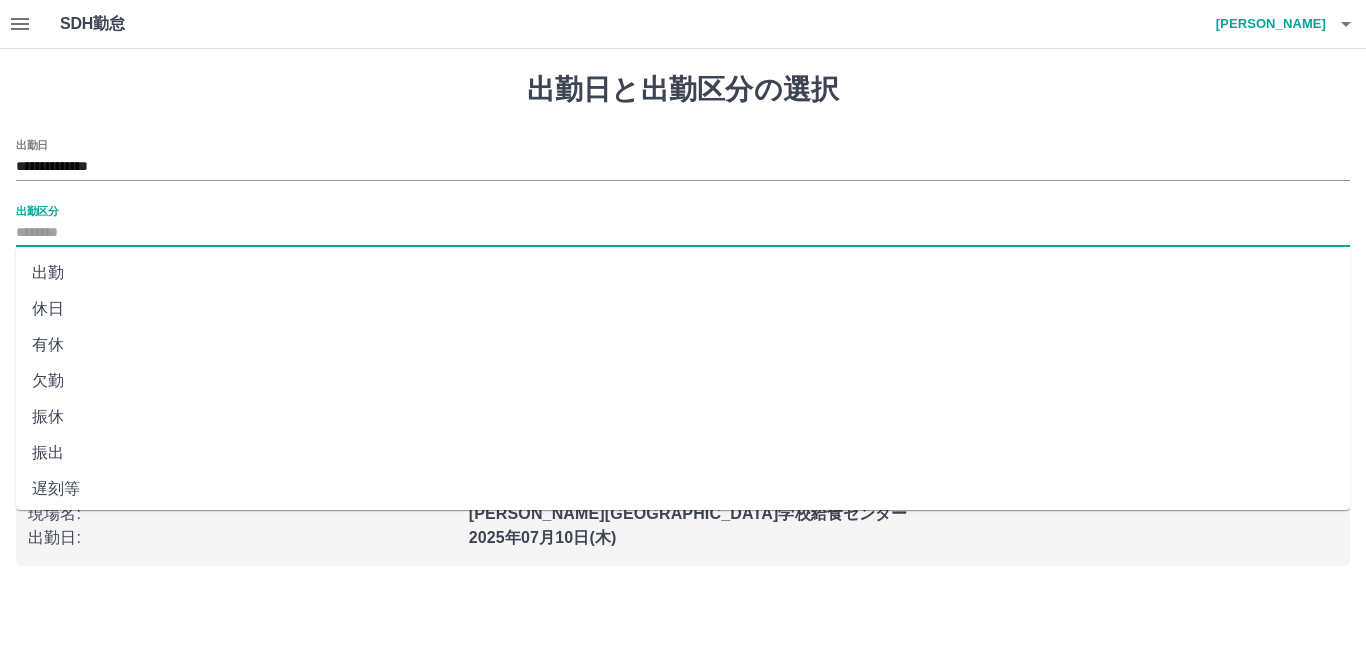 click on "出勤区分" at bounding box center [683, 233] 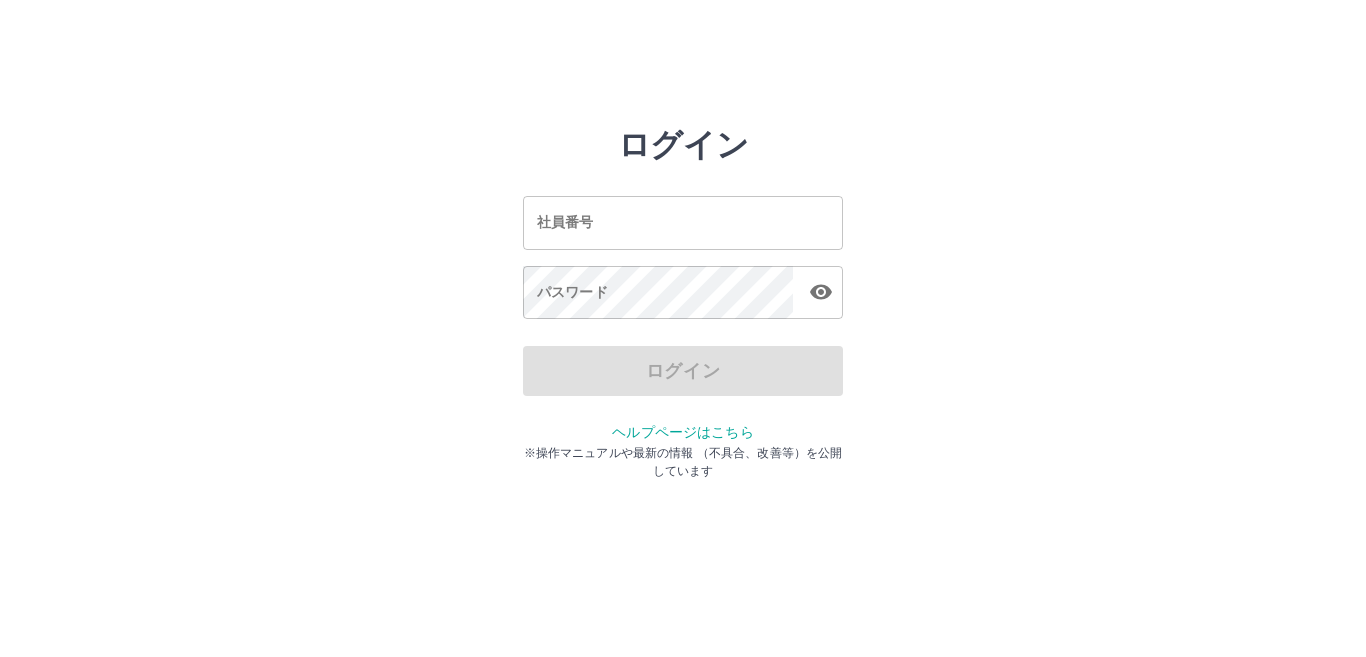 scroll, scrollTop: 0, scrollLeft: 0, axis: both 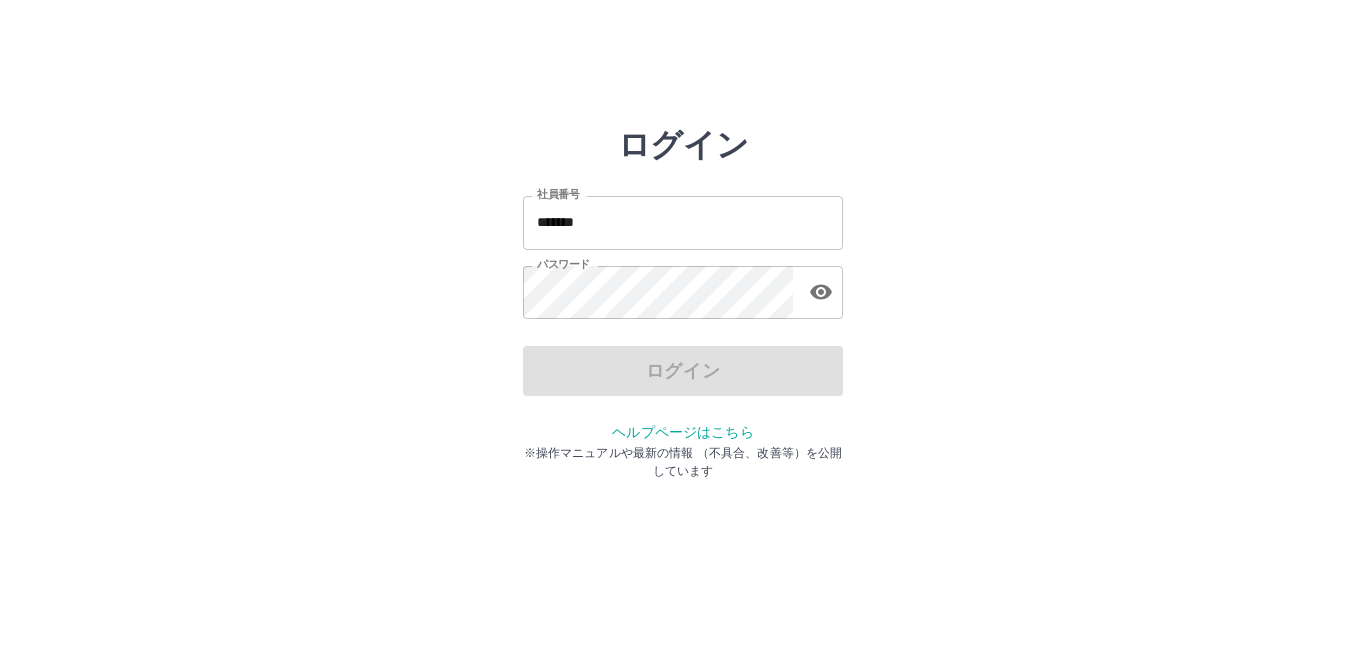 click on "*******" at bounding box center (683, 222) 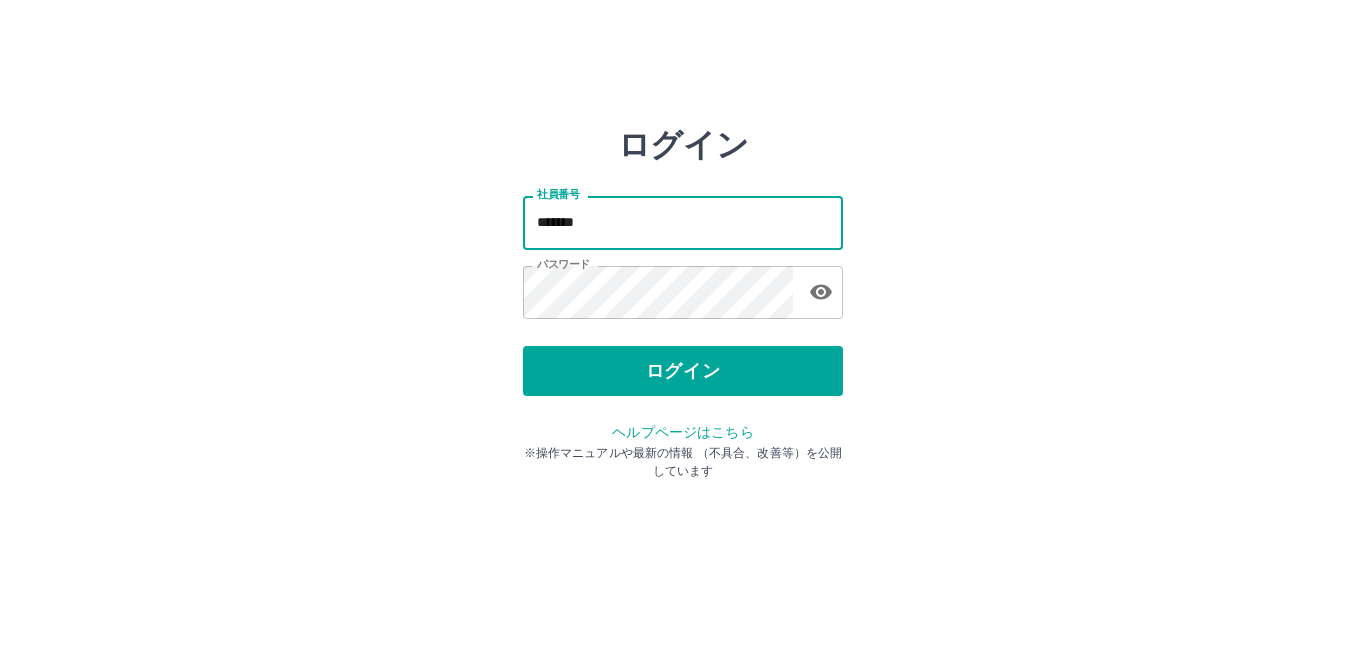 type on "*******" 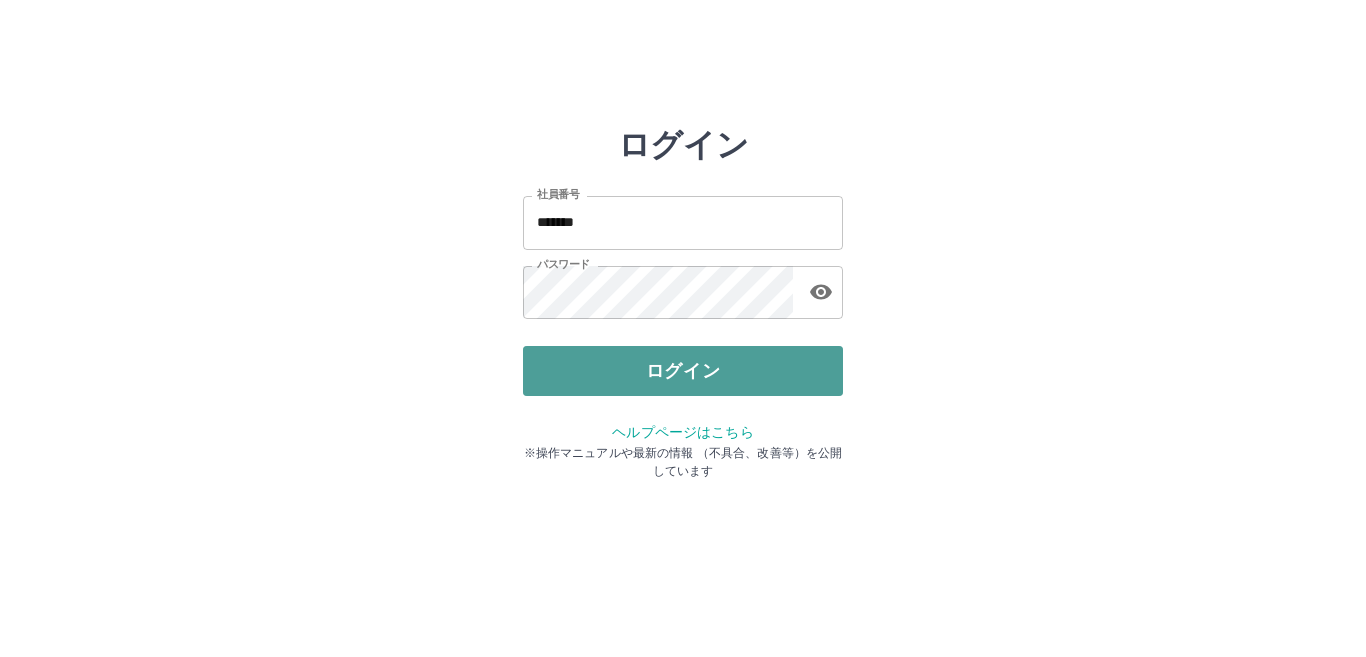 click on "ログイン" at bounding box center (683, 371) 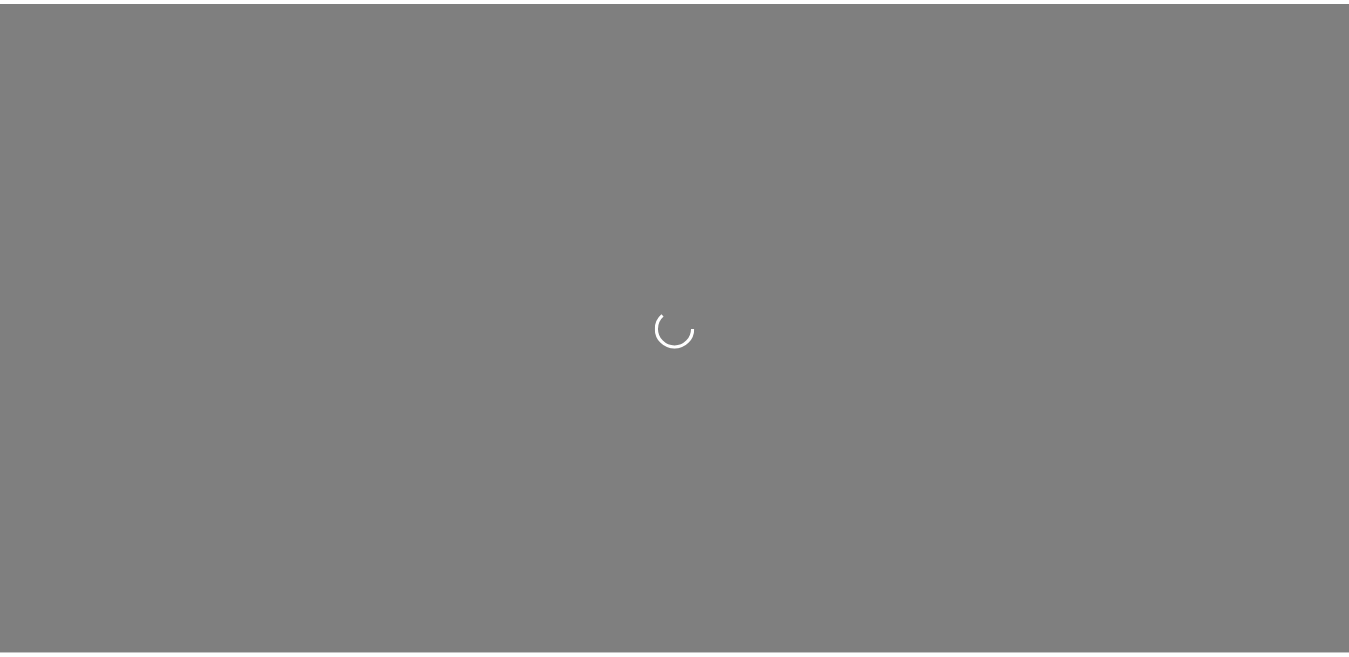 scroll, scrollTop: 0, scrollLeft: 0, axis: both 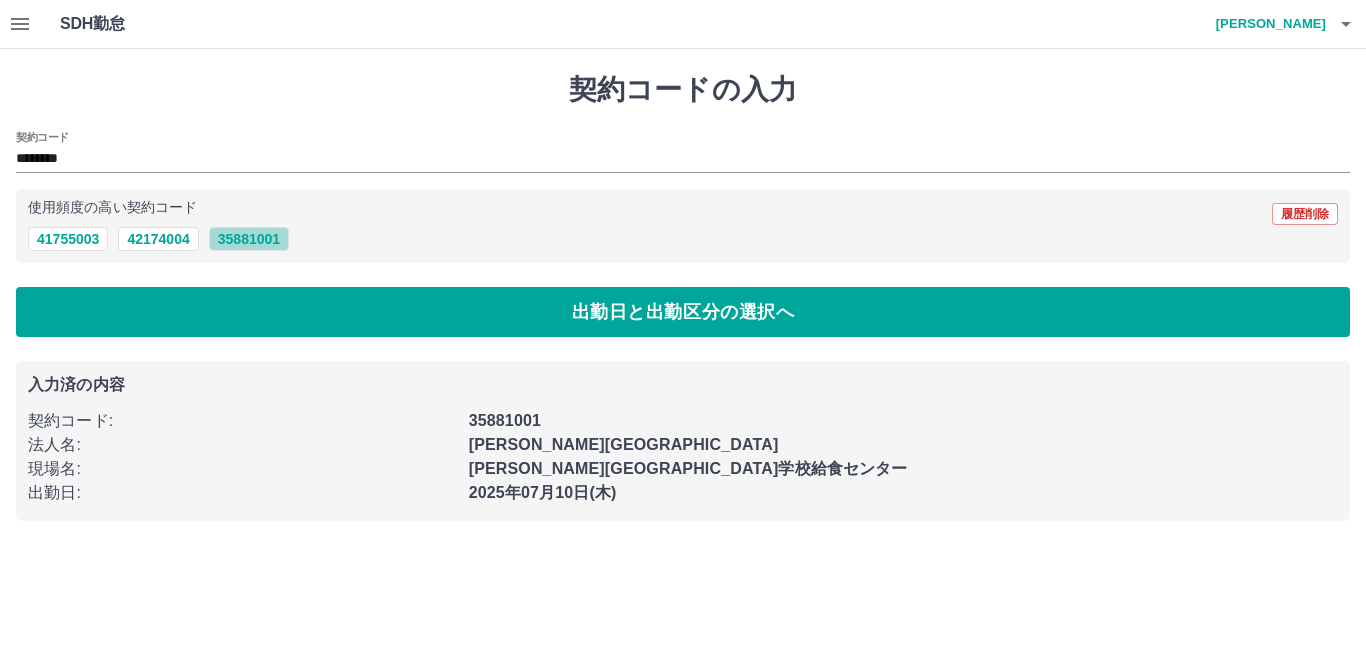 click on "35881001" at bounding box center (249, 239) 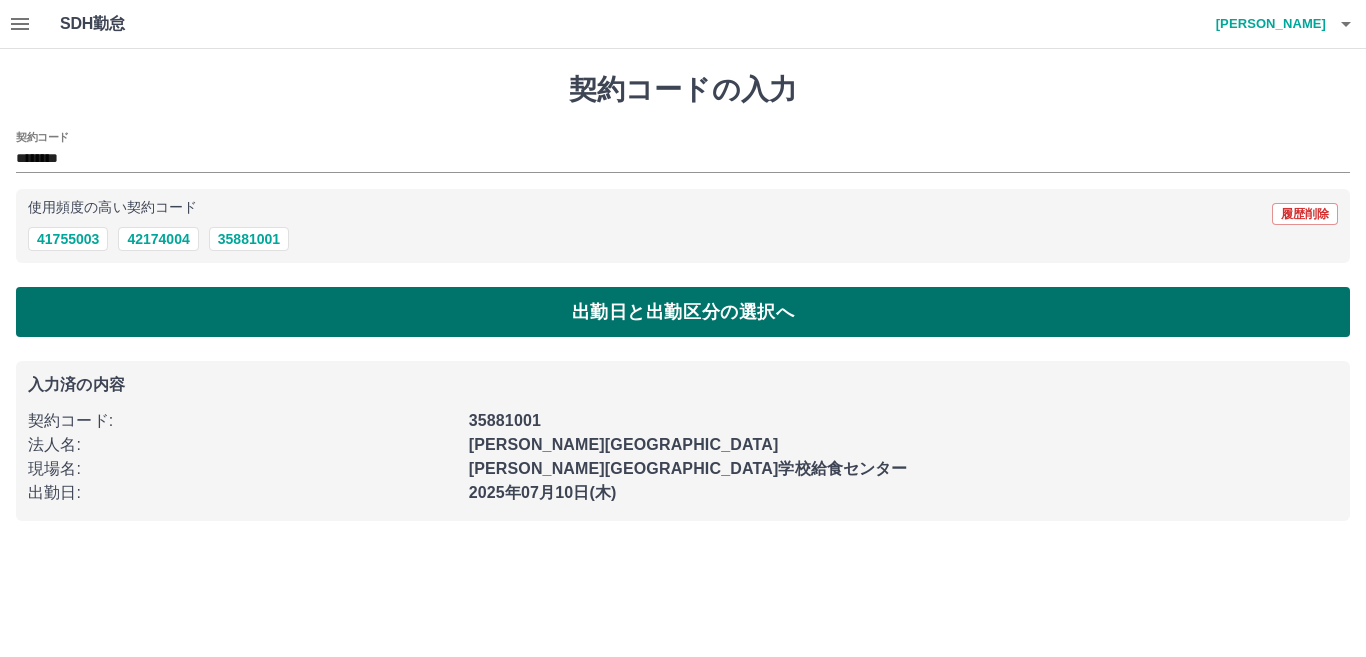 click on "出勤日と出勤区分の選択へ" at bounding box center (683, 312) 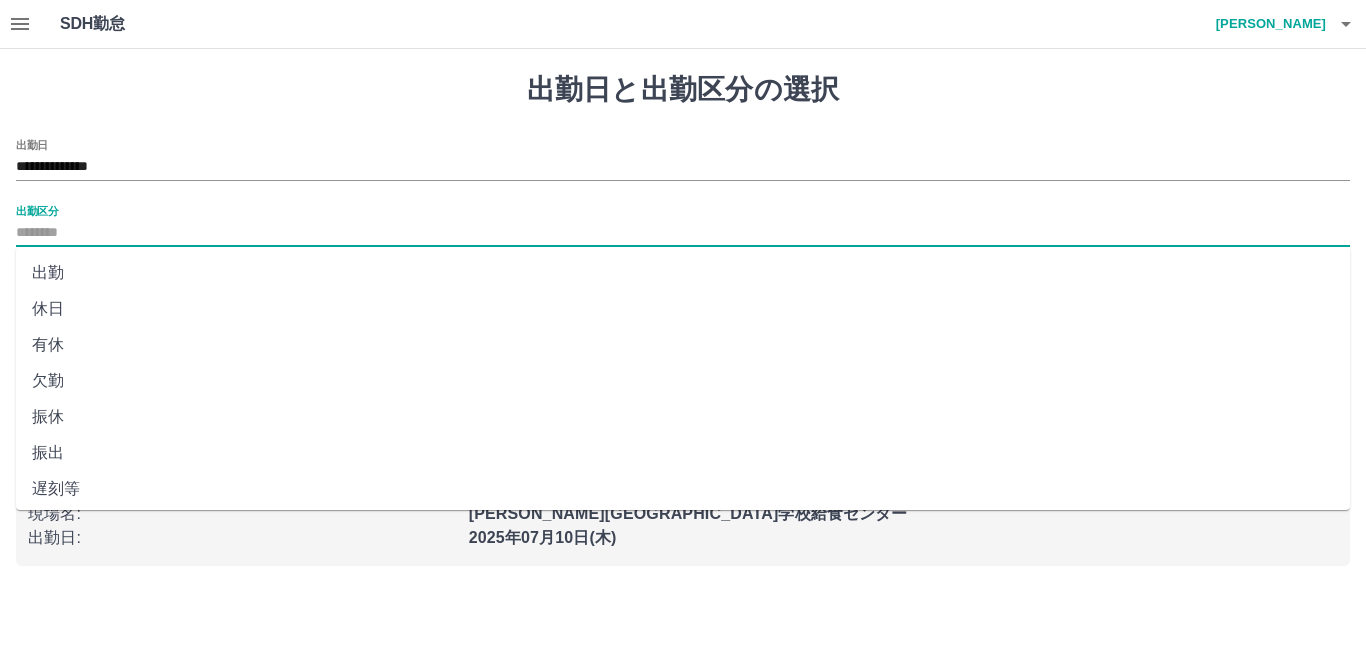 click on "出勤区分" at bounding box center (683, 233) 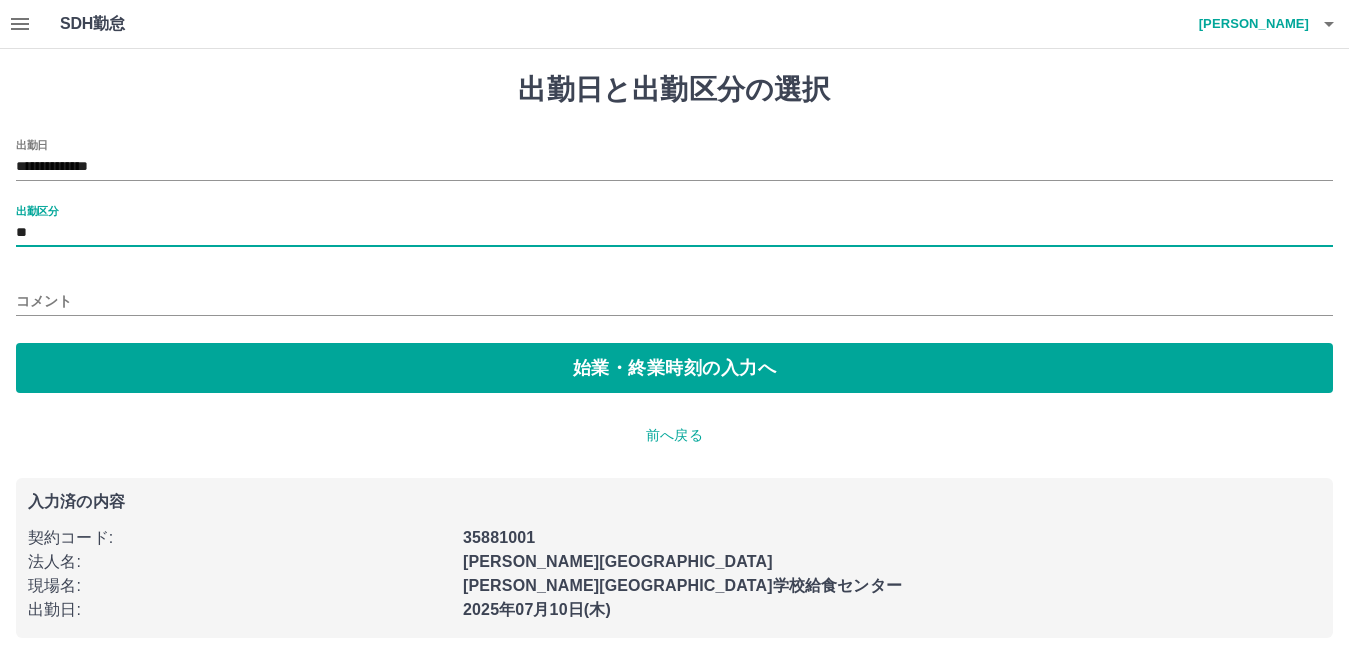 click on "コメント" at bounding box center (674, 301) 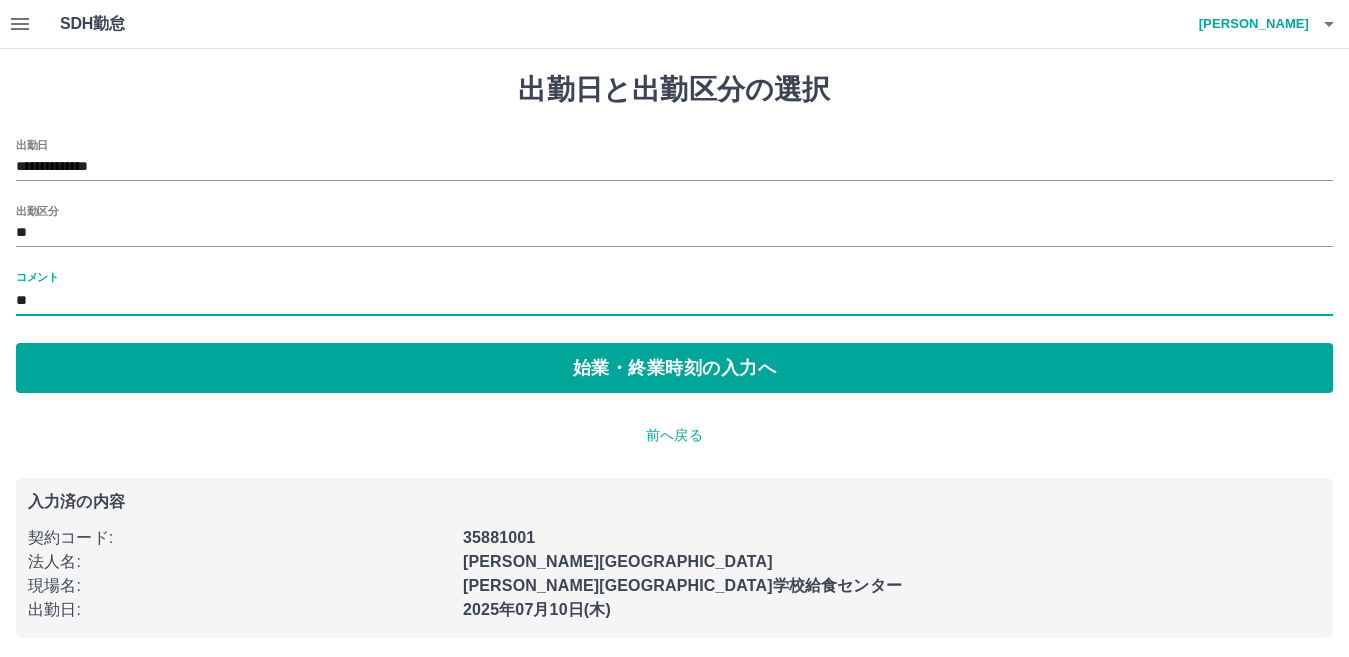 type on "*" 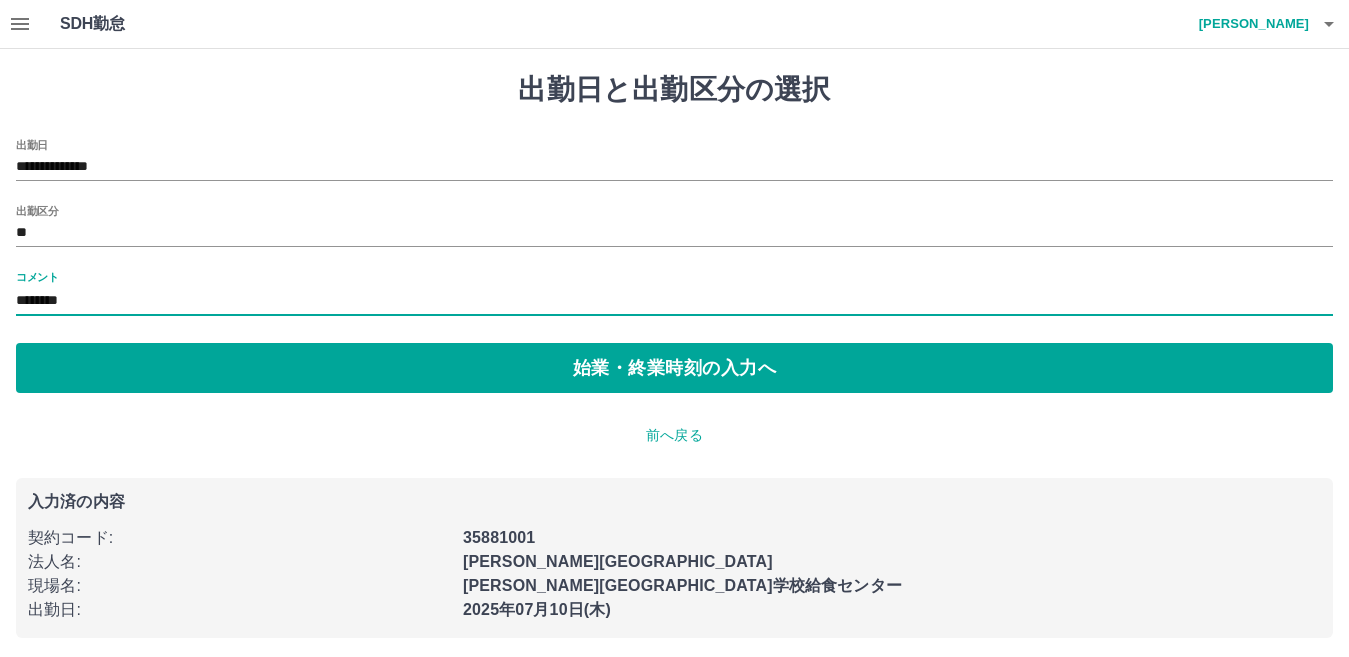 type on "********" 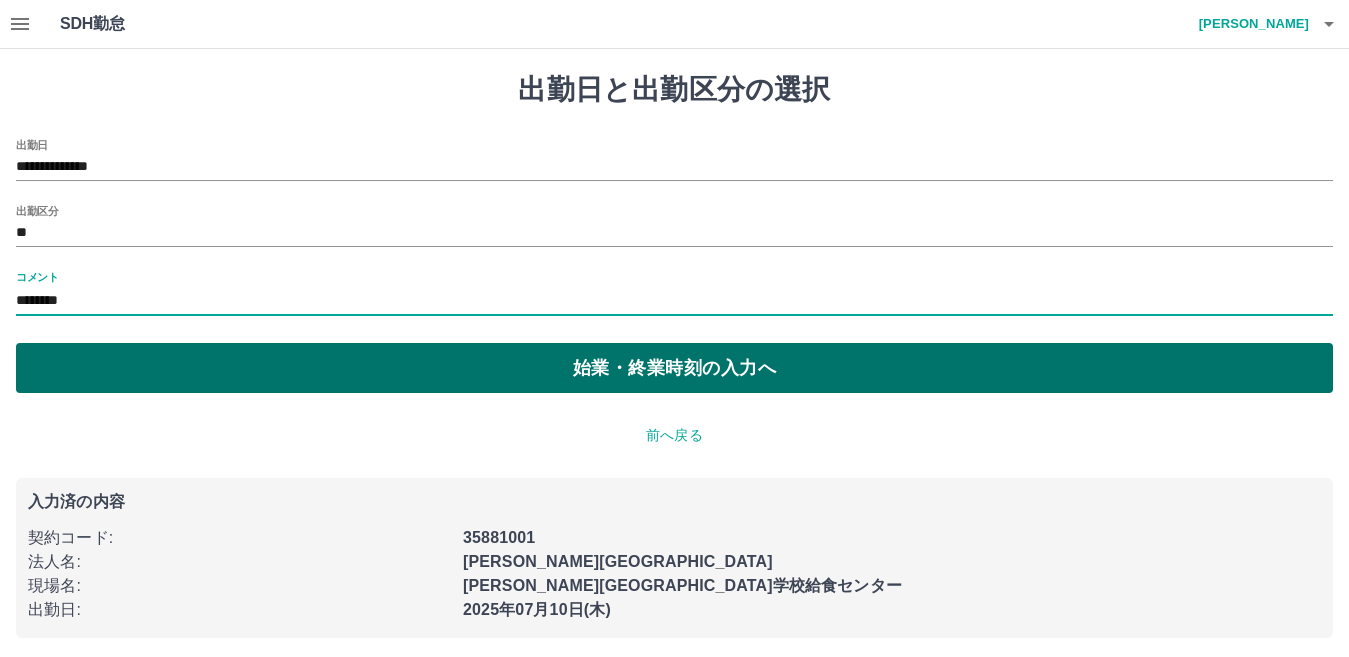 click on "始業・終業時刻の入力へ" at bounding box center (674, 368) 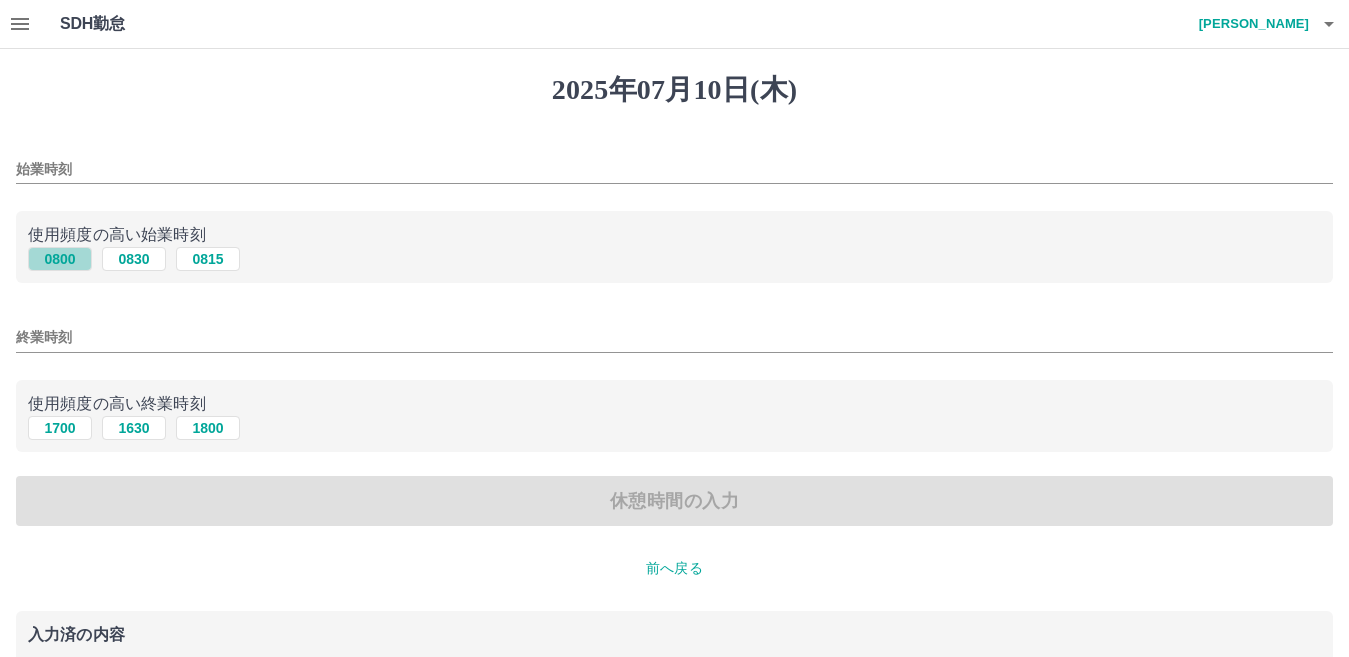 click on "0800" at bounding box center [60, 259] 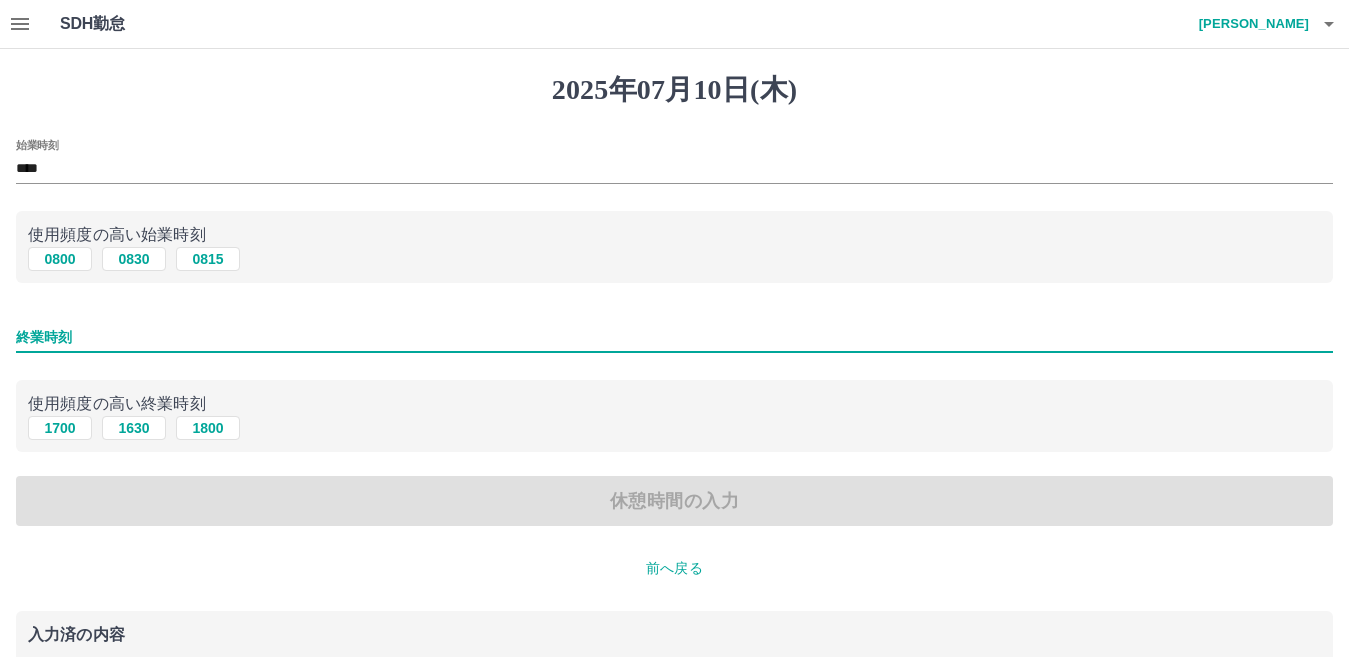 click on "終業時刻" at bounding box center [674, 337] 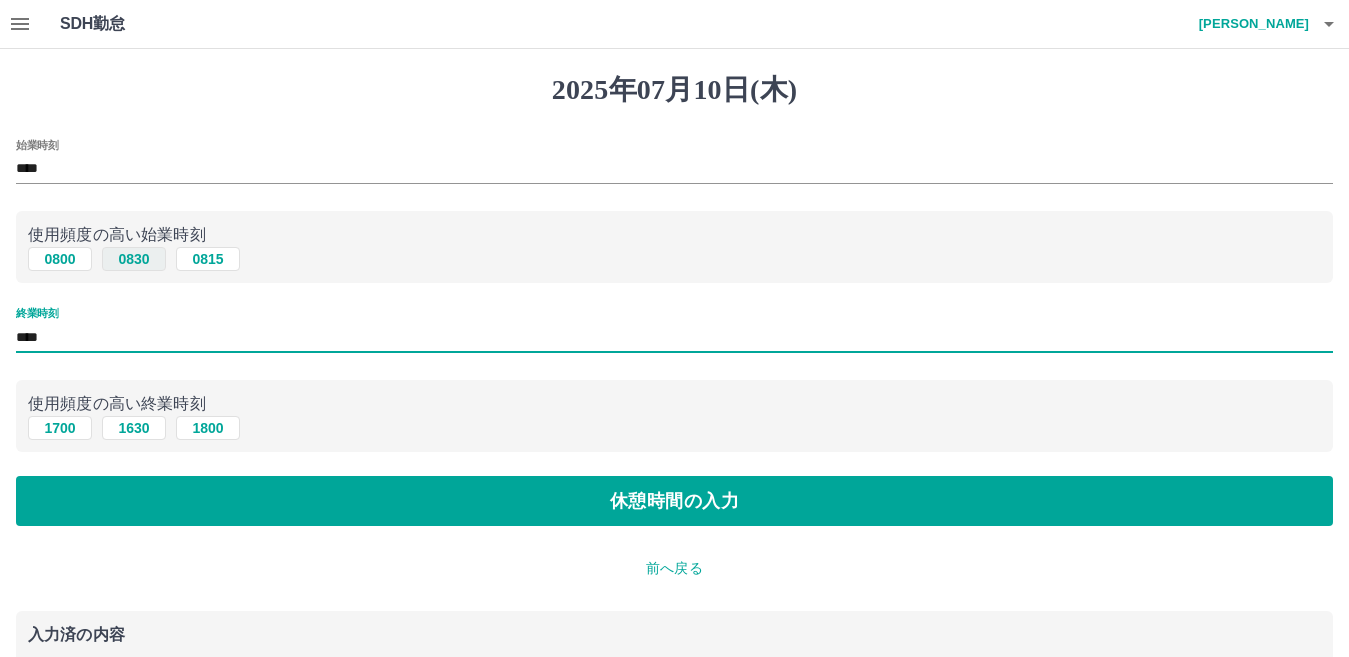 type on "****" 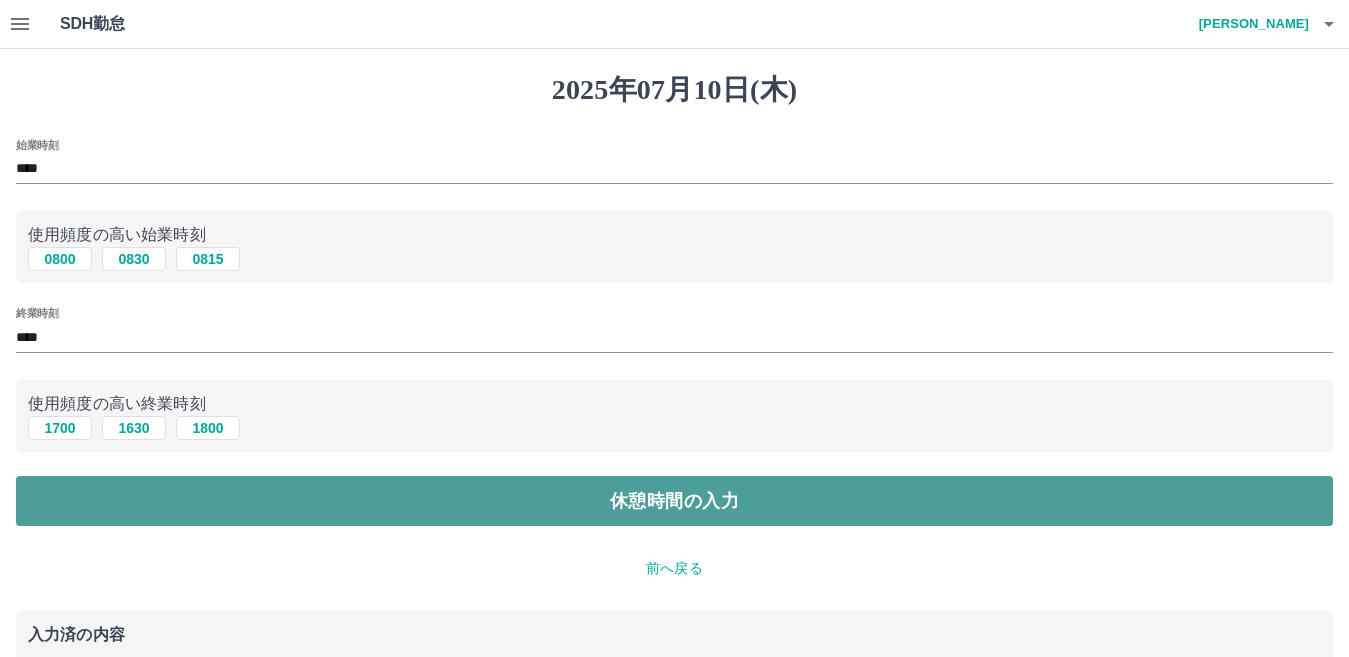 click on "休憩時間の入力" at bounding box center (674, 501) 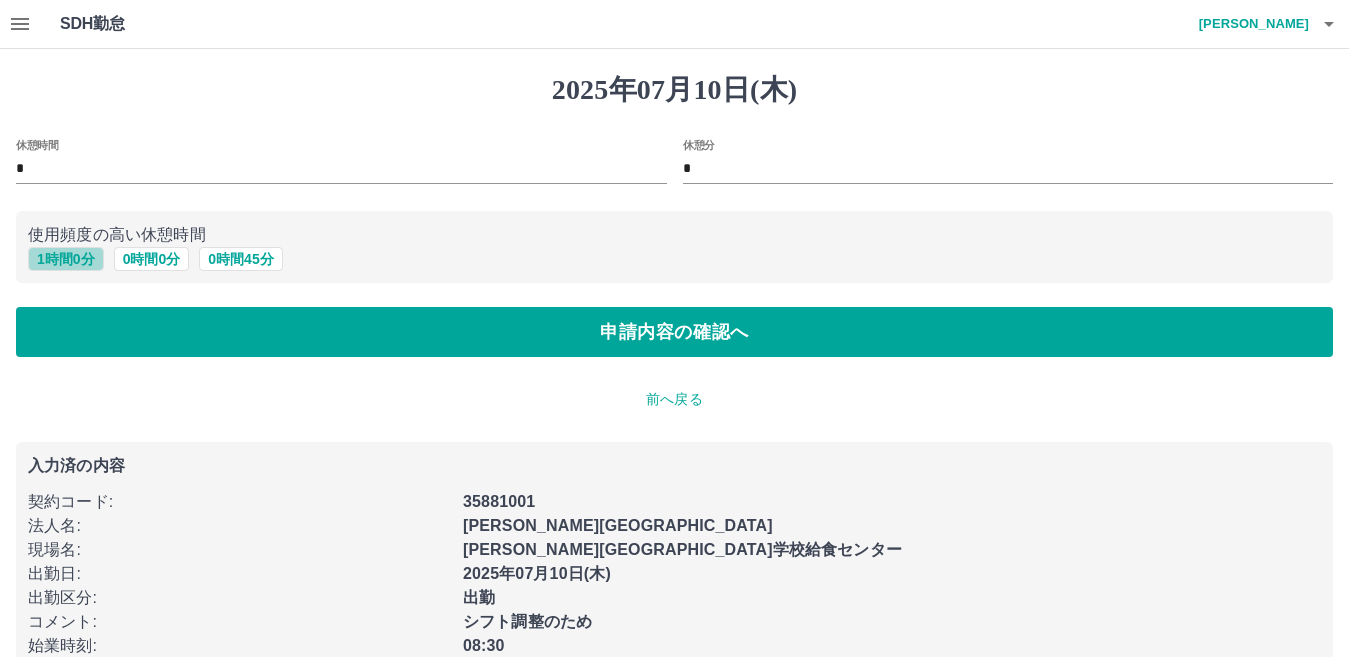 click on "1 時間 0 分" at bounding box center [66, 259] 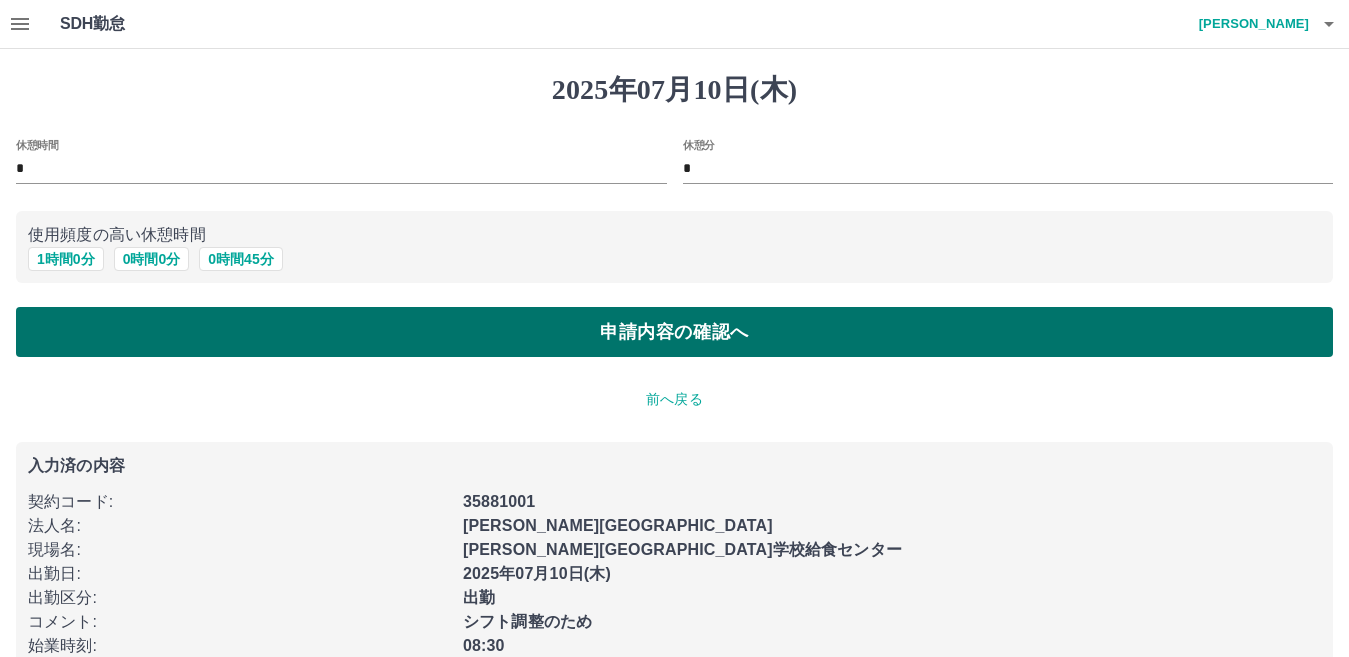 click on "申請内容の確認へ" at bounding box center (674, 332) 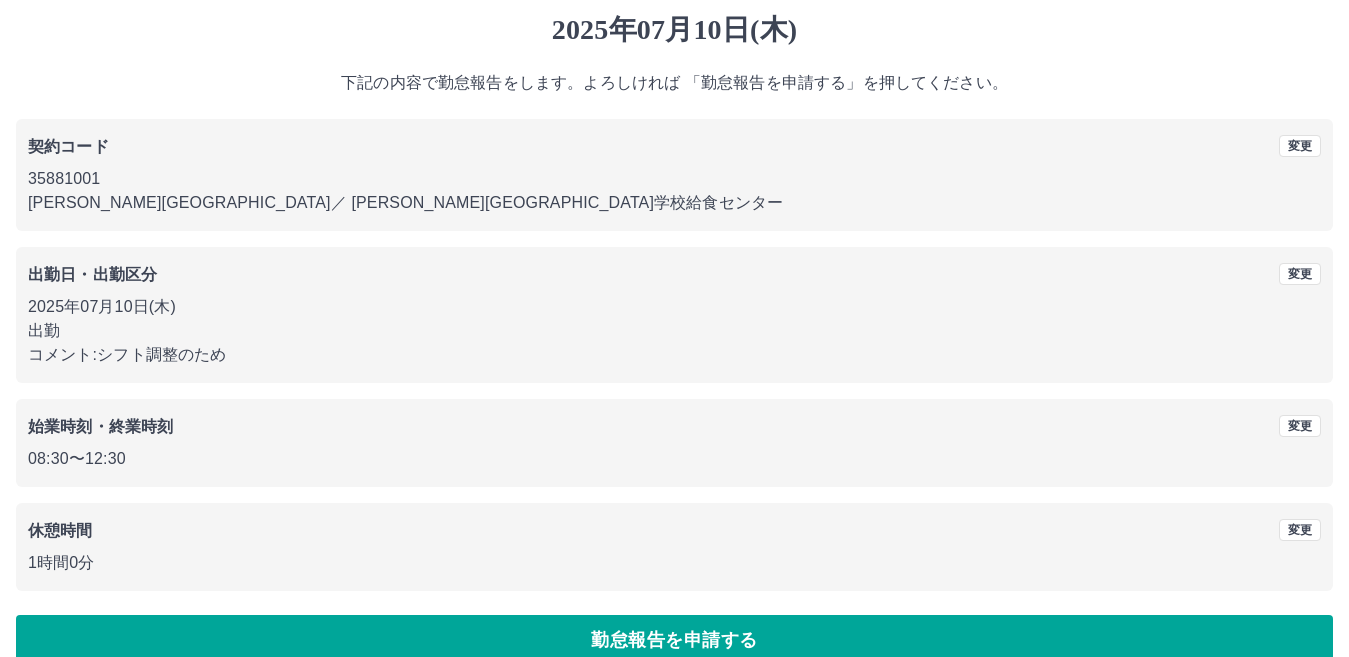 scroll, scrollTop: 92, scrollLeft: 0, axis: vertical 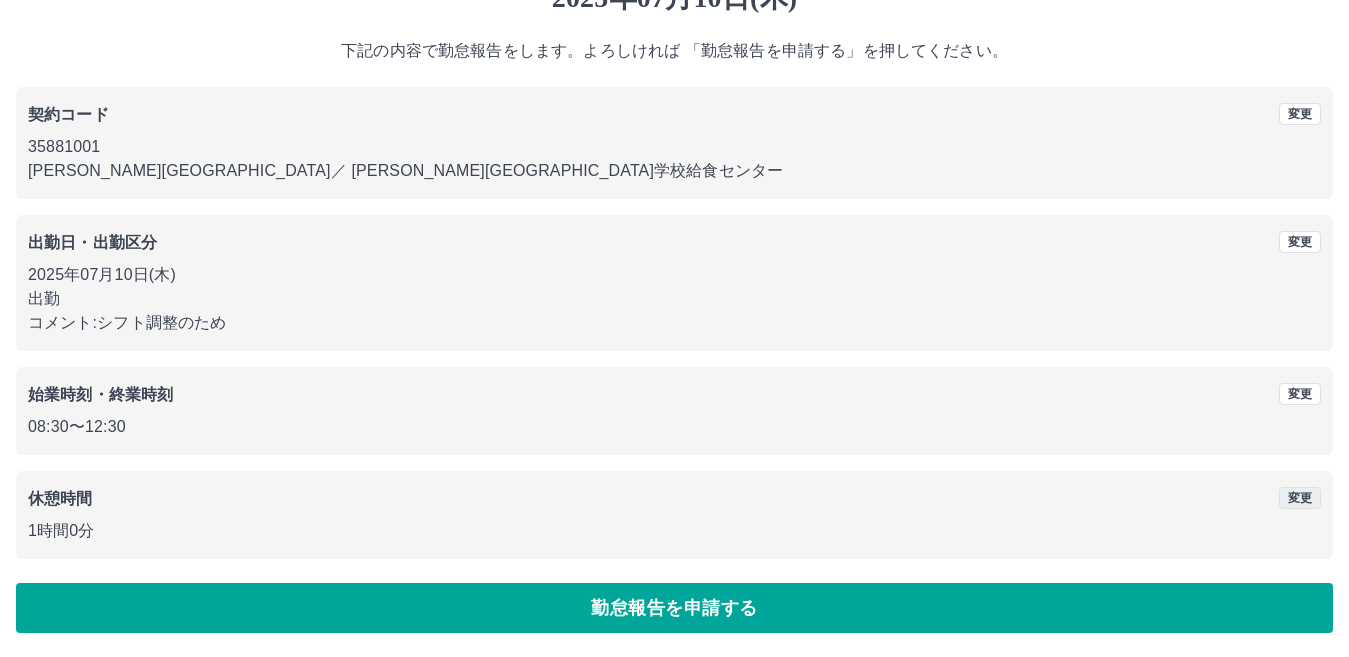 click on "変更" at bounding box center (1300, 498) 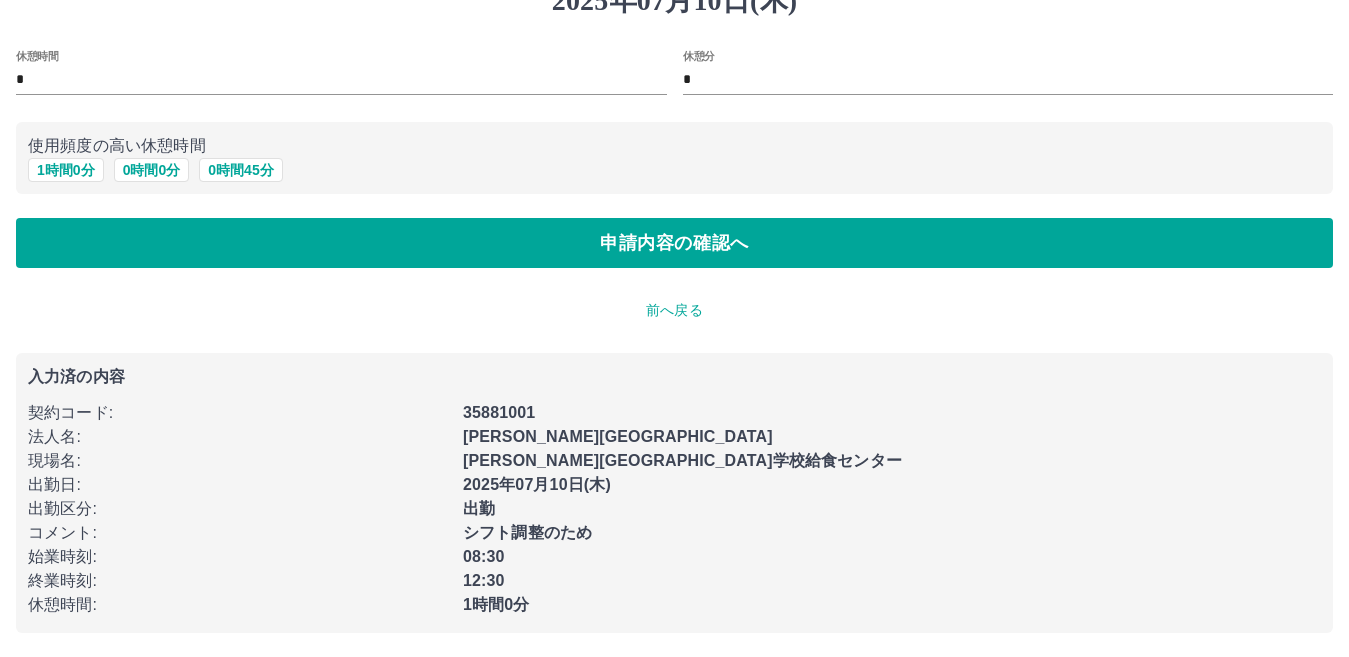 scroll, scrollTop: 0, scrollLeft: 0, axis: both 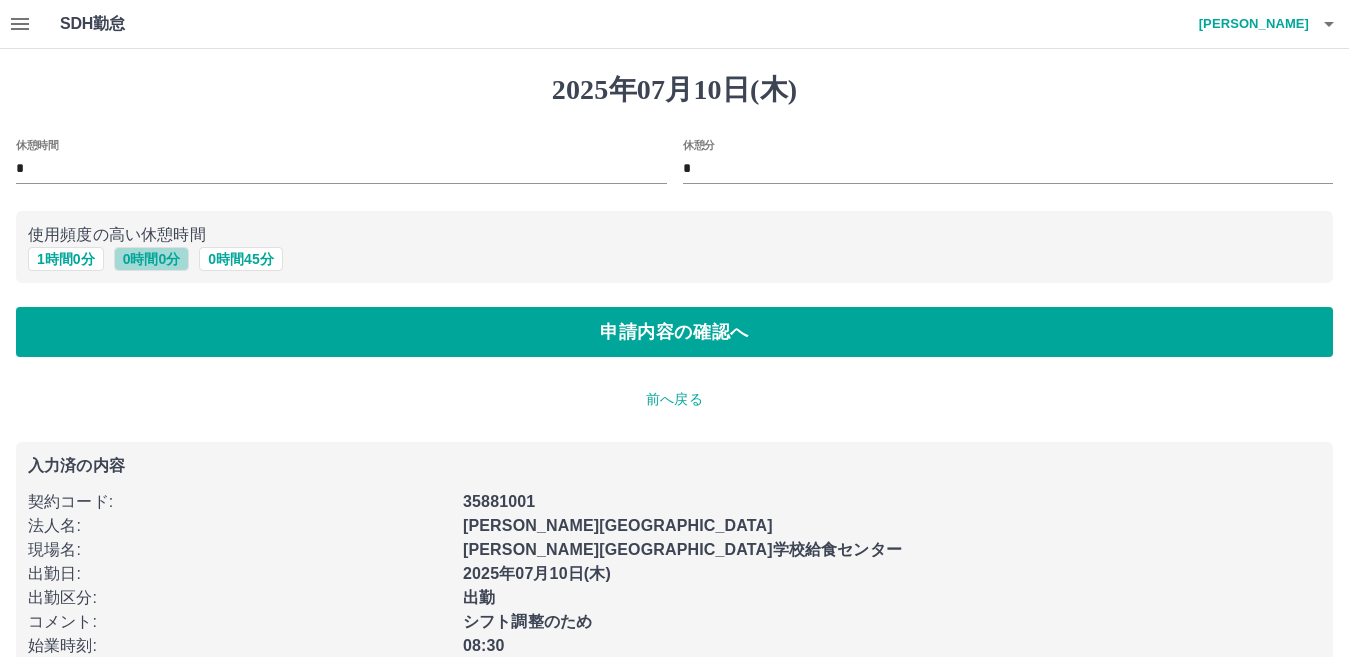 click on "0 時間 0 分" at bounding box center (152, 259) 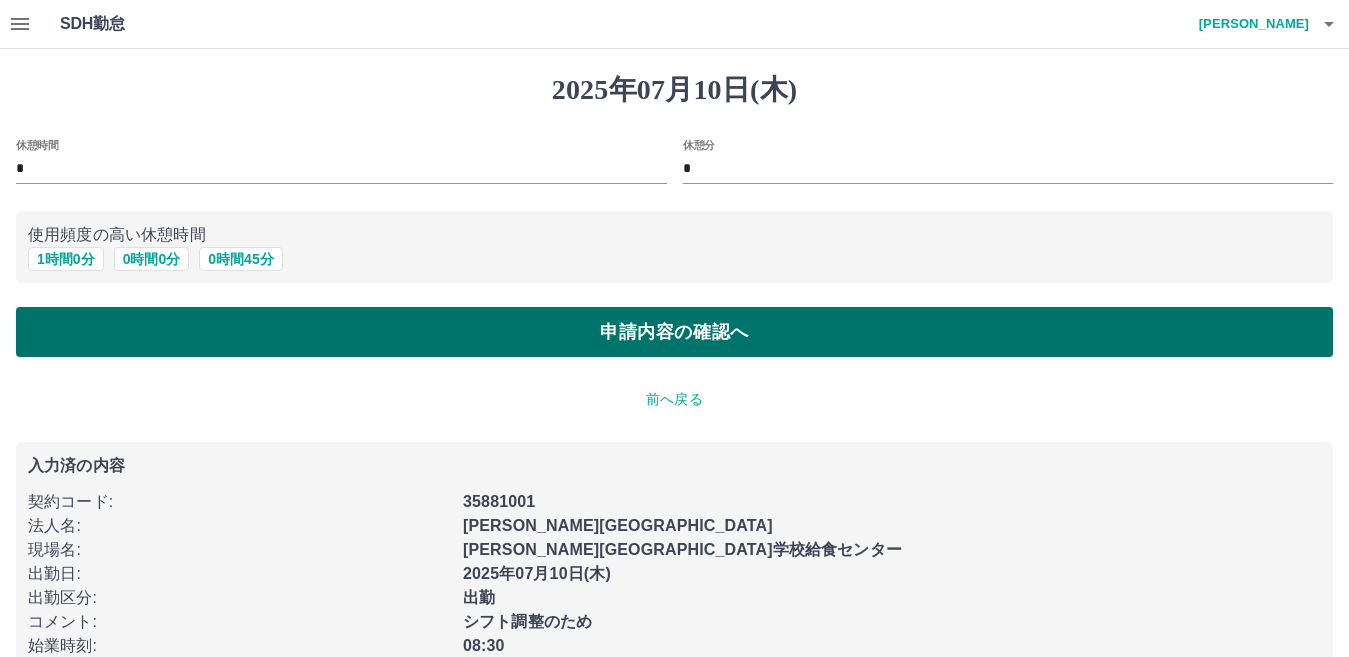 click on "申請内容の確認へ" at bounding box center (674, 332) 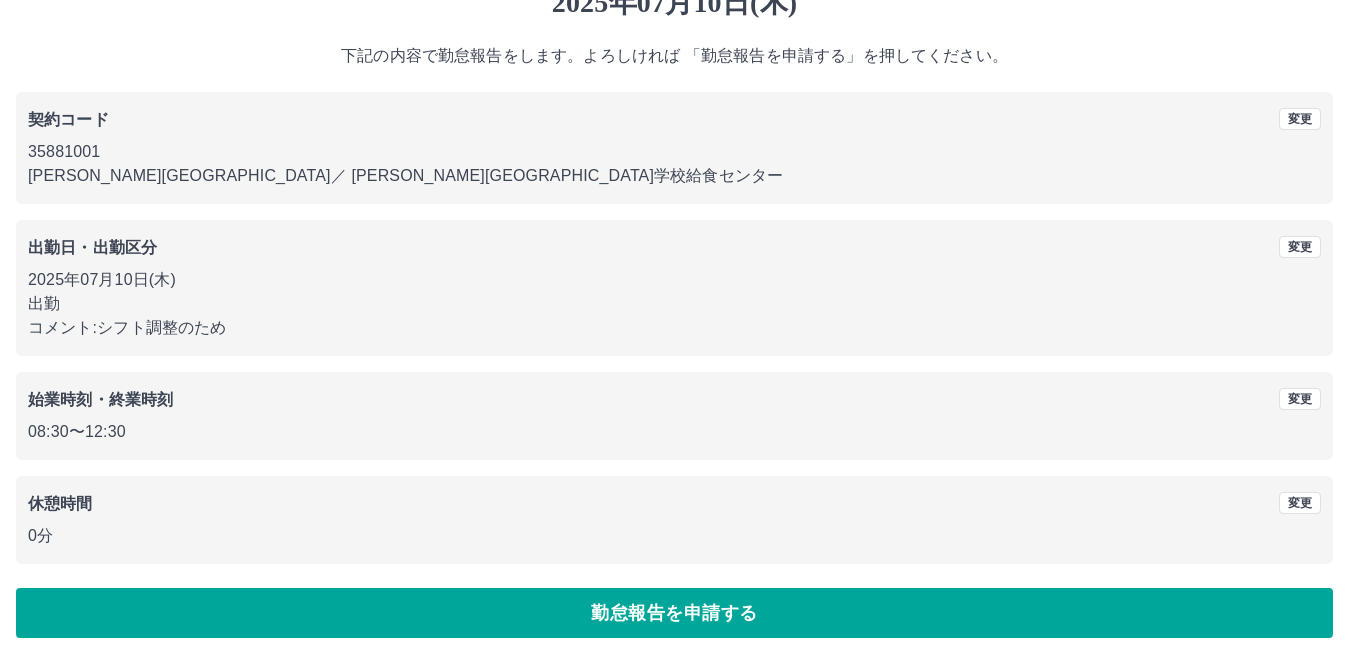scroll, scrollTop: 92, scrollLeft: 0, axis: vertical 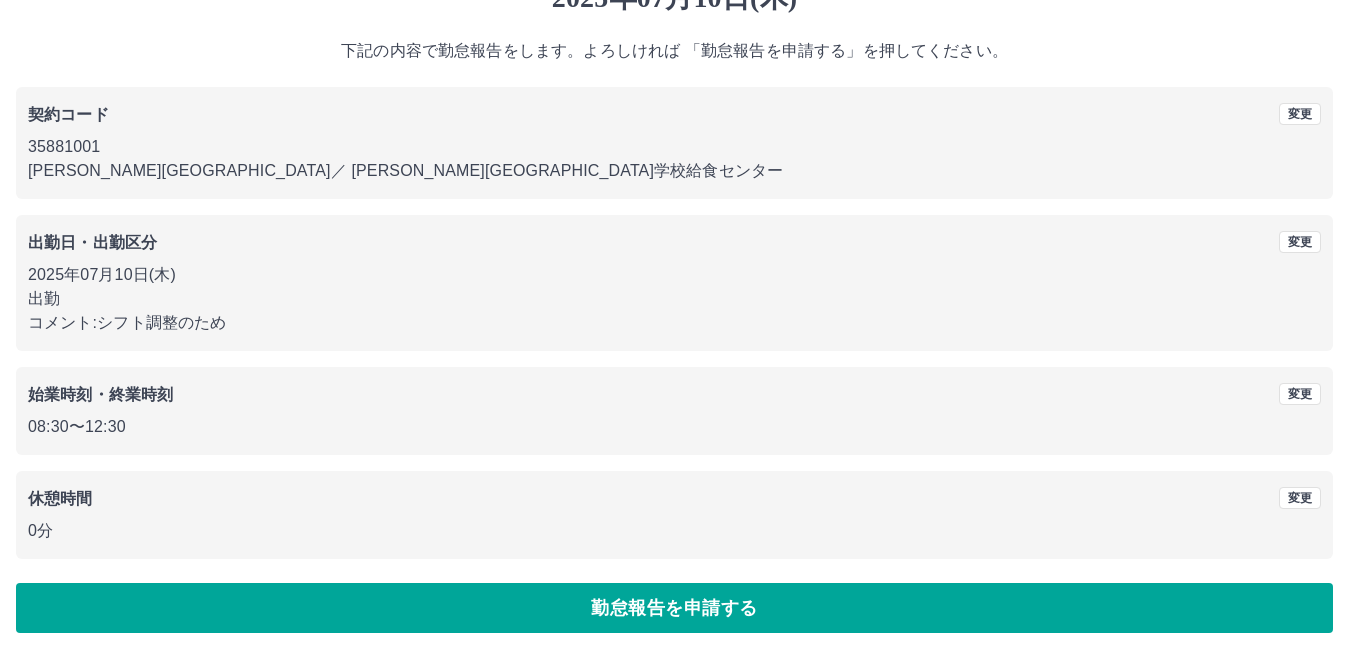 click on "勤怠報告を申請する" at bounding box center (674, 608) 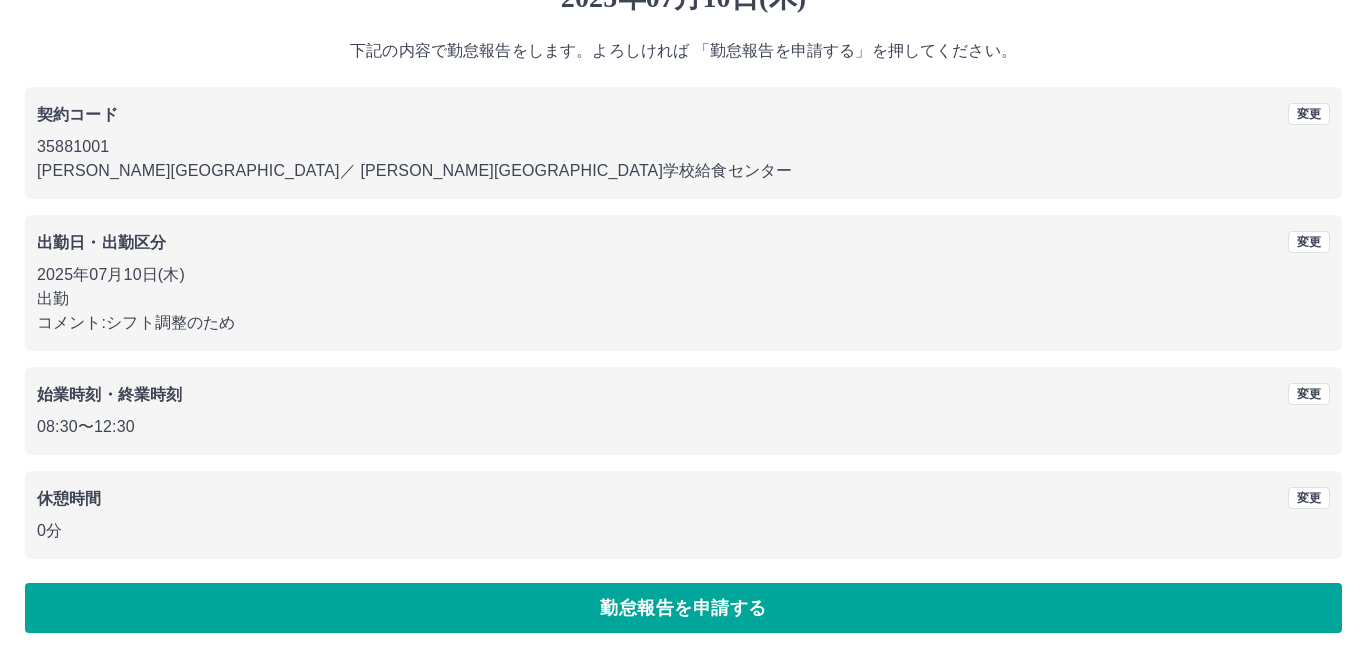 scroll, scrollTop: 0, scrollLeft: 0, axis: both 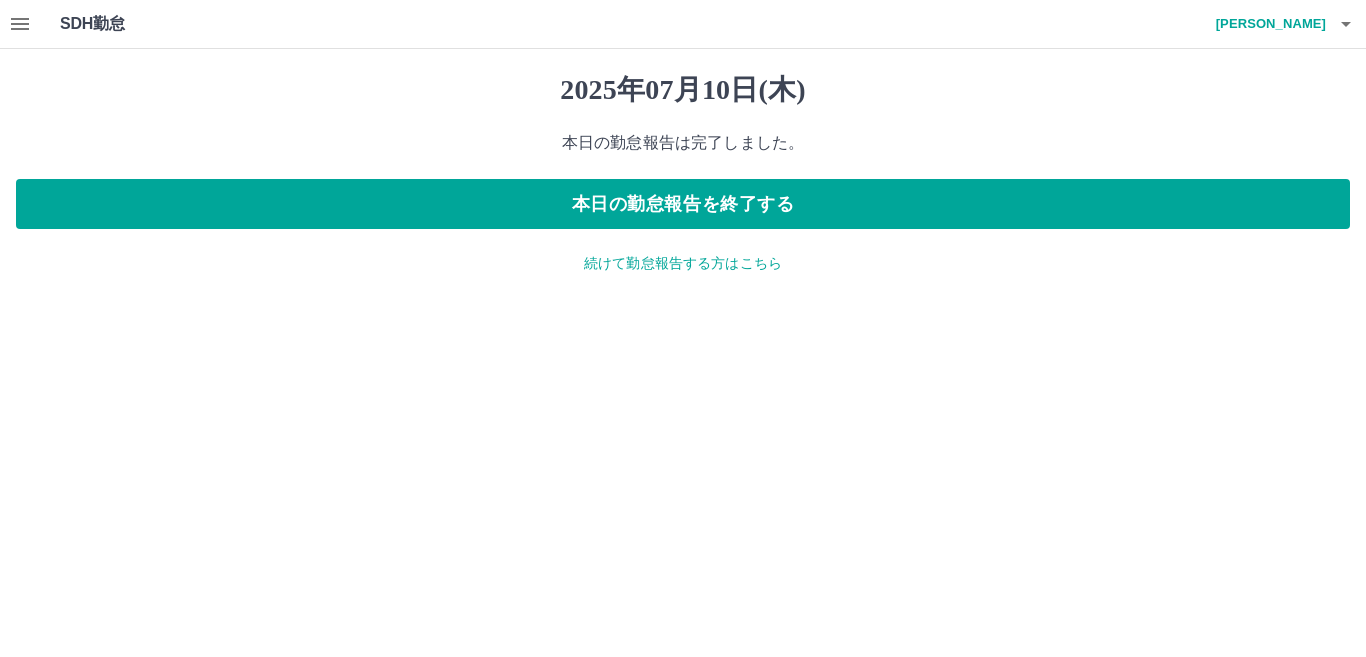 click 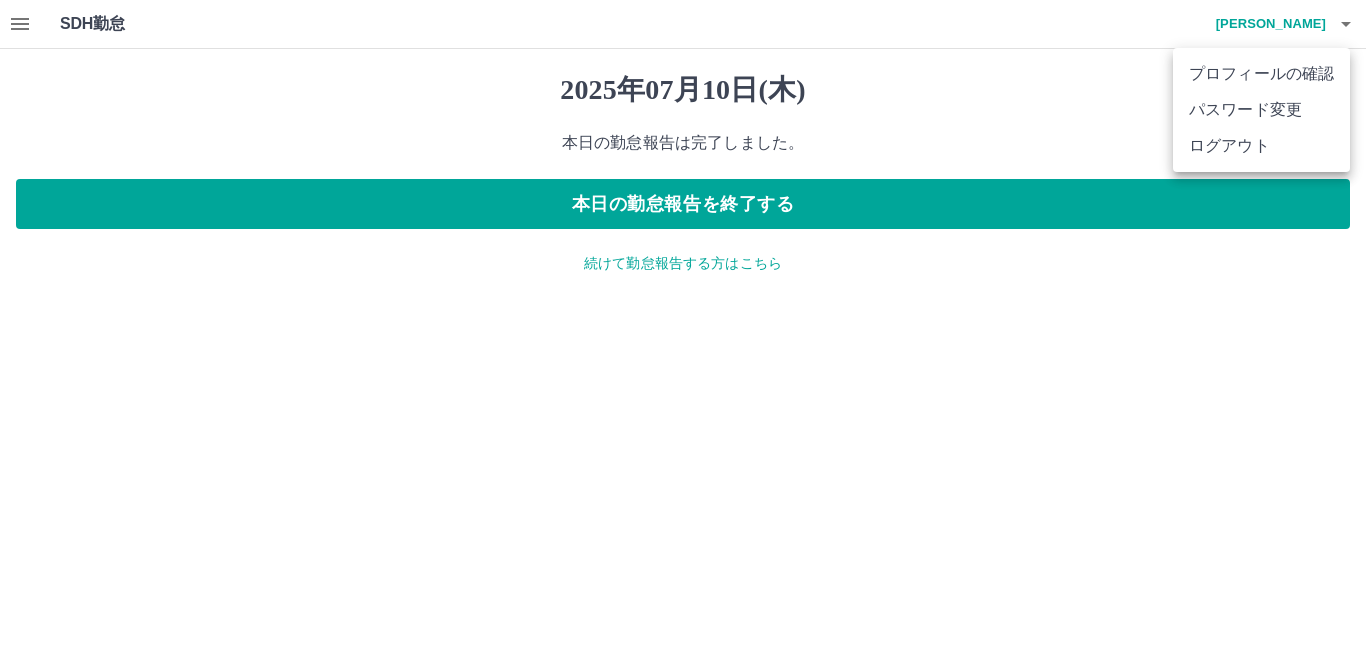 click on "ログアウト" at bounding box center [1261, 146] 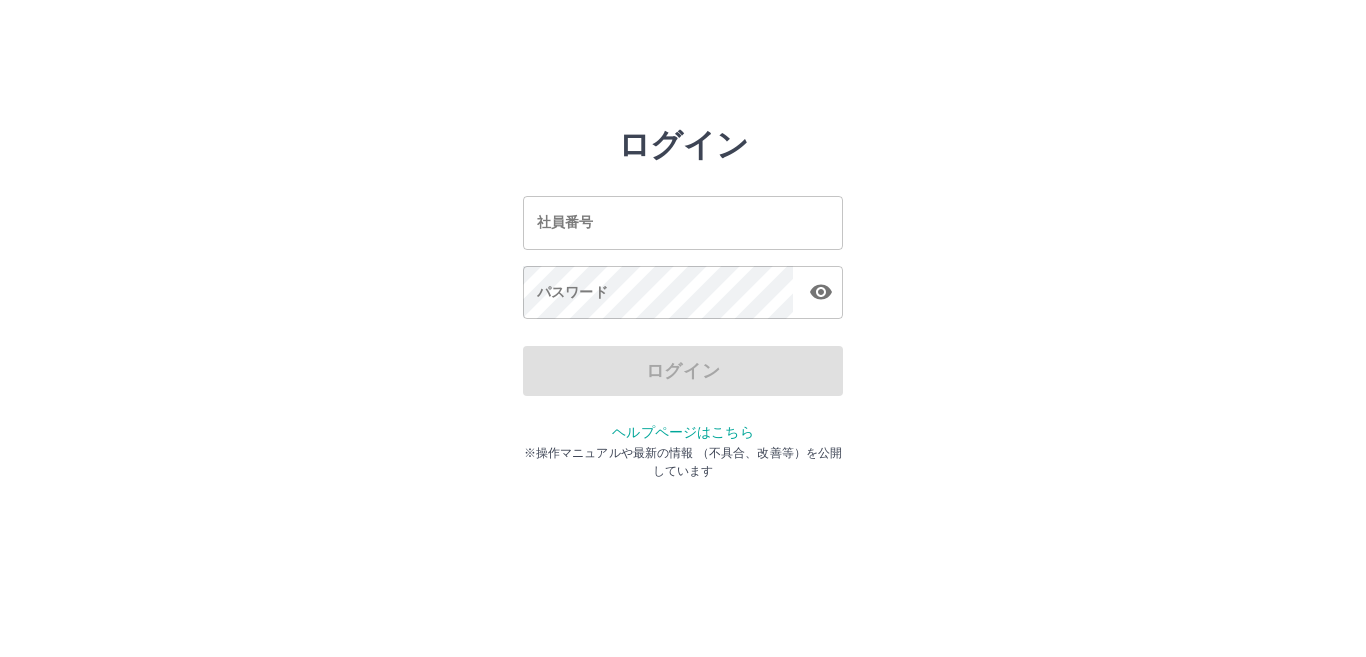 scroll, scrollTop: 0, scrollLeft: 0, axis: both 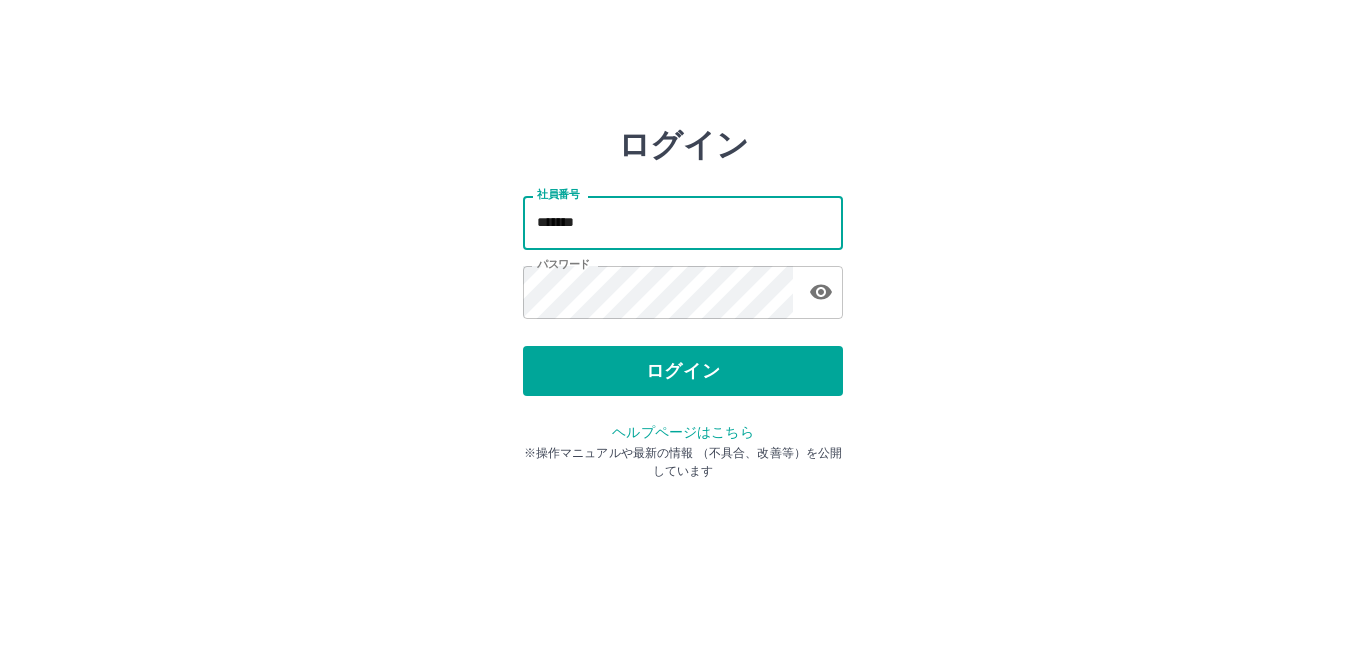 click on "*******" at bounding box center (683, 222) 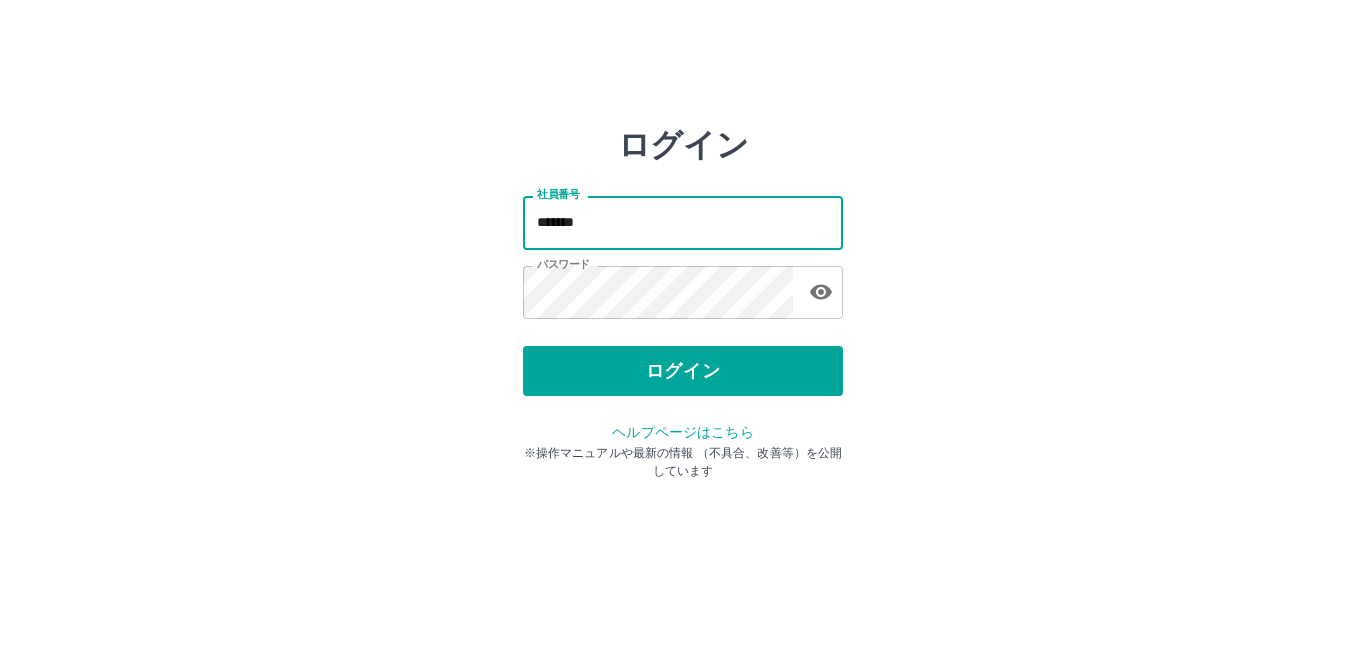 type on "*******" 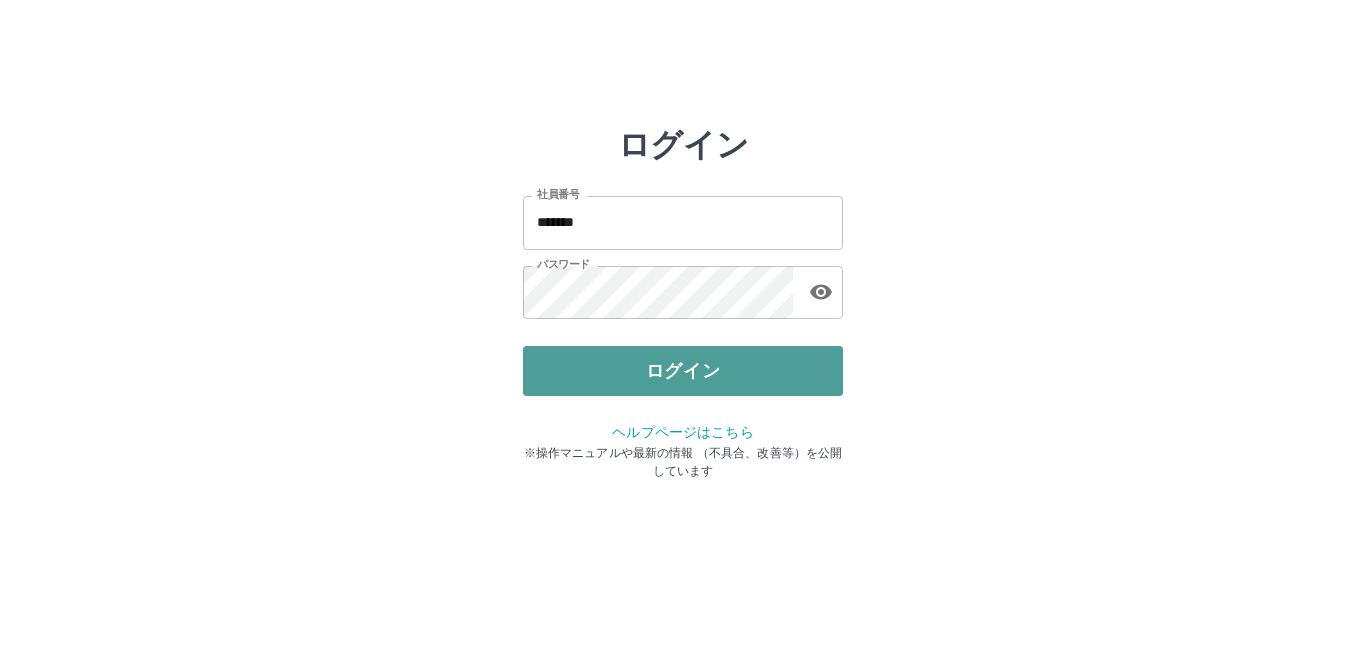 click on "ログイン" at bounding box center (683, 371) 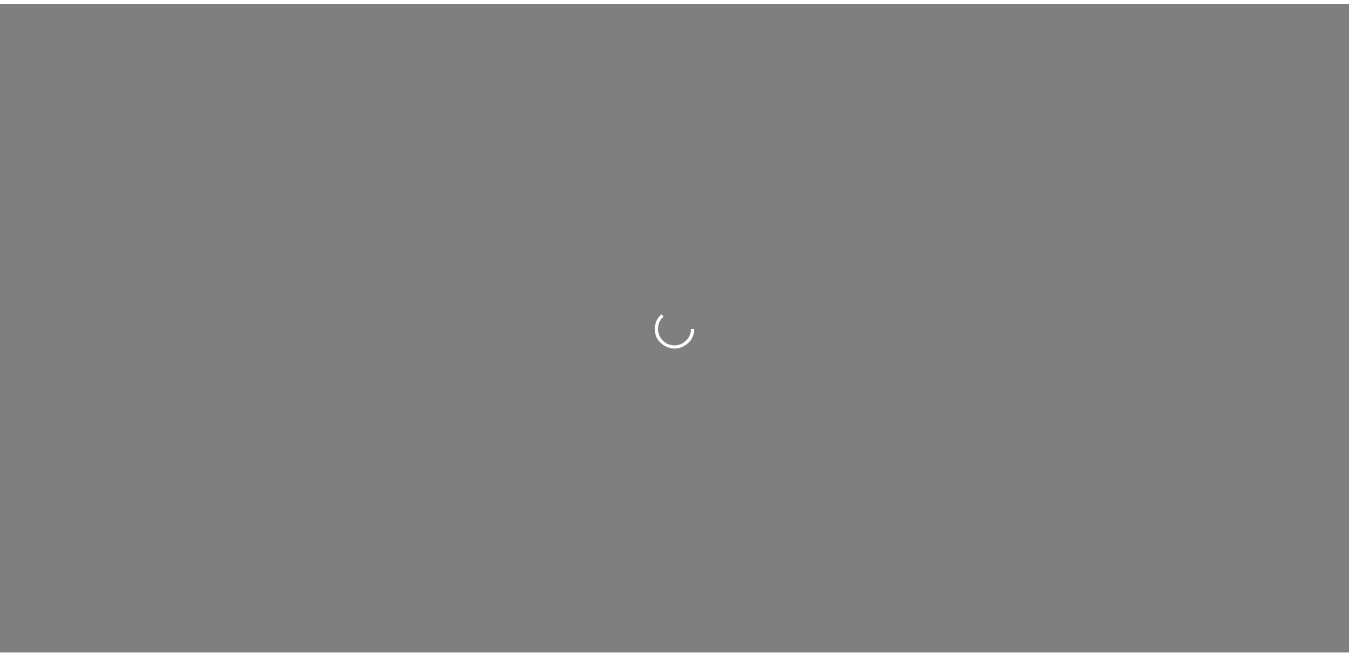 scroll, scrollTop: 0, scrollLeft: 0, axis: both 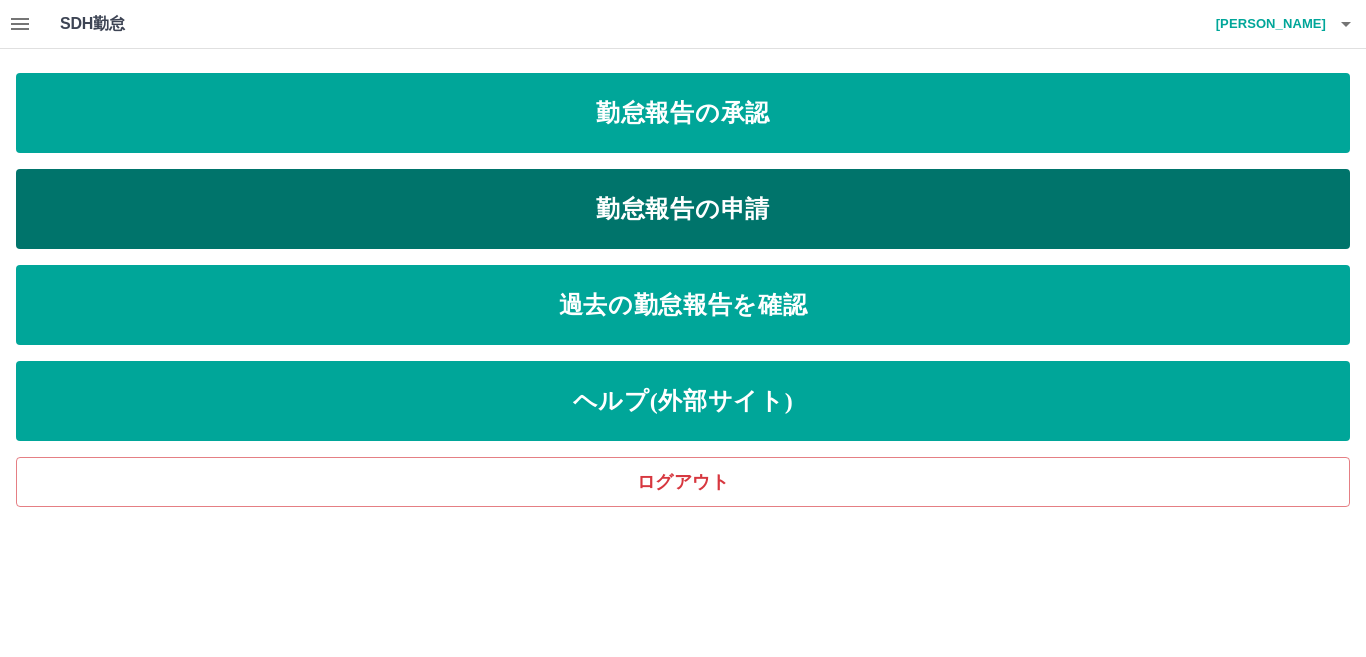 click on "勤怠報告の申請" at bounding box center [683, 209] 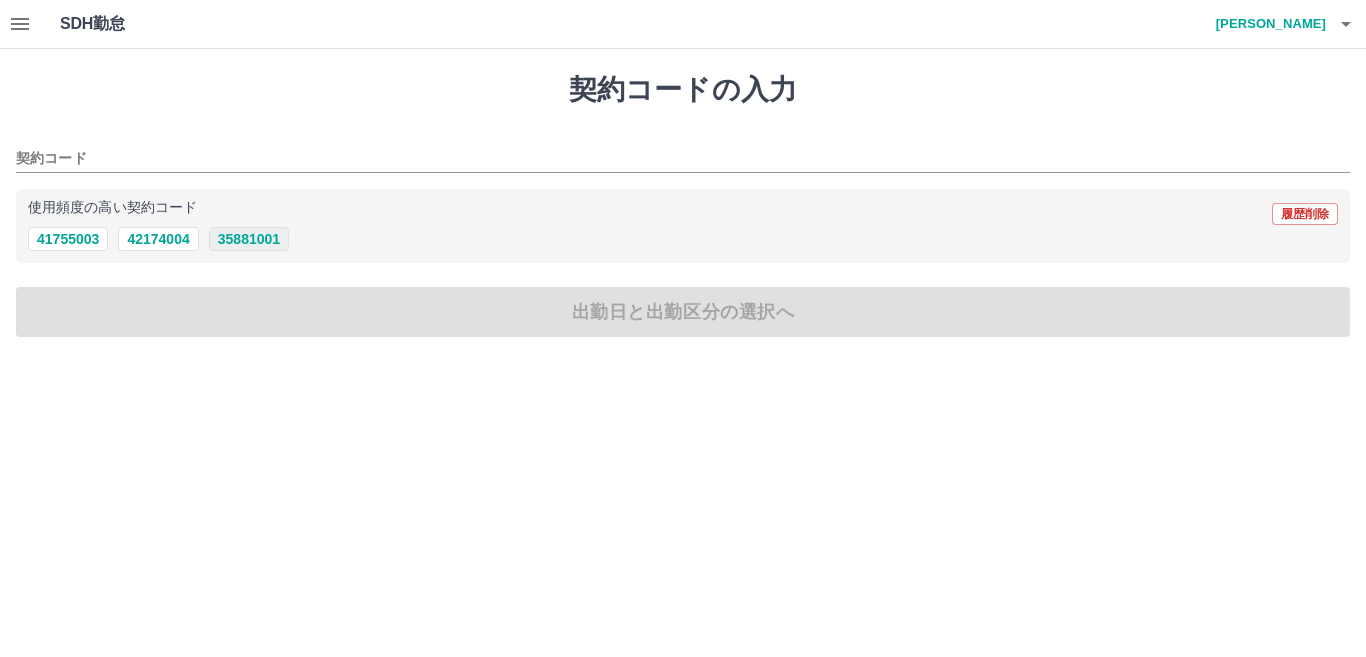 click on "35881001" at bounding box center [249, 239] 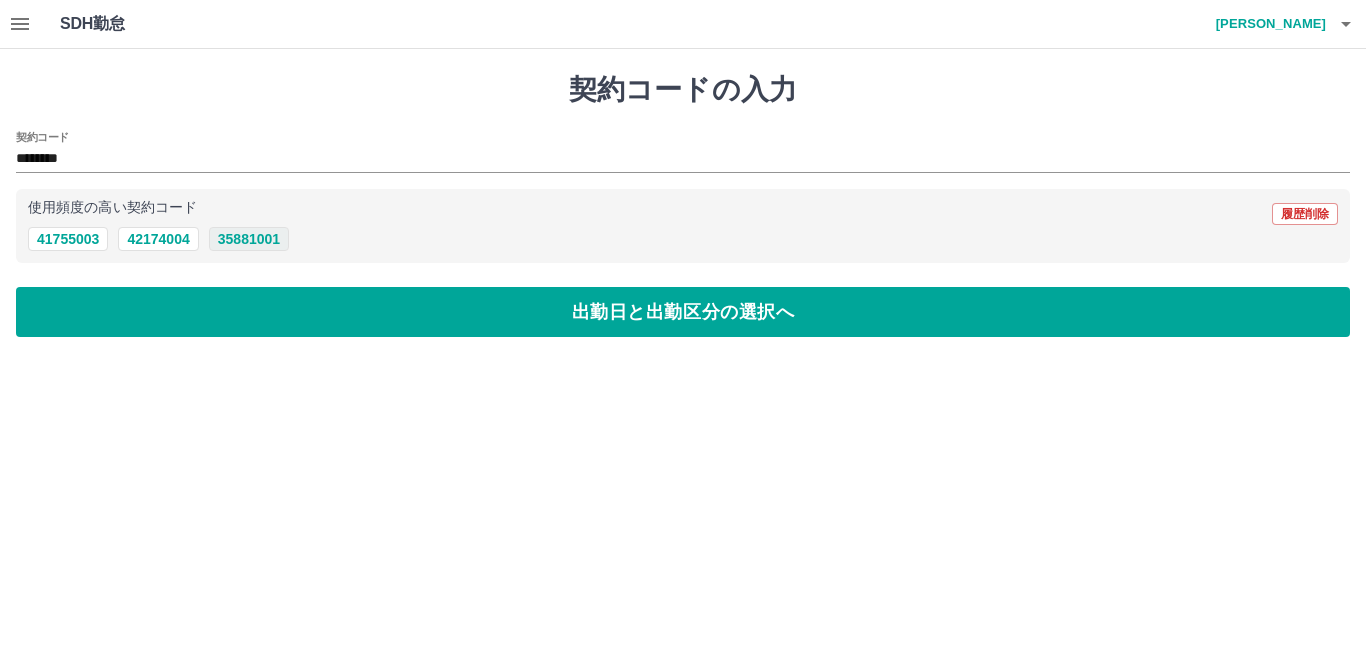 type on "********" 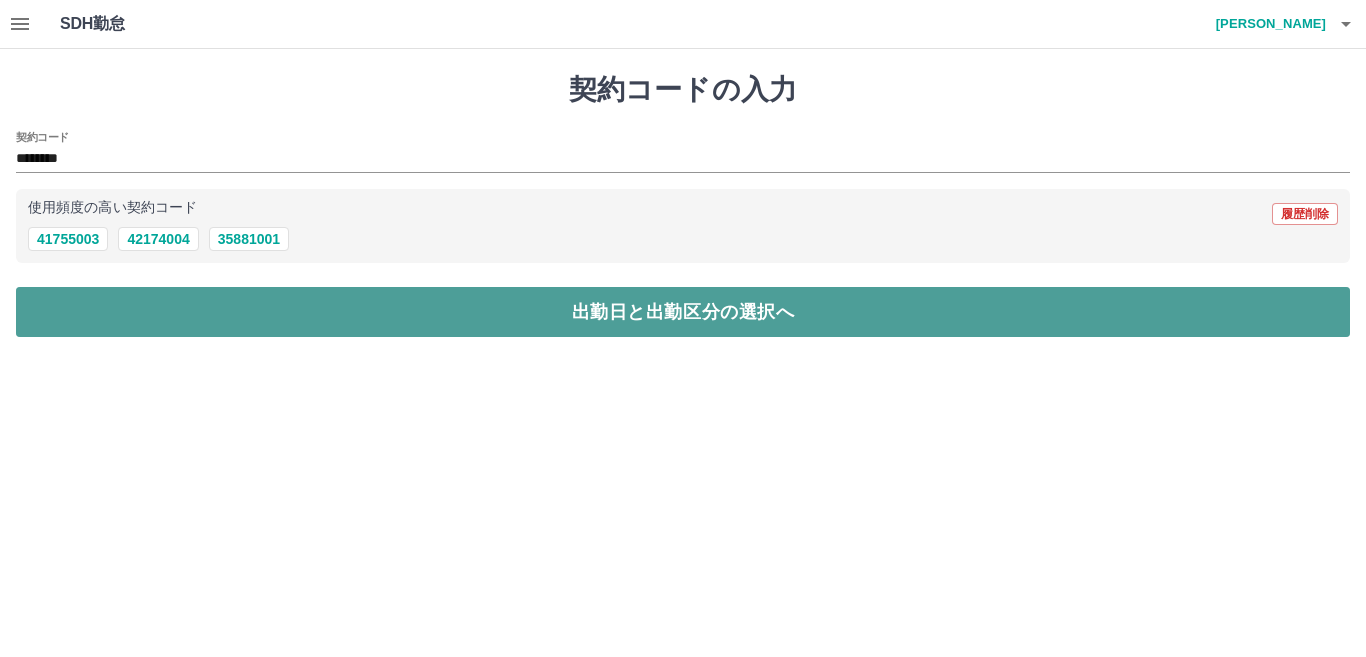 click on "出勤日と出勤区分の選択へ" at bounding box center (683, 312) 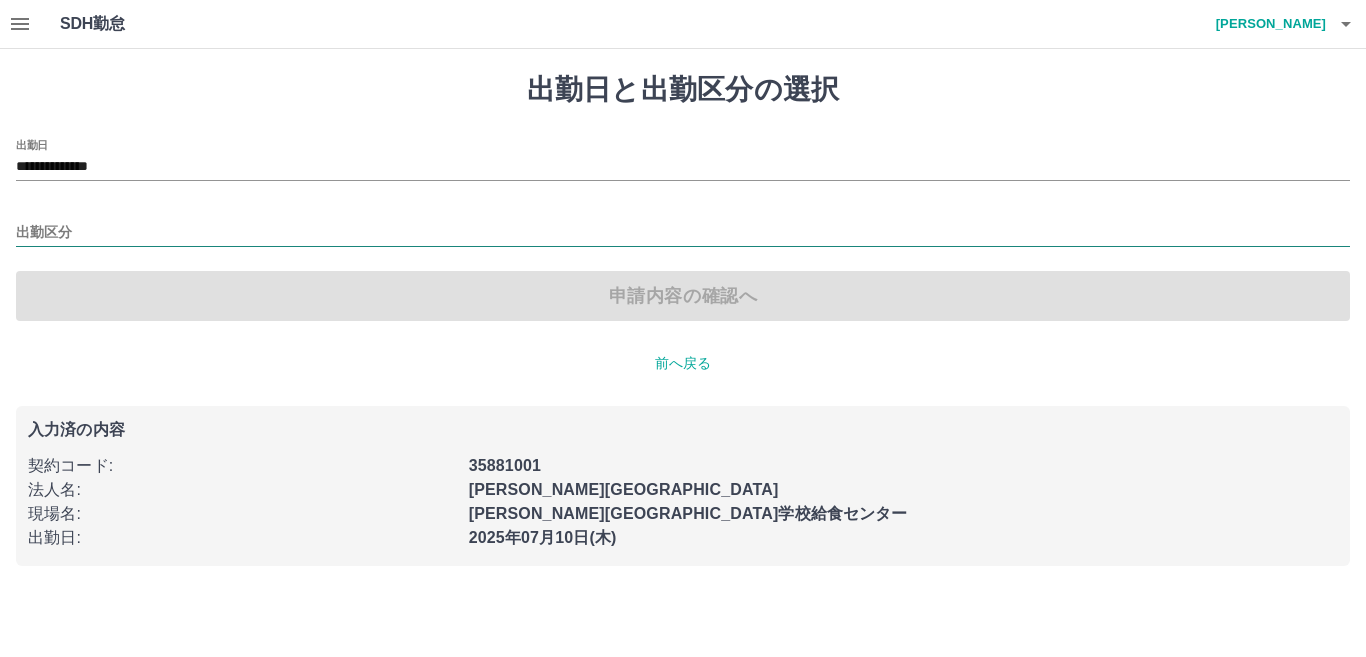 click on "出勤区分" at bounding box center [683, 233] 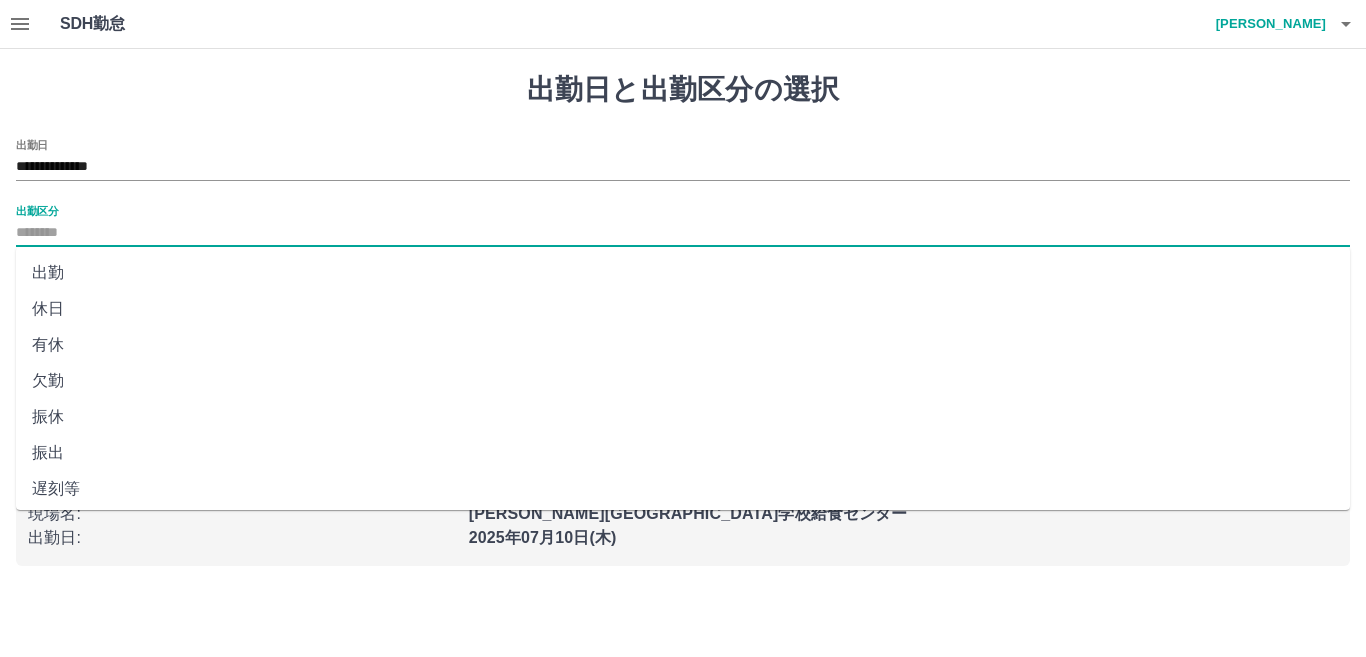 click on "有休" at bounding box center [683, 345] 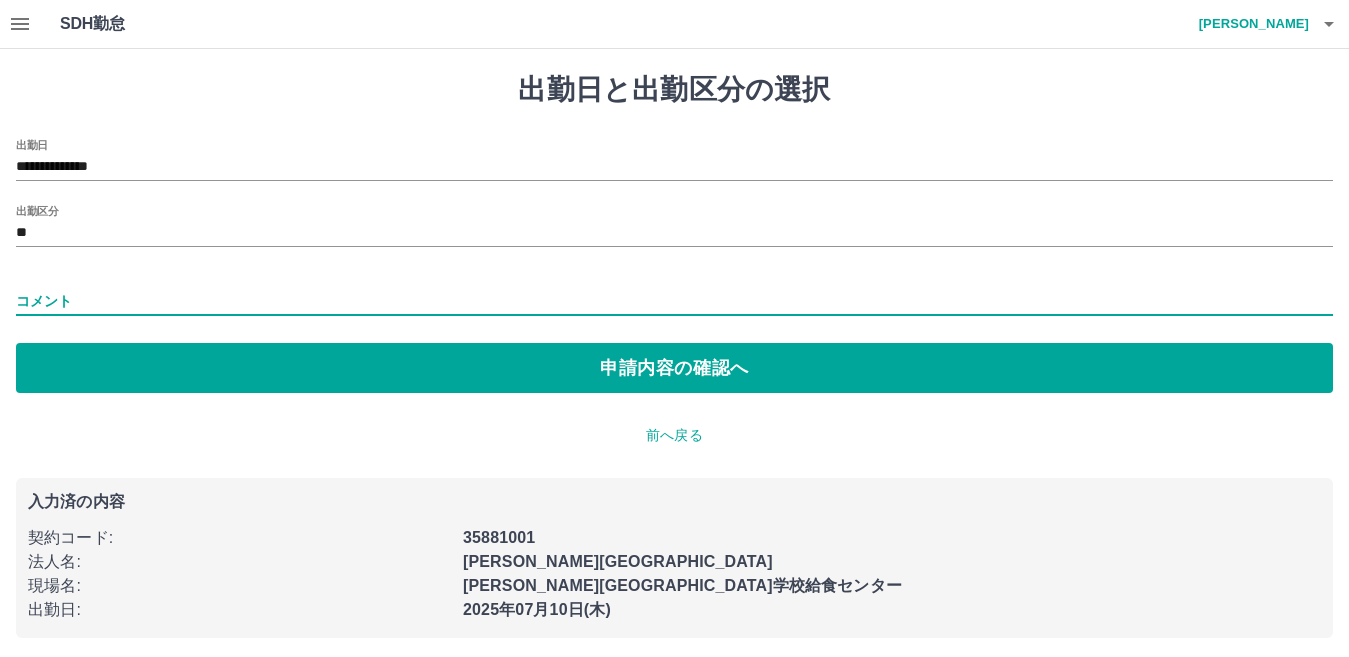 click on "コメント" at bounding box center [674, 301] 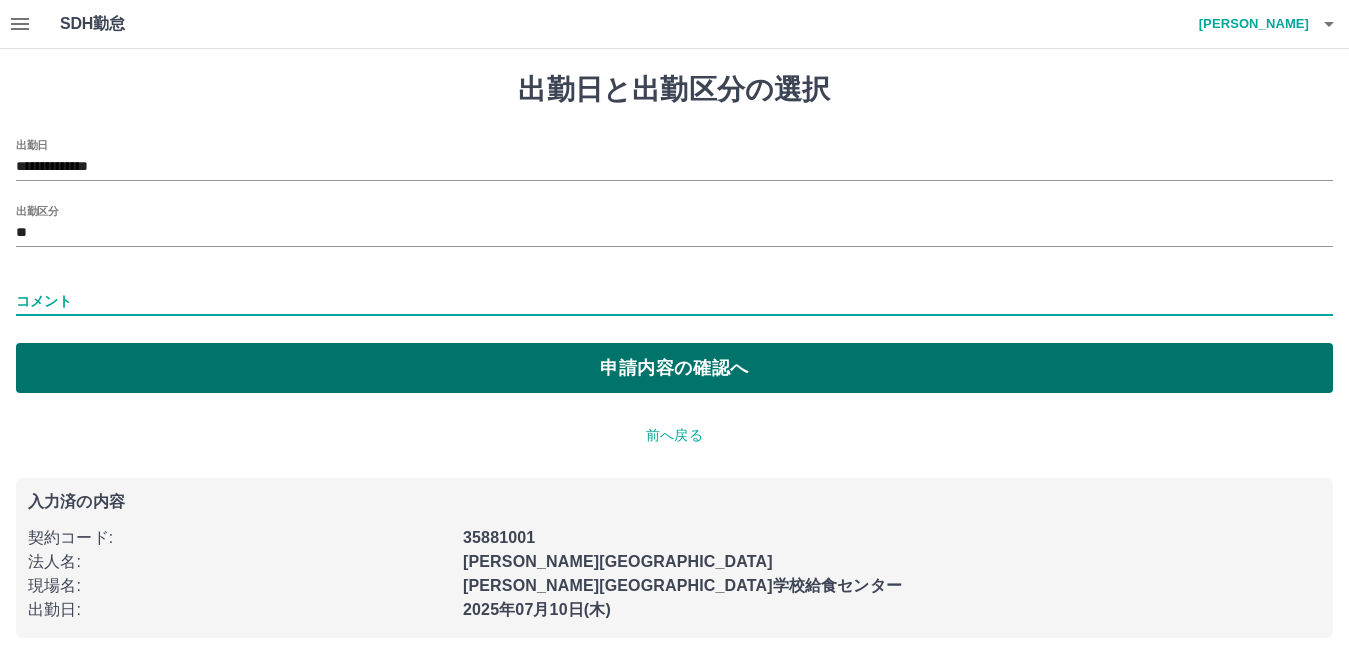 type on "****" 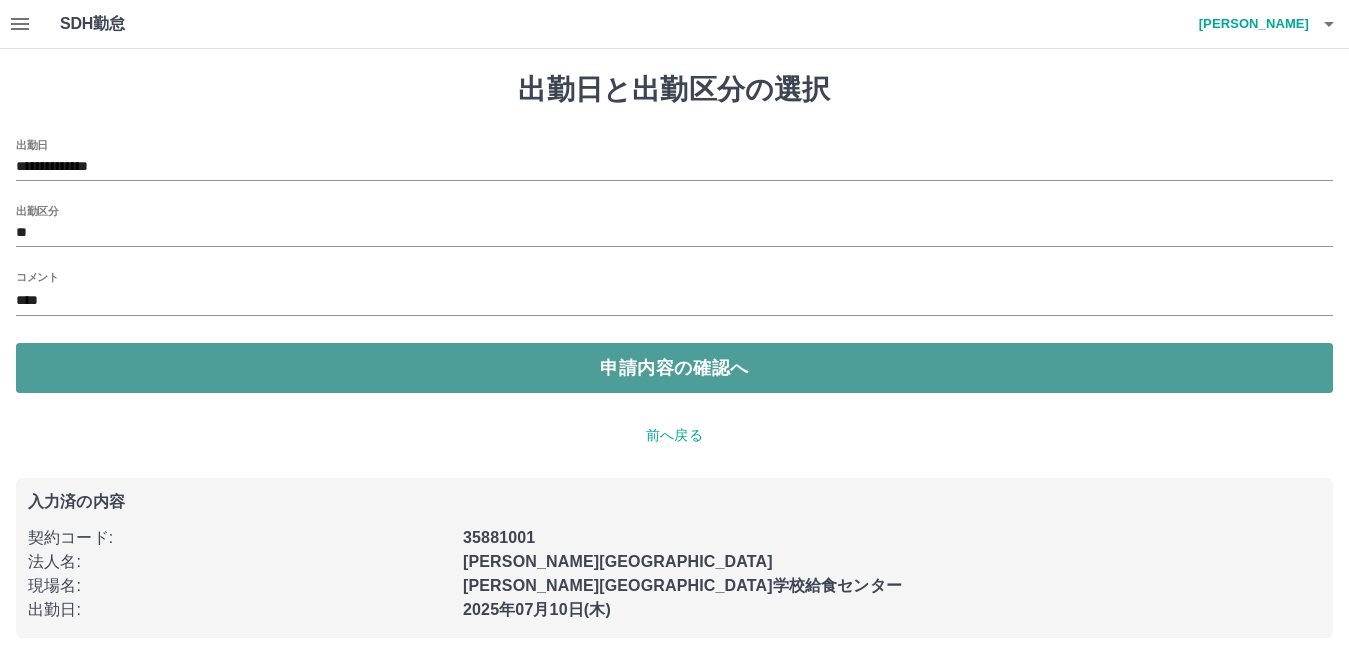 click on "申請内容の確認へ" at bounding box center (674, 368) 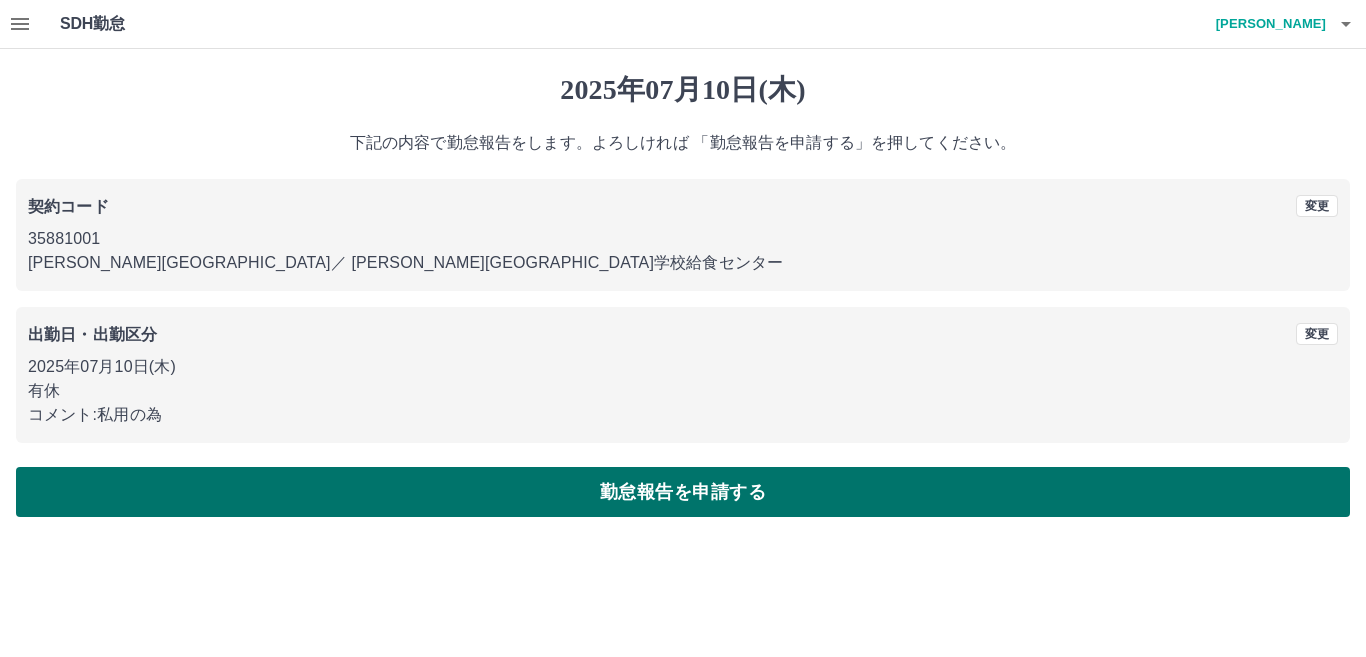 click on "勤怠報告を申請する" at bounding box center (683, 492) 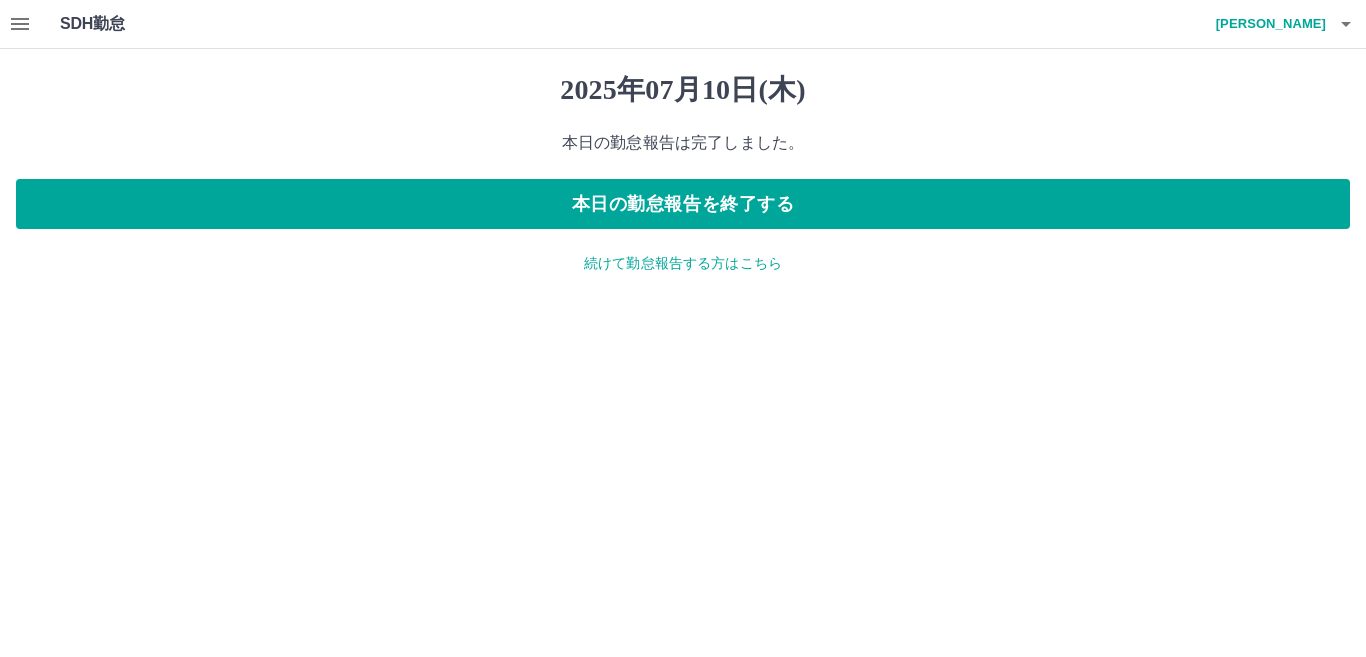 click 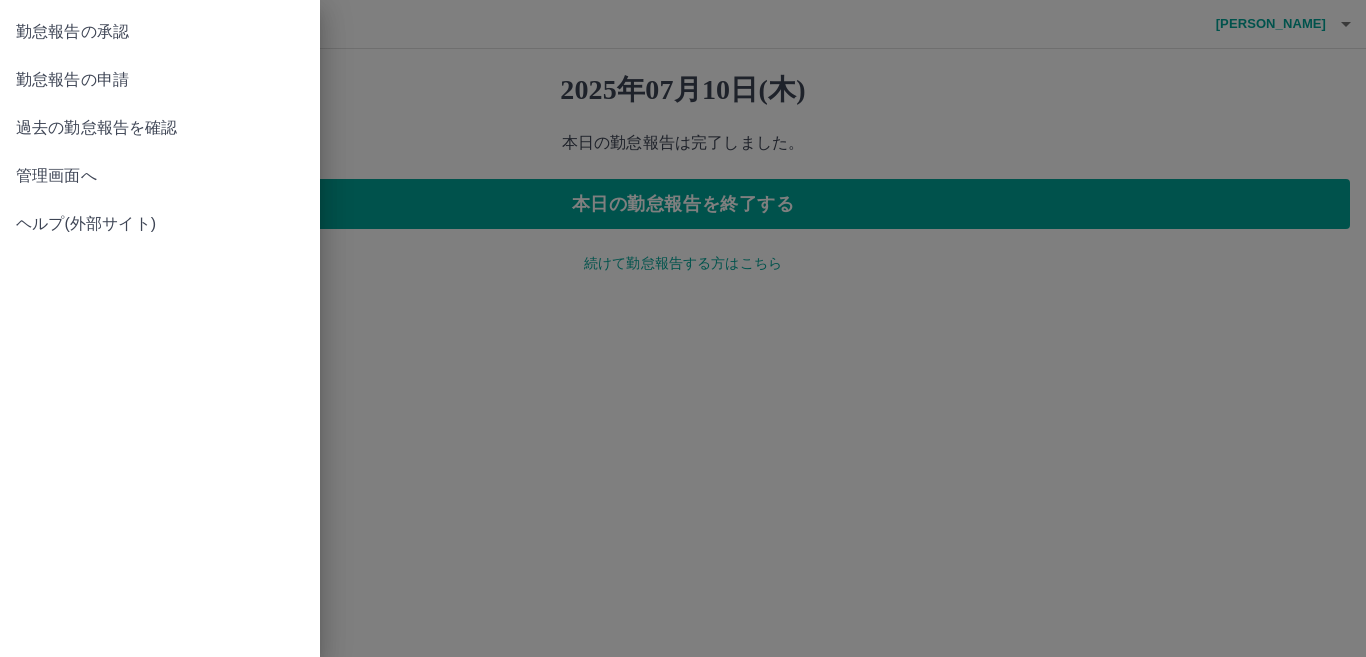 click on "勤怠報告の承認" at bounding box center (160, 32) 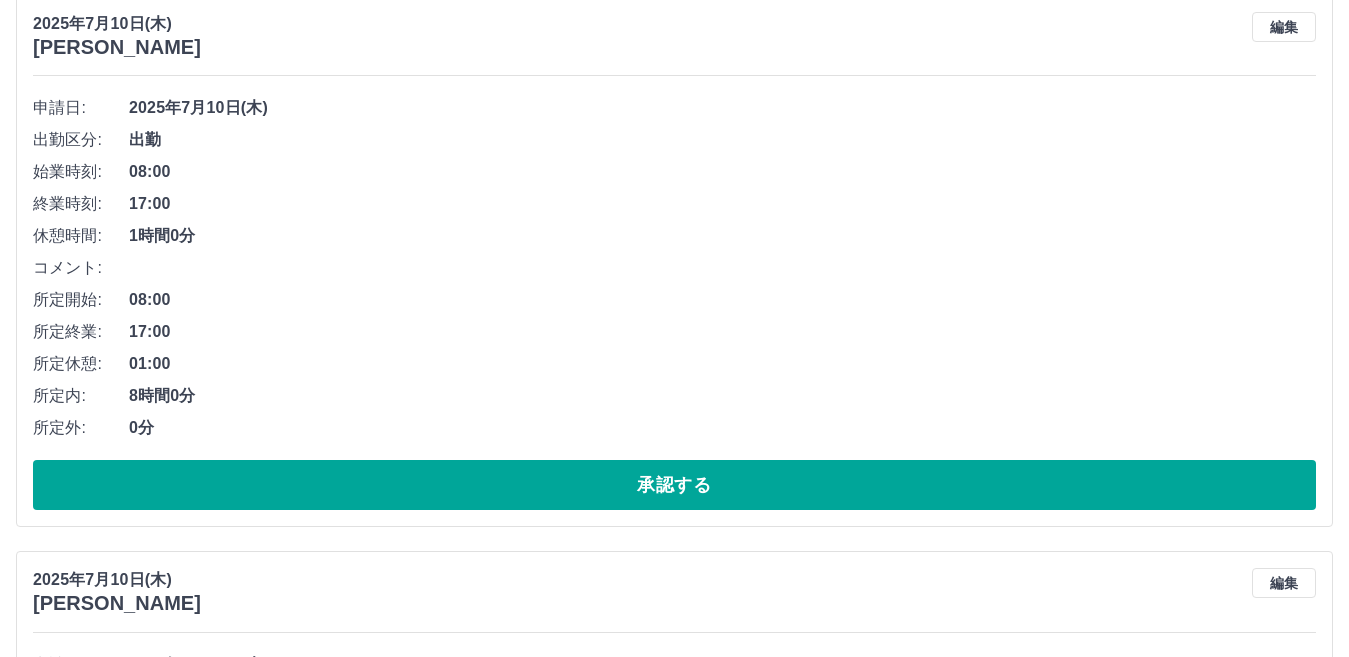 scroll, scrollTop: 800, scrollLeft: 0, axis: vertical 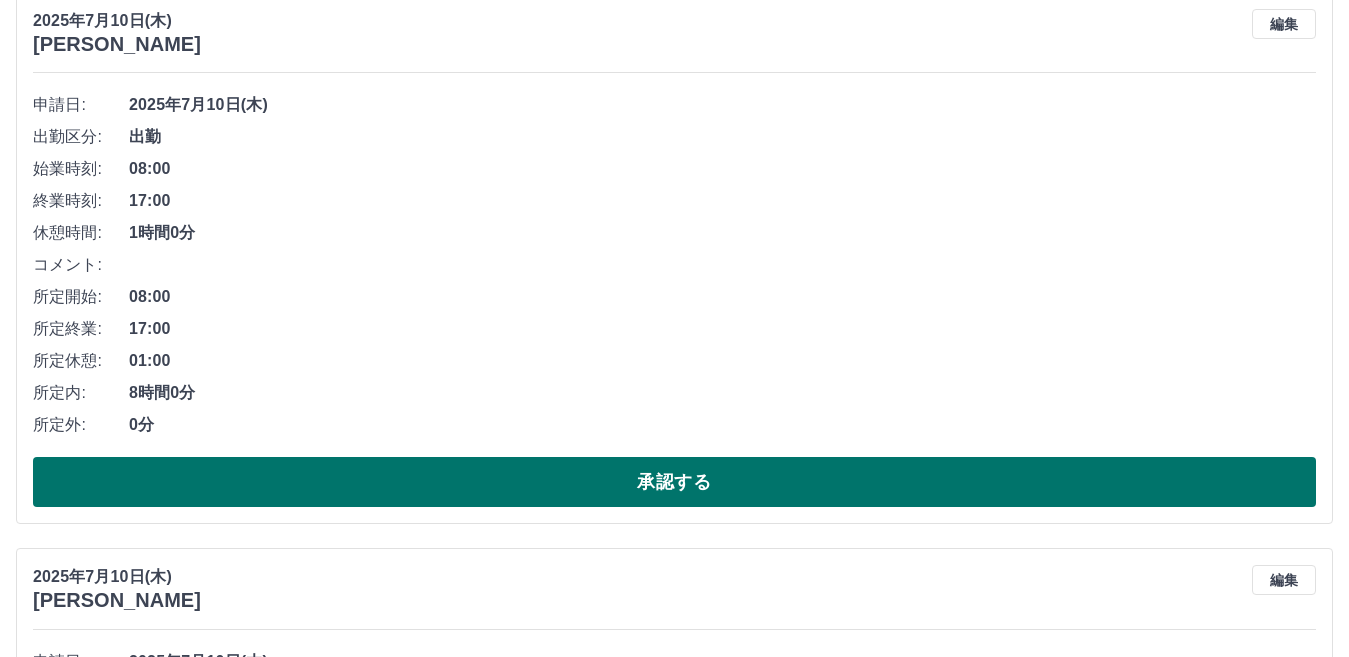 click on "承認する" at bounding box center (674, 482) 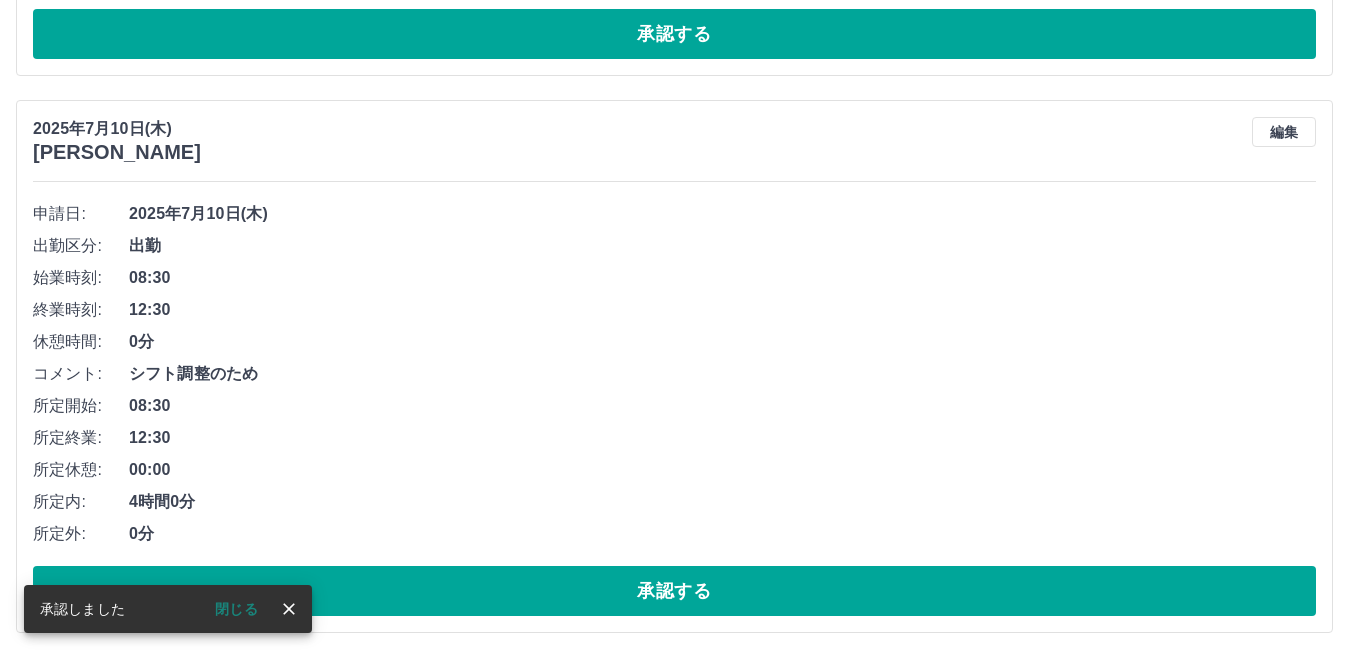 scroll, scrollTop: 1154, scrollLeft: 0, axis: vertical 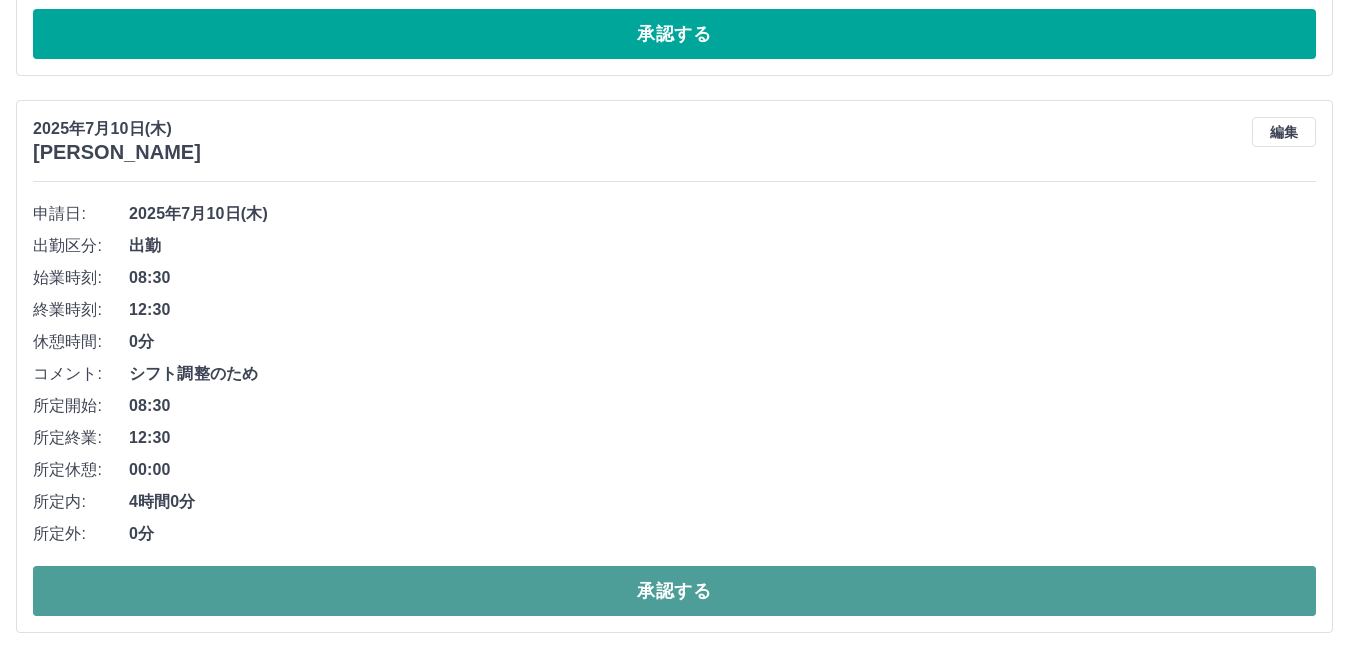 click on "承認する" at bounding box center (674, 591) 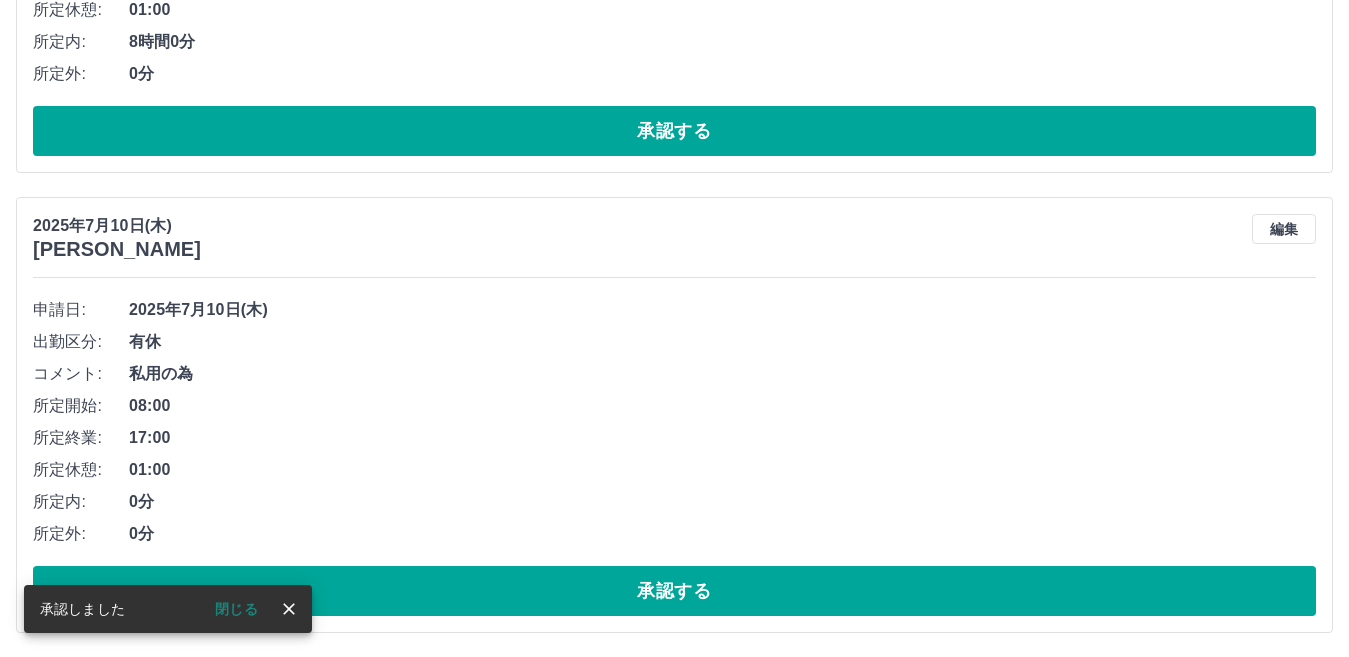 scroll, scrollTop: 597, scrollLeft: 0, axis: vertical 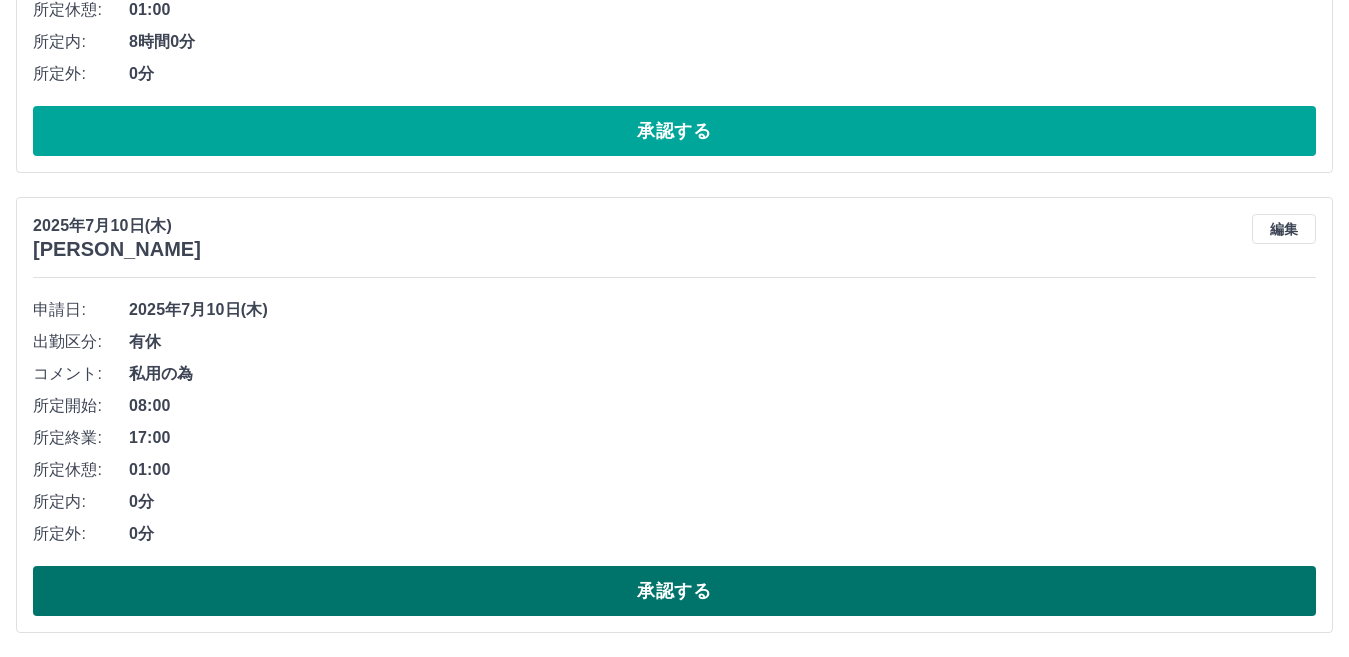 click on "承認する" at bounding box center [674, 591] 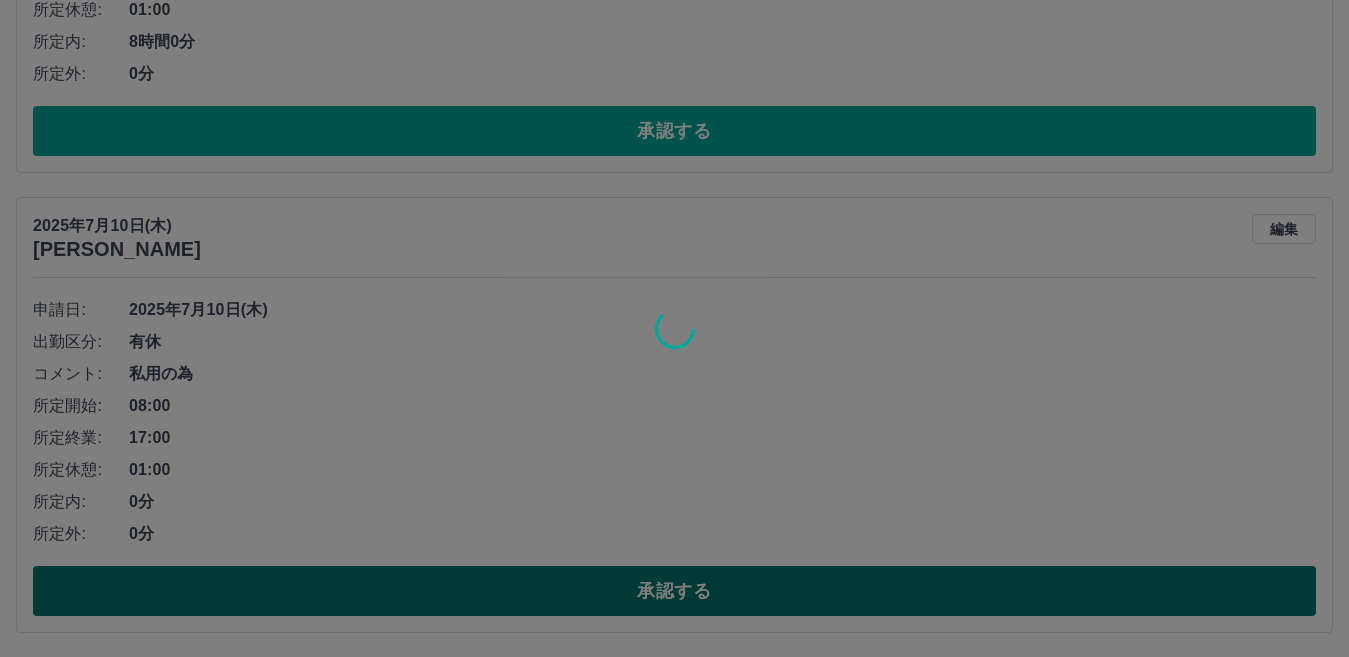 scroll, scrollTop: 137, scrollLeft: 0, axis: vertical 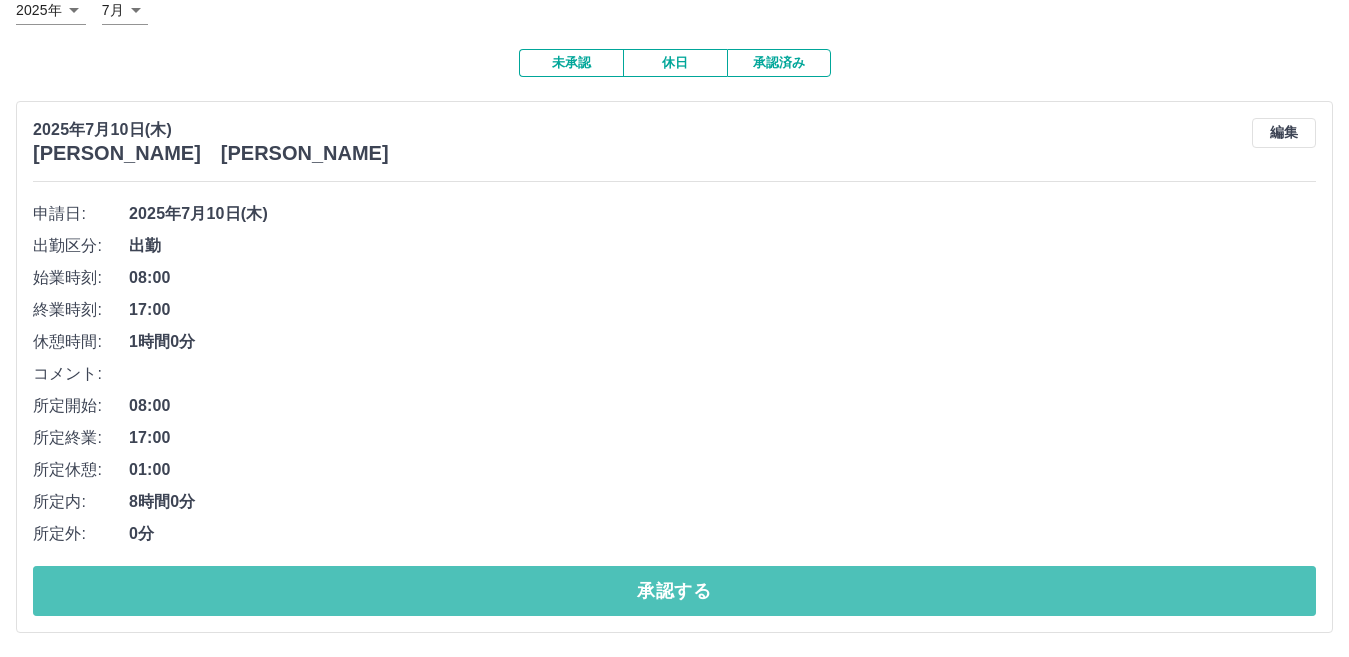 click on "承認する" at bounding box center (674, 591) 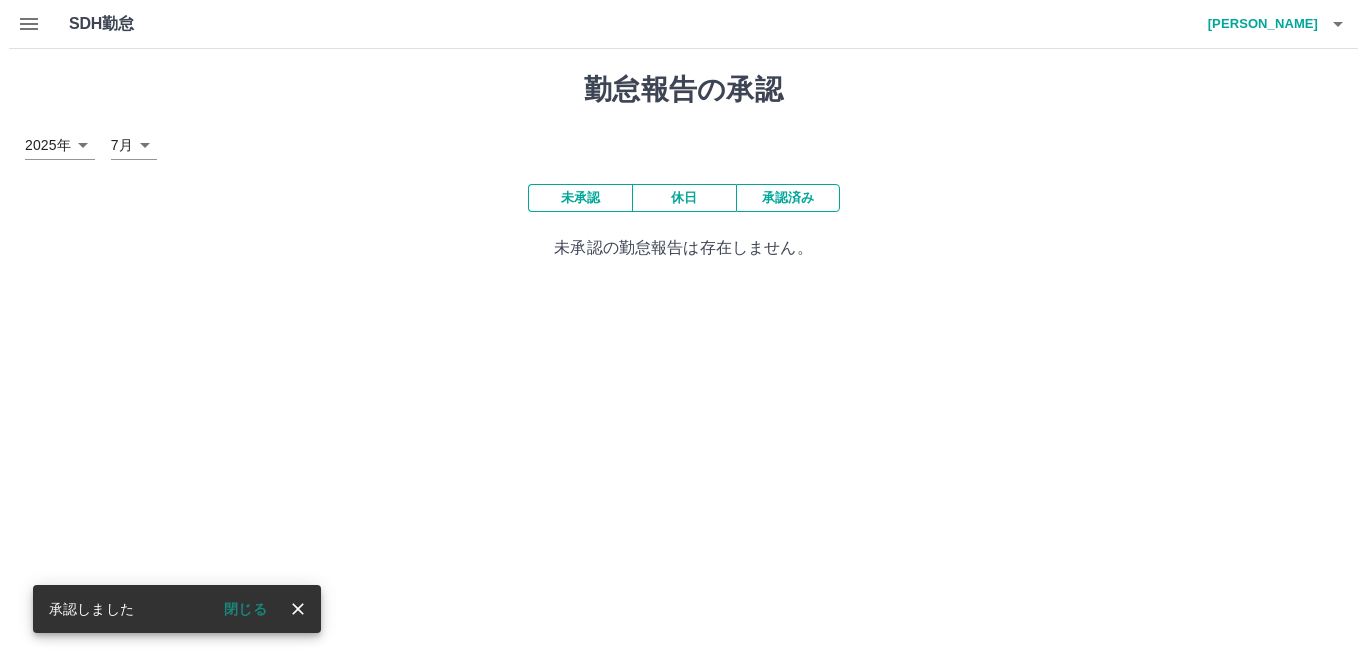 scroll, scrollTop: 0, scrollLeft: 0, axis: both 